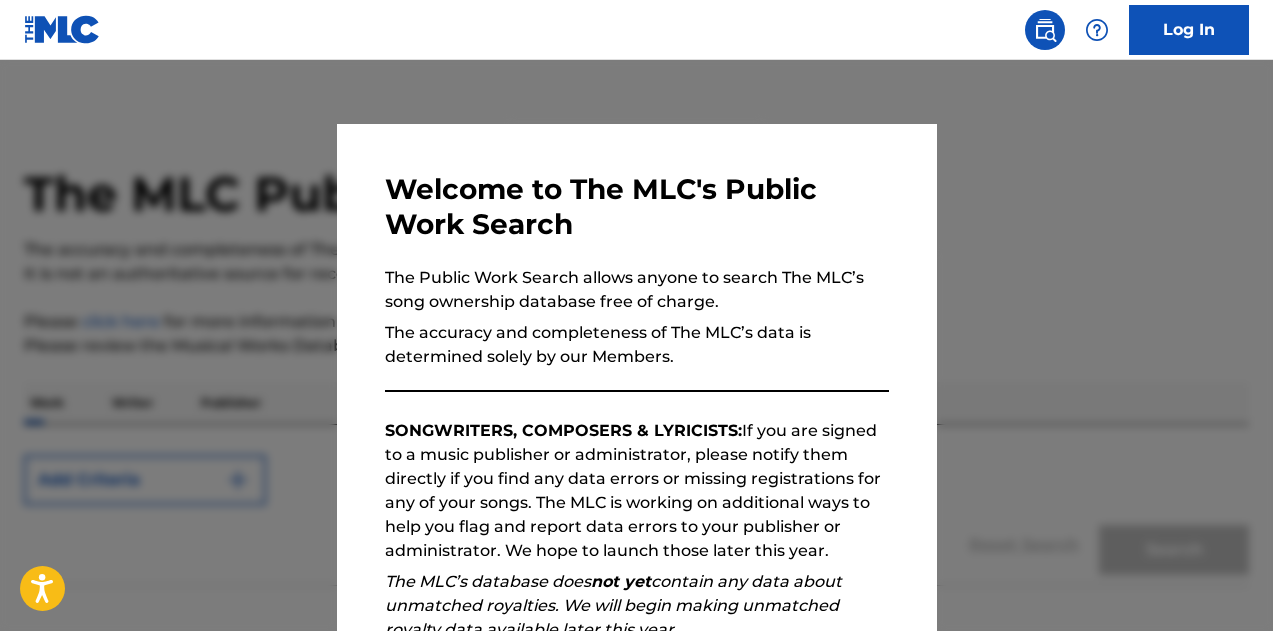 scroll, scrollTop: 0, scrollLeft: 0, axis: both 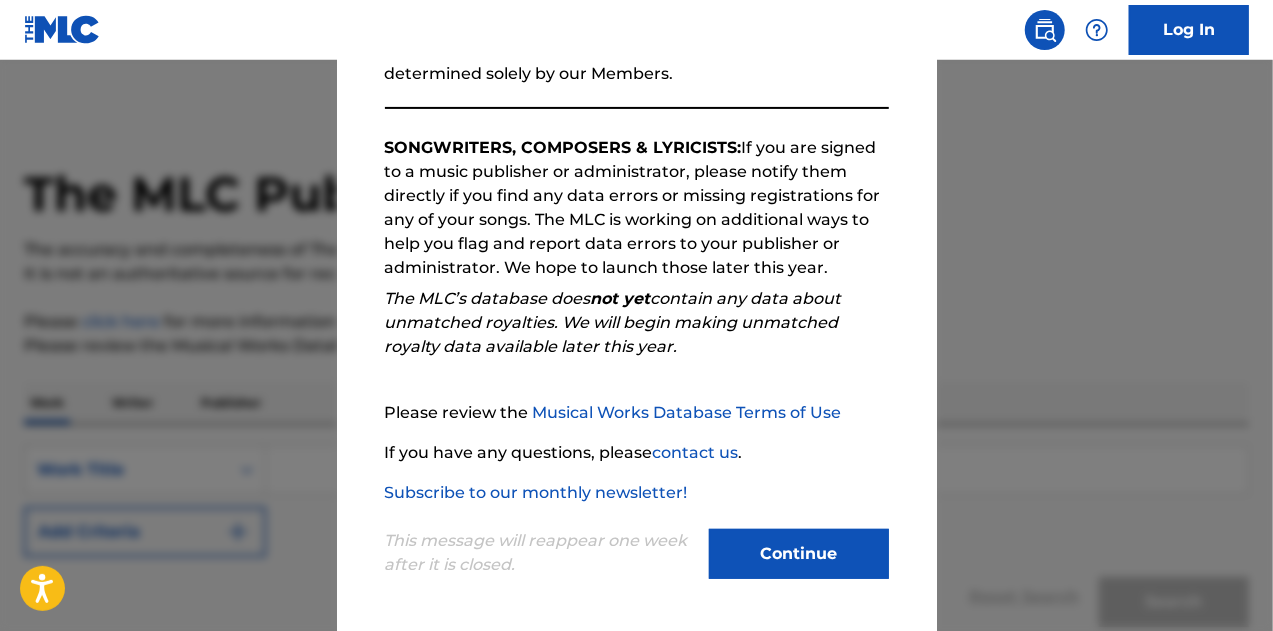 click on "Continue" at bounding box center [799, 554] 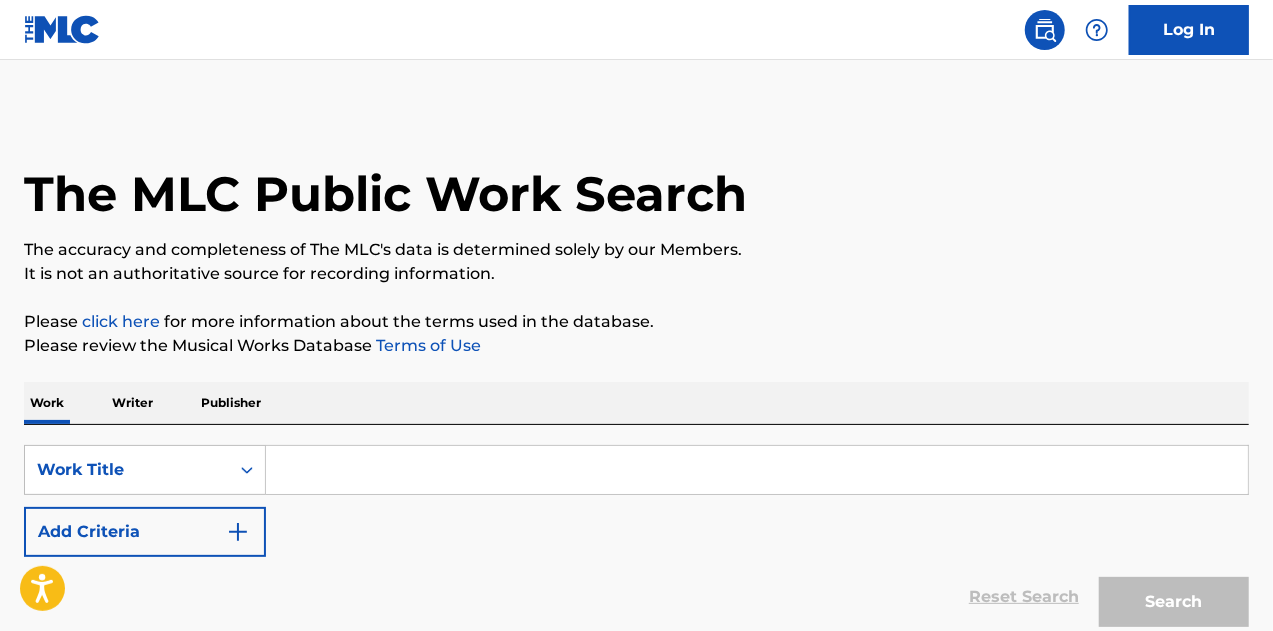 scroll, scrollTop: 174, scrollLeft: 0, axis: vertical 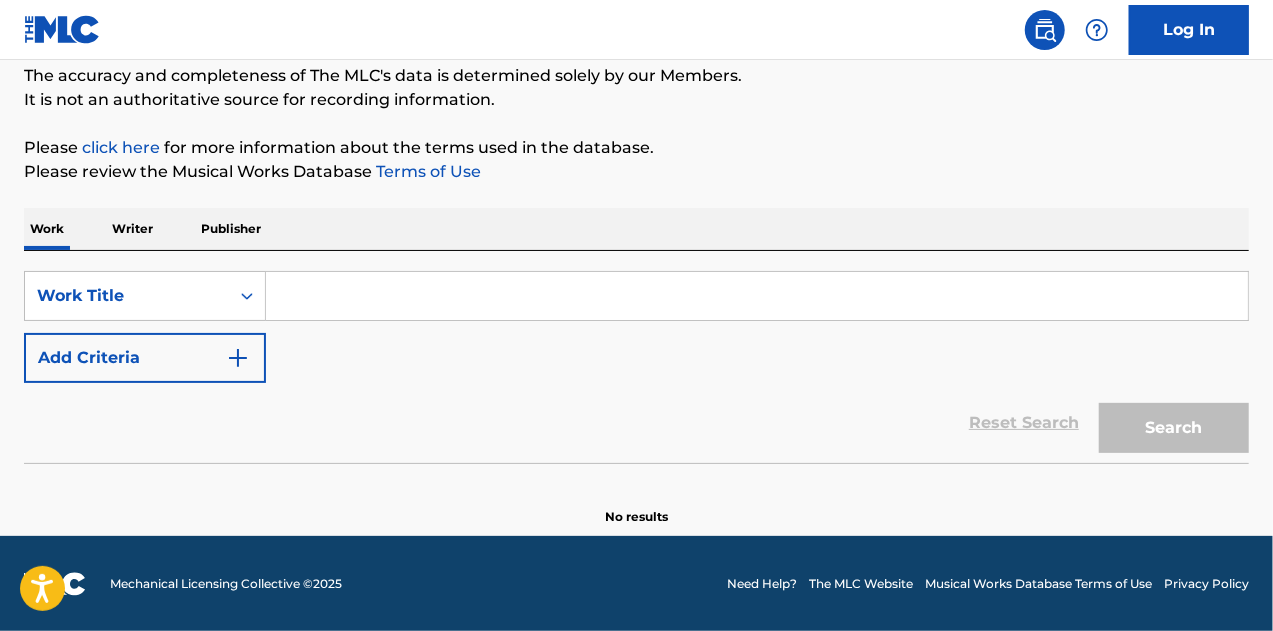 click at bounding box center (238, 358) 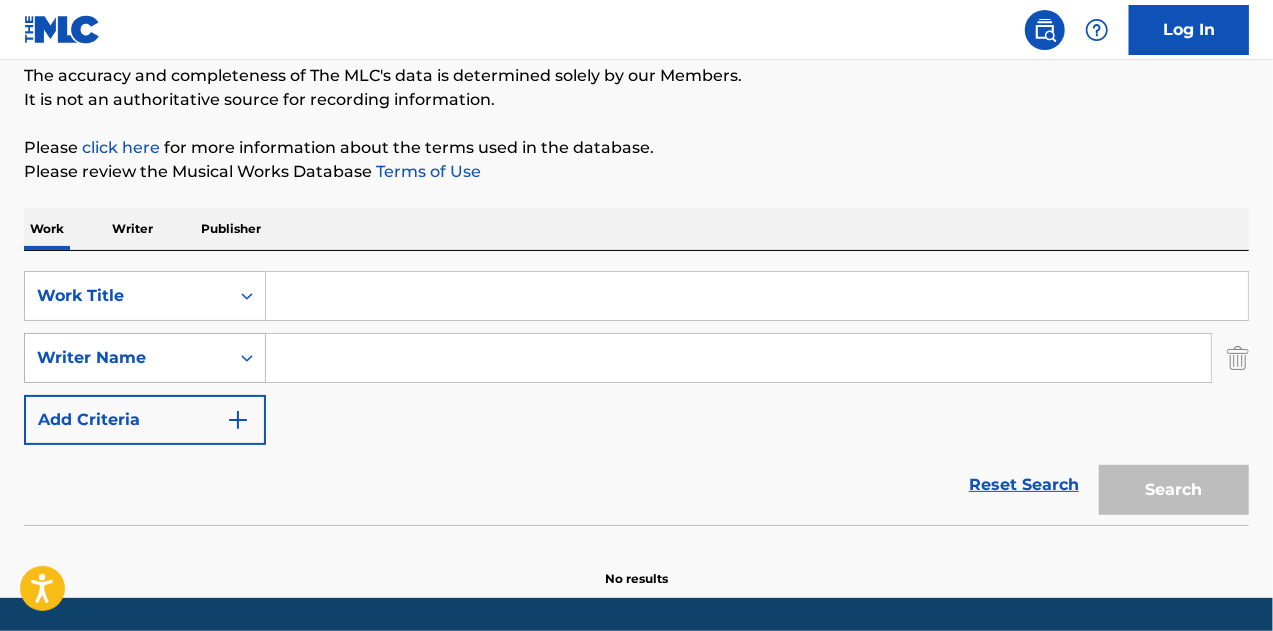click 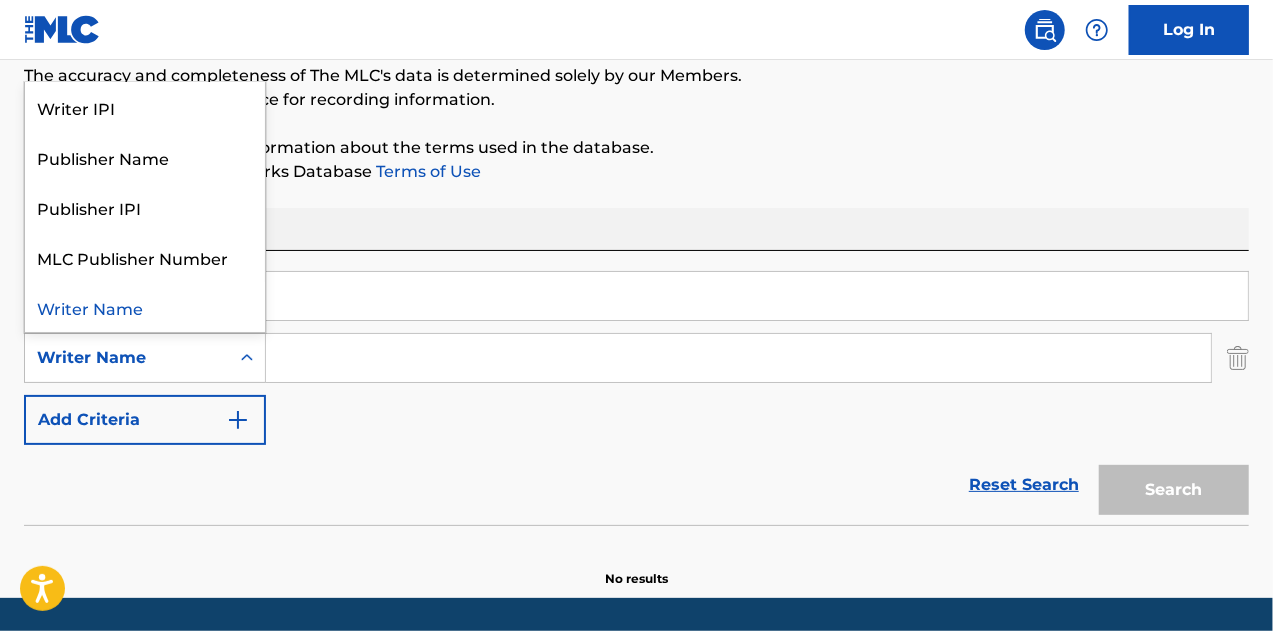 click at bounding box center [757, 296] 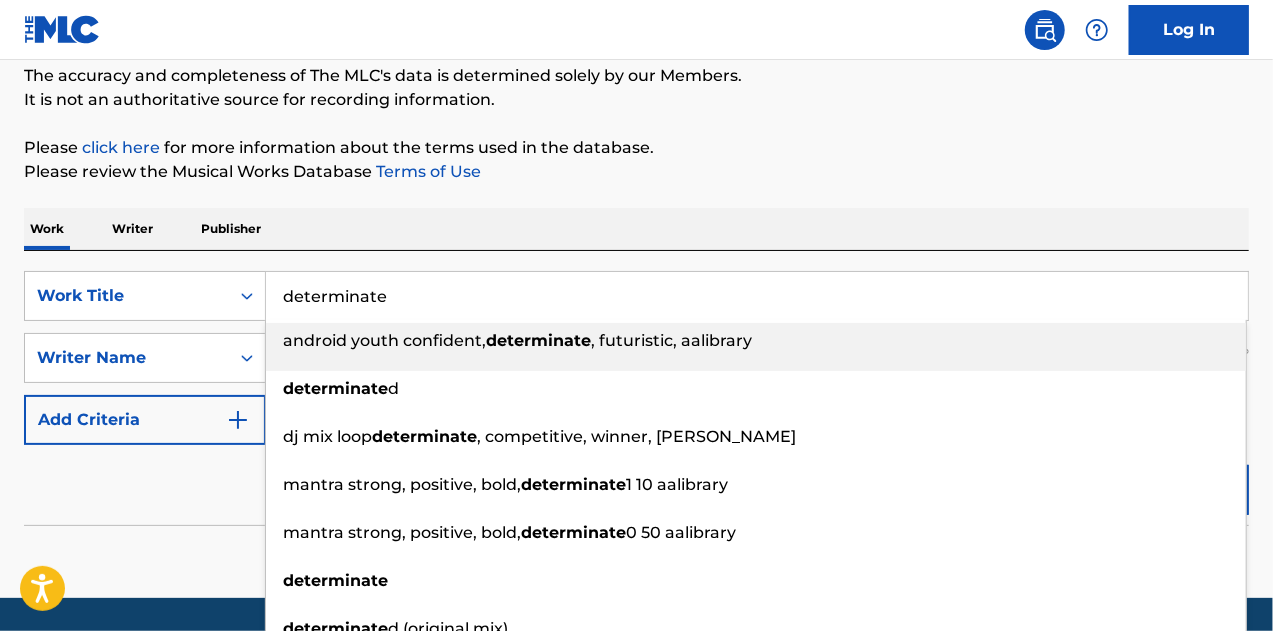 type on "determinate" 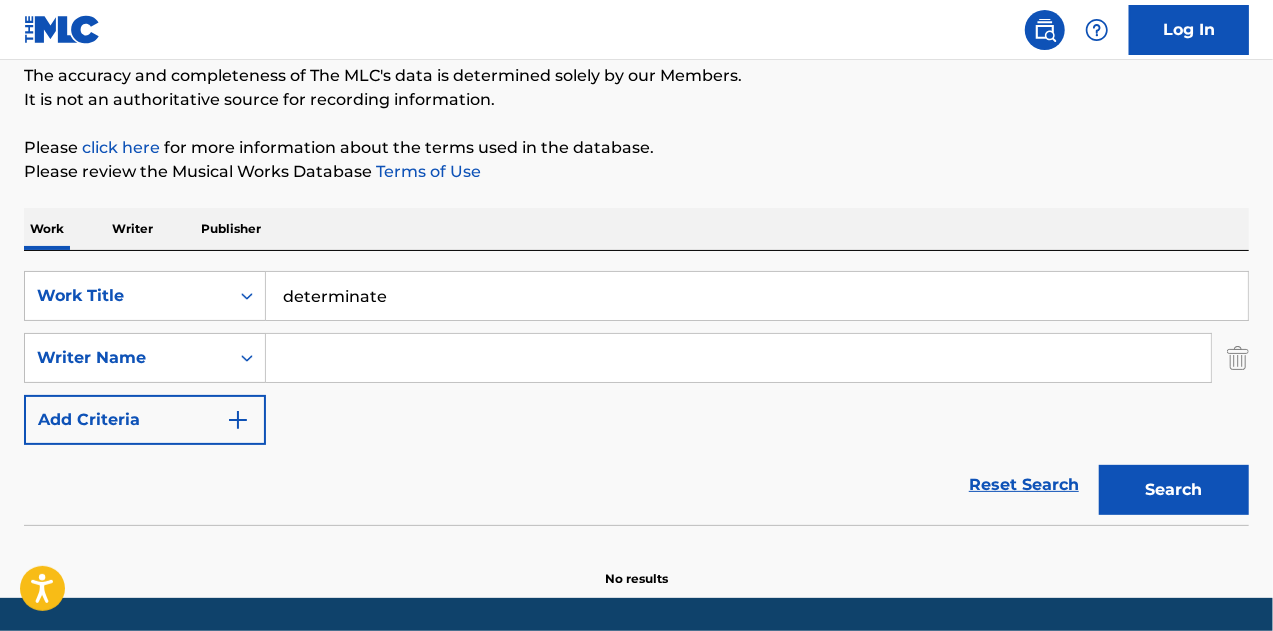 click at bounding box center [738, 358] 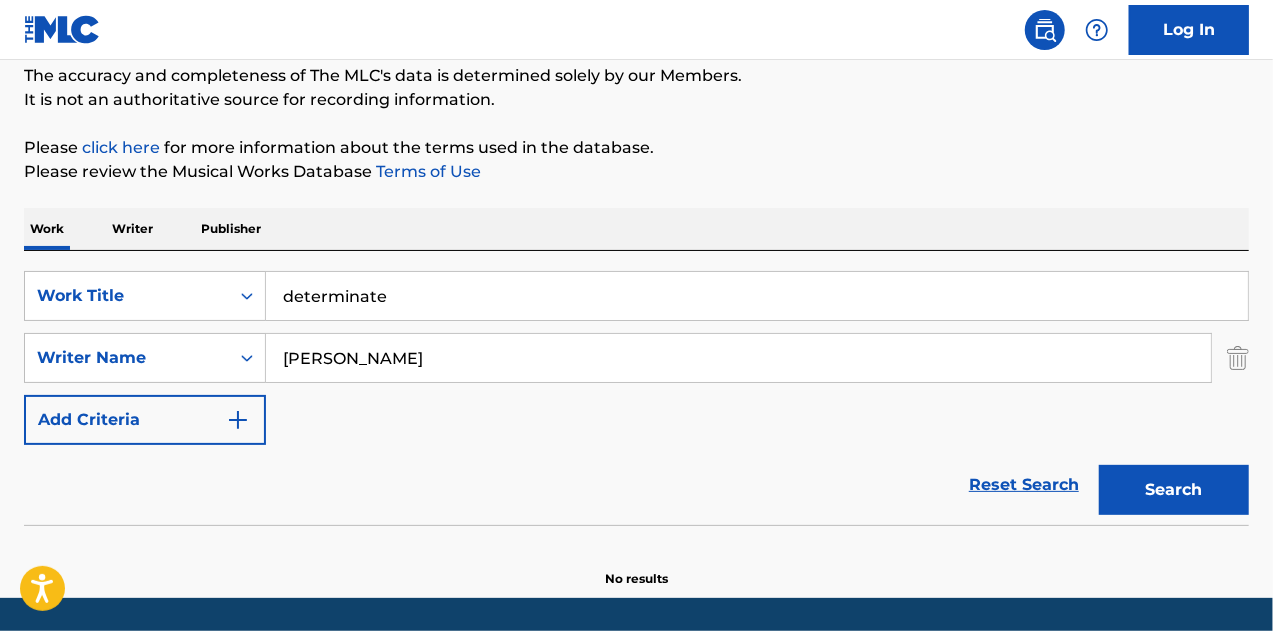 type on "[PERSON_NAME]" 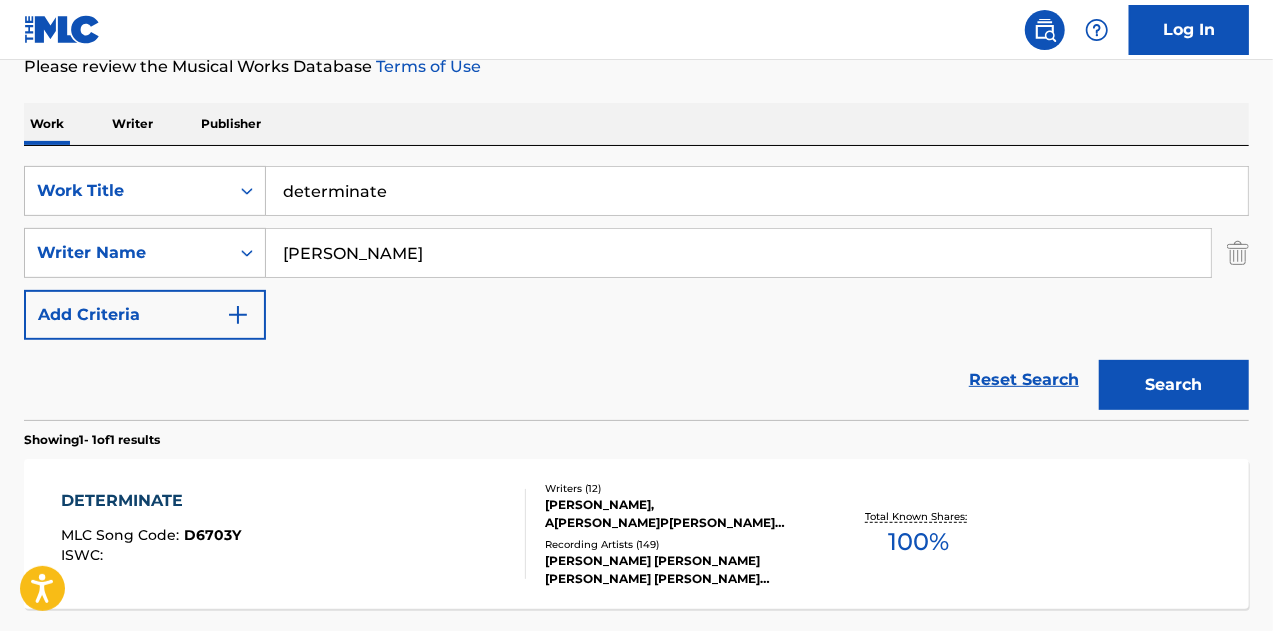 scroll, scrollTop: 456, scrollLeft: 0, axis: vertical 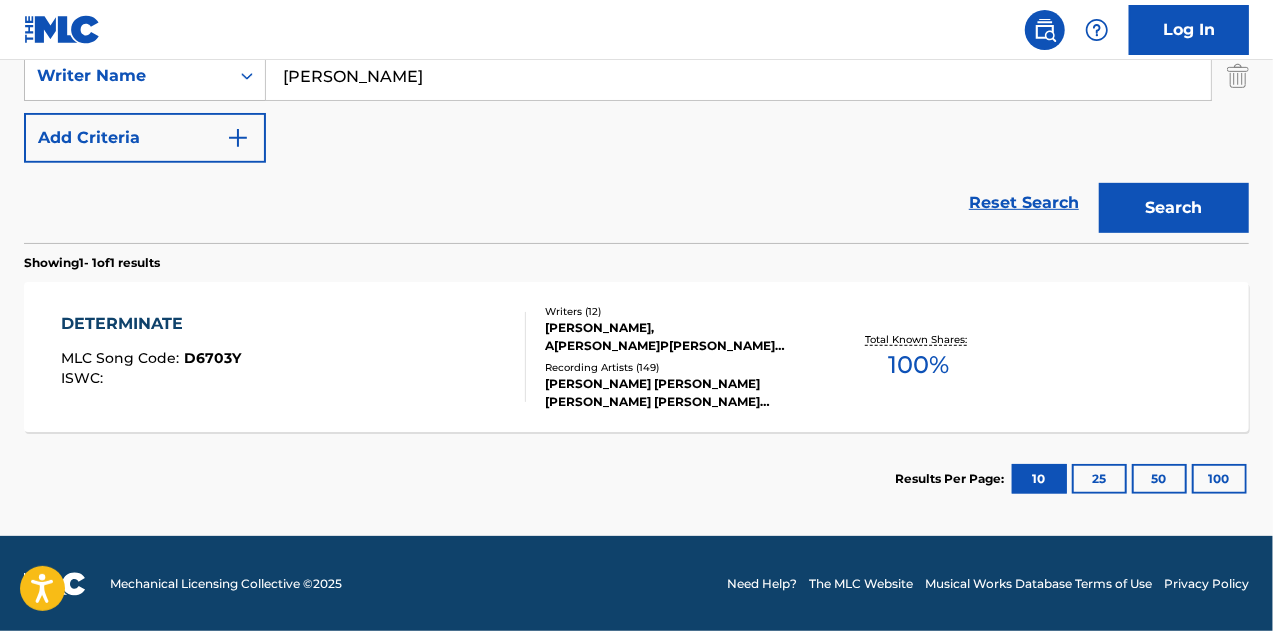 click on "Total Known Shares: 100 %" at bounding box center [919, 357] 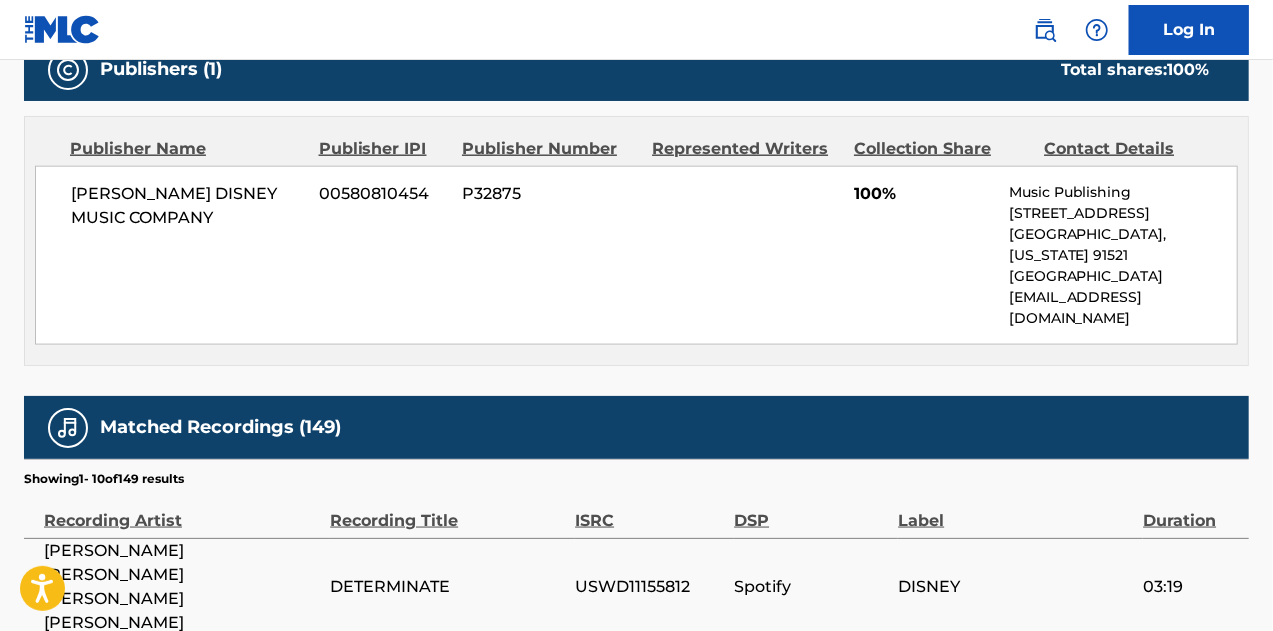 scroll, scrollTop: 1100, scrollLeft: 0, axis: vertical 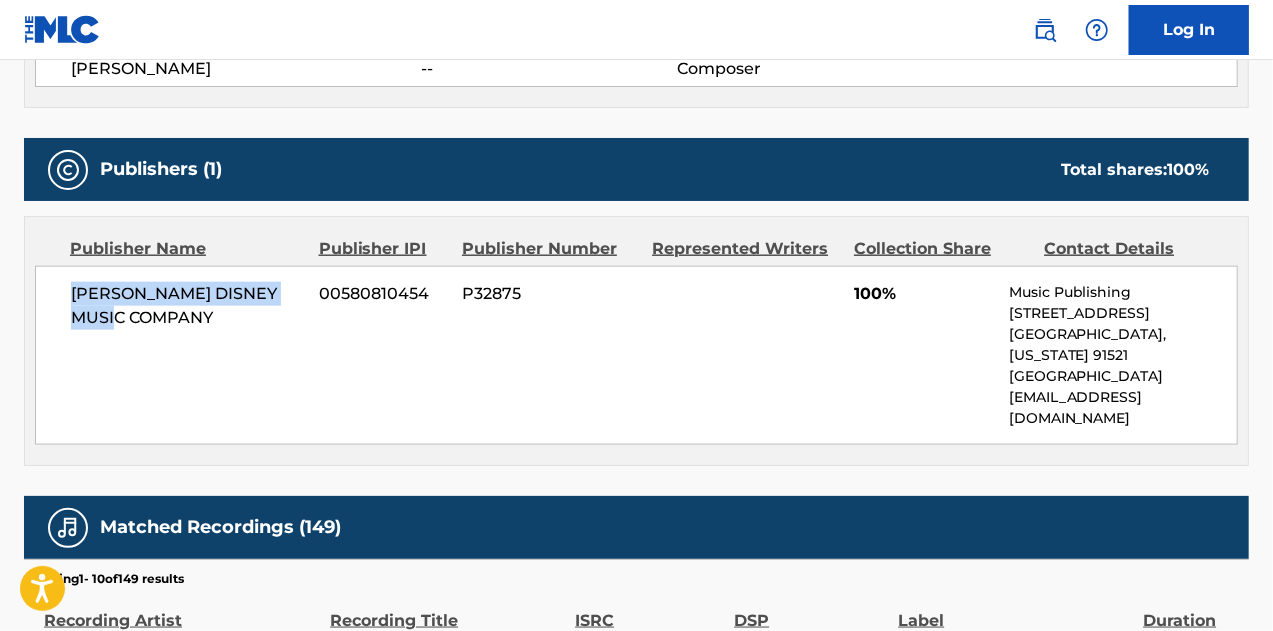drag, startPoint x: 162, startPoint y: 315, endPoint x: 74, endPoint y: 296, distance: 90.02777 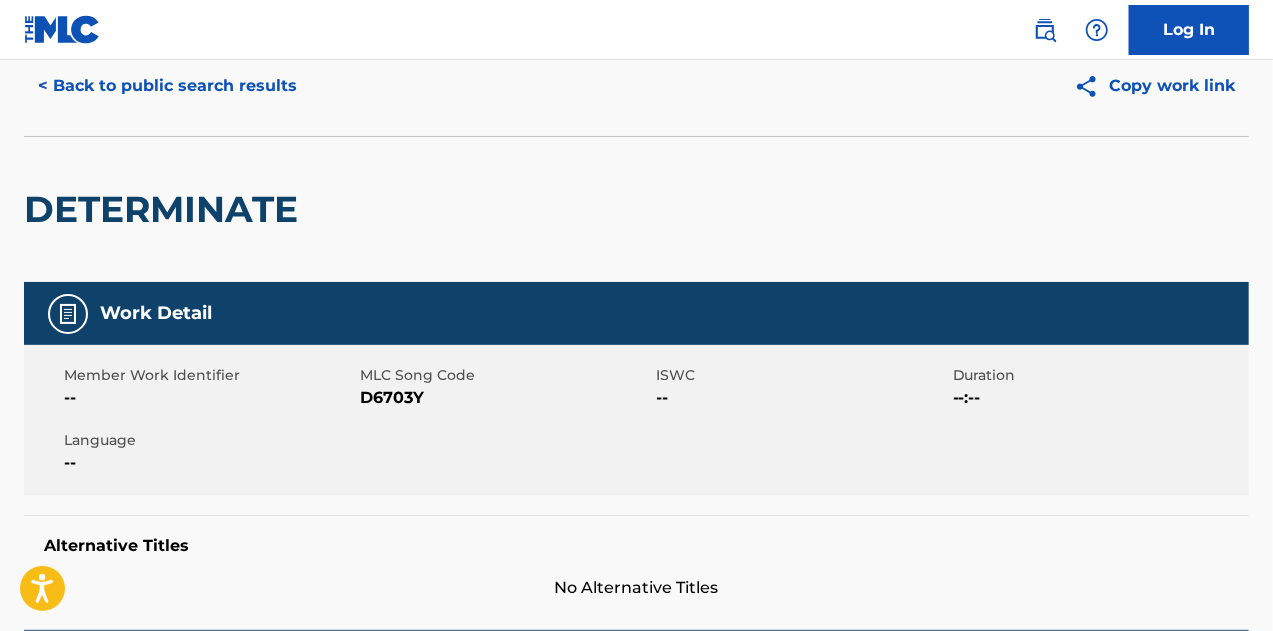 scroll, scrollTop: 0, scrollLeft: 0, axis: both 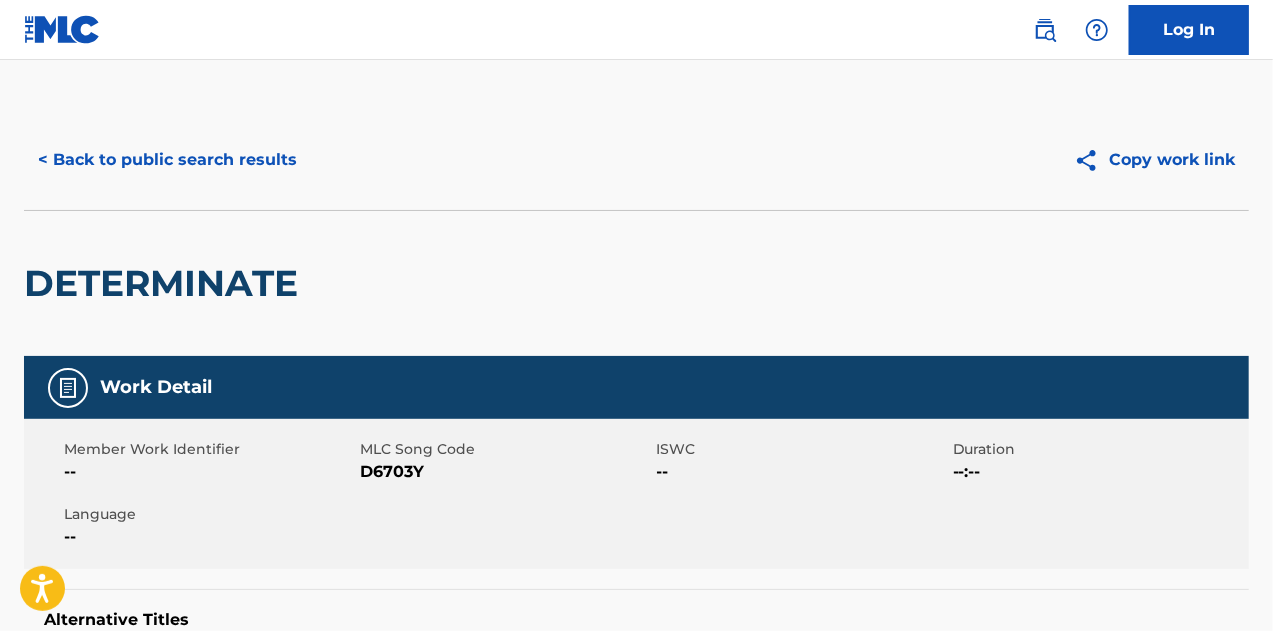 click on "< Back to public search results" at bounding box center (167, 160) 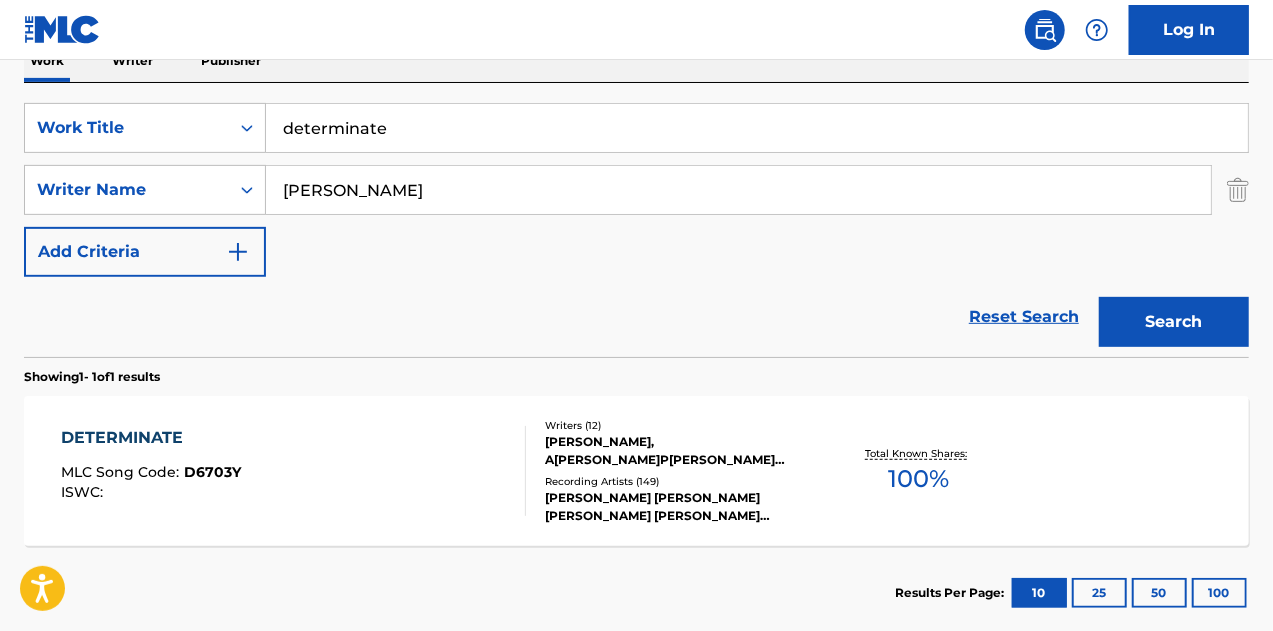 click on "determinate" at bounding box center (757, 128) 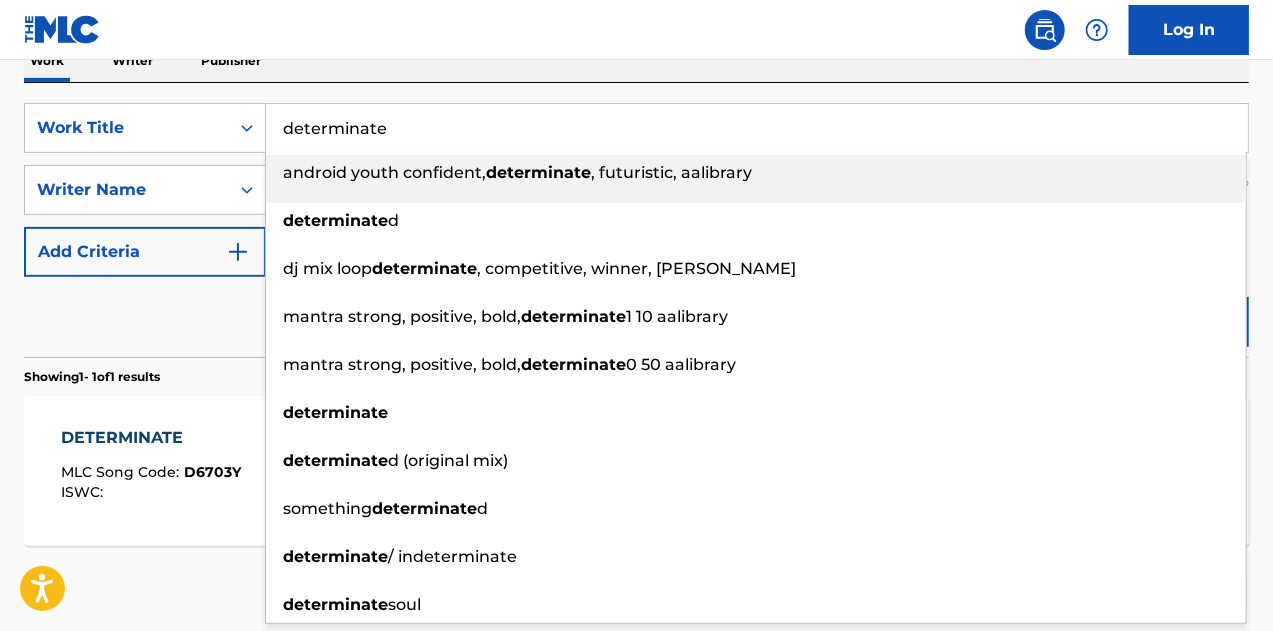 click on "determinate" at bounding box center (757, 128) 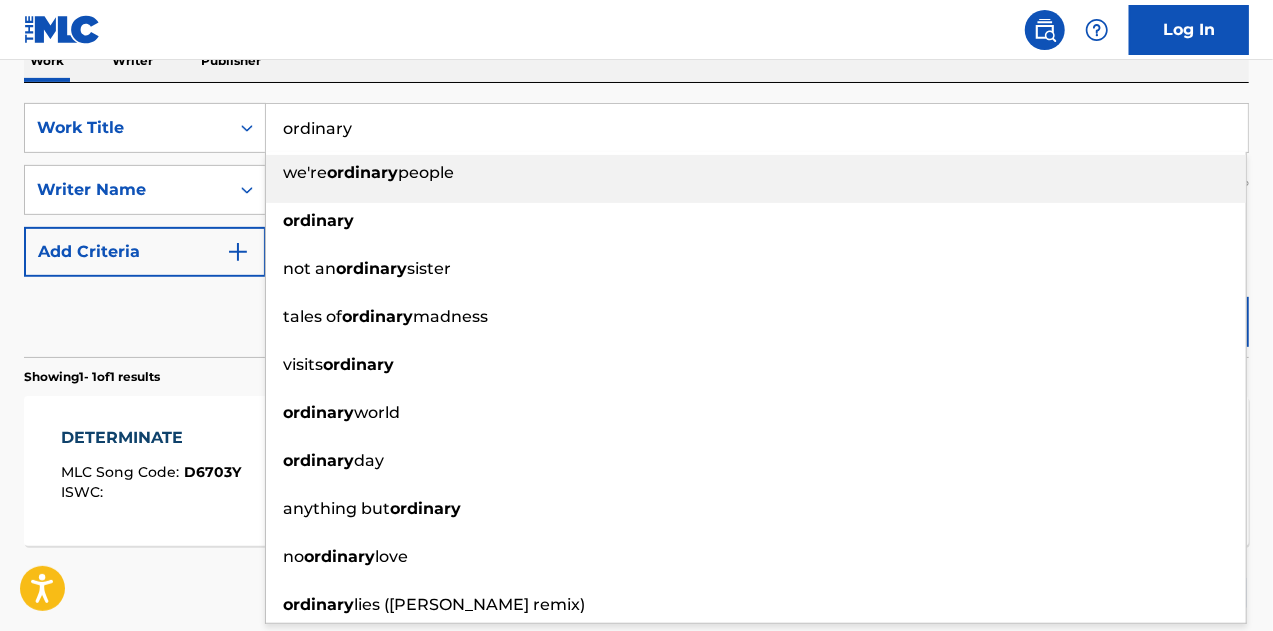 type on "ordinary" 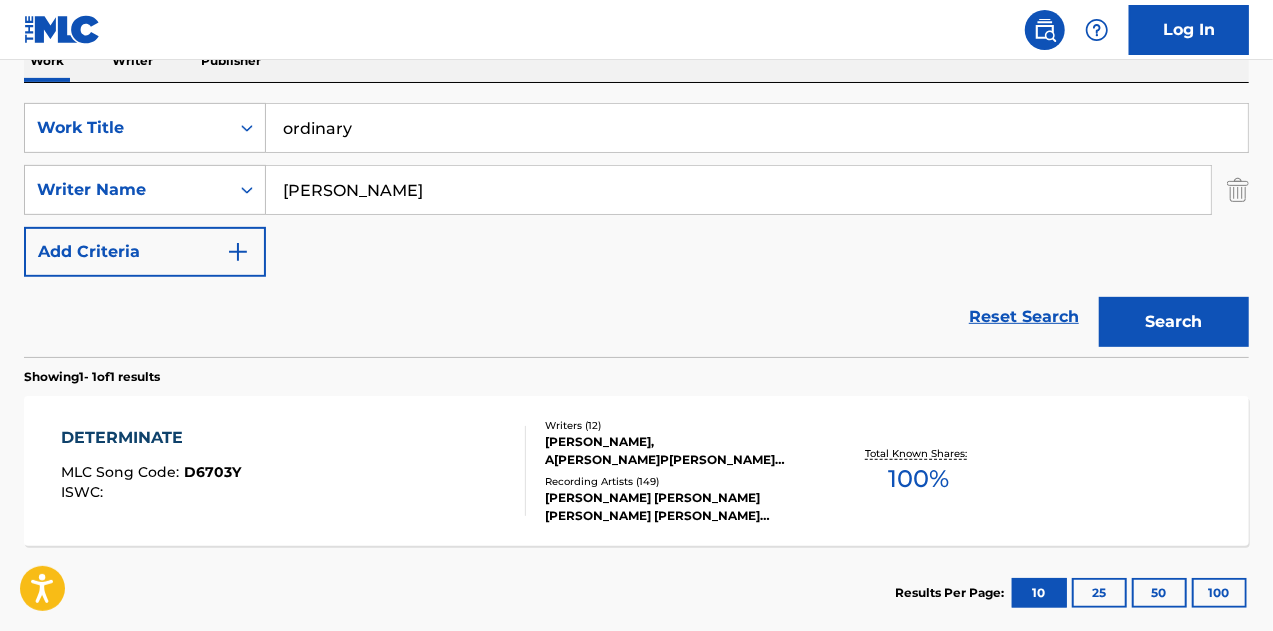 type on "[PERSON_NAME]" 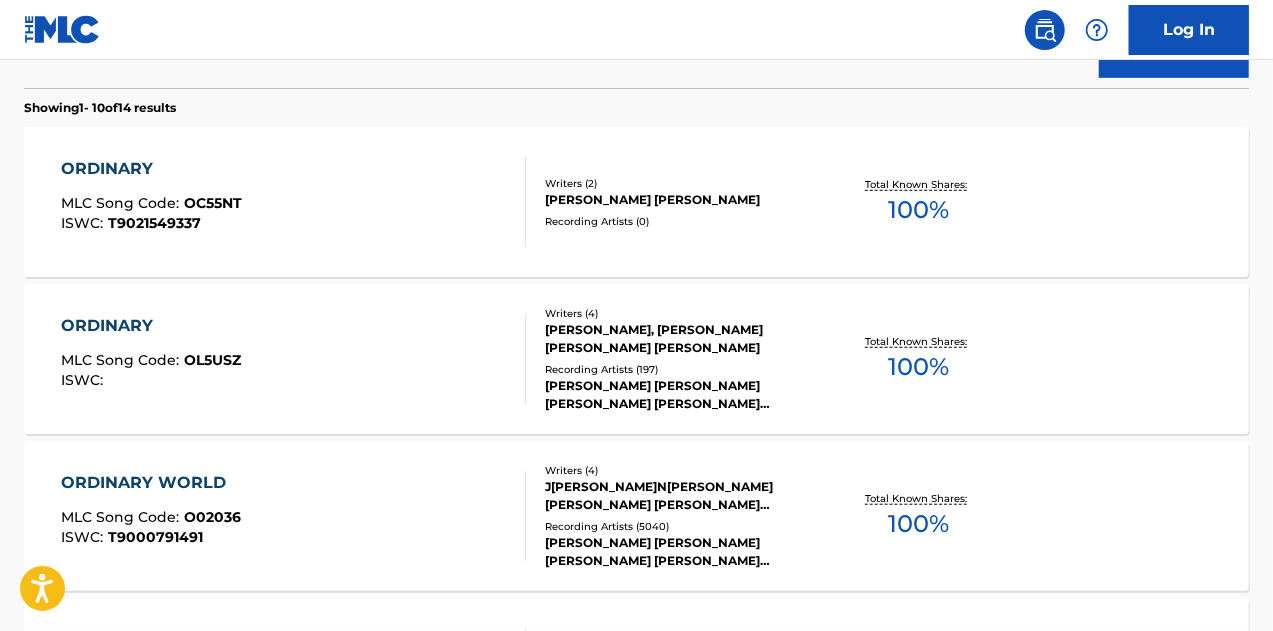 scroll, scrollTop: 642, scrollLeft: 0, axis: vertical 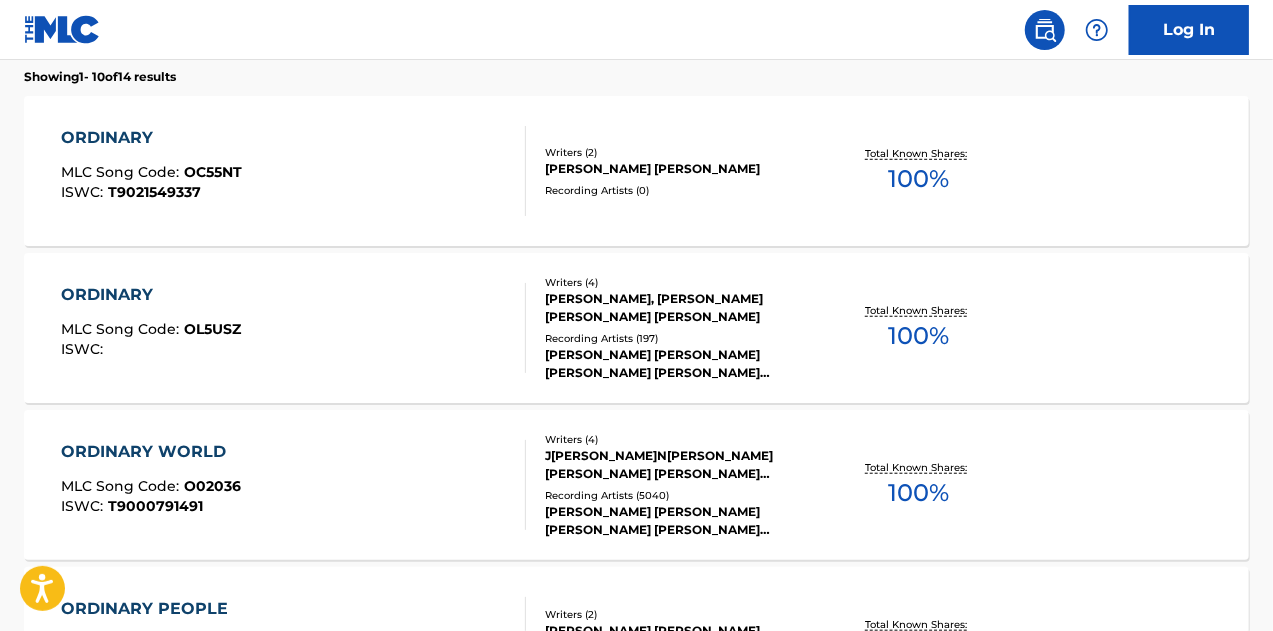 click on "ORDINARY MLC Song Code : OL5USZ ISWC :" at bounding box center (294, 328) 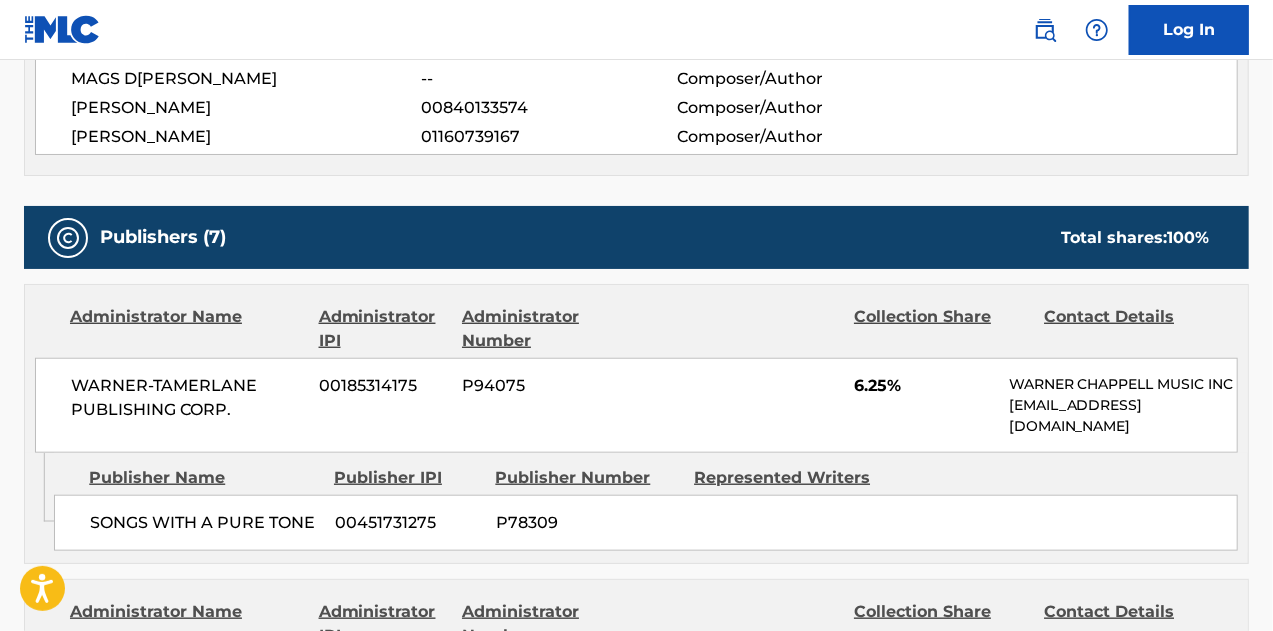 scroll, scrollTop: 900, scrollLeft: 0, axis: vertical 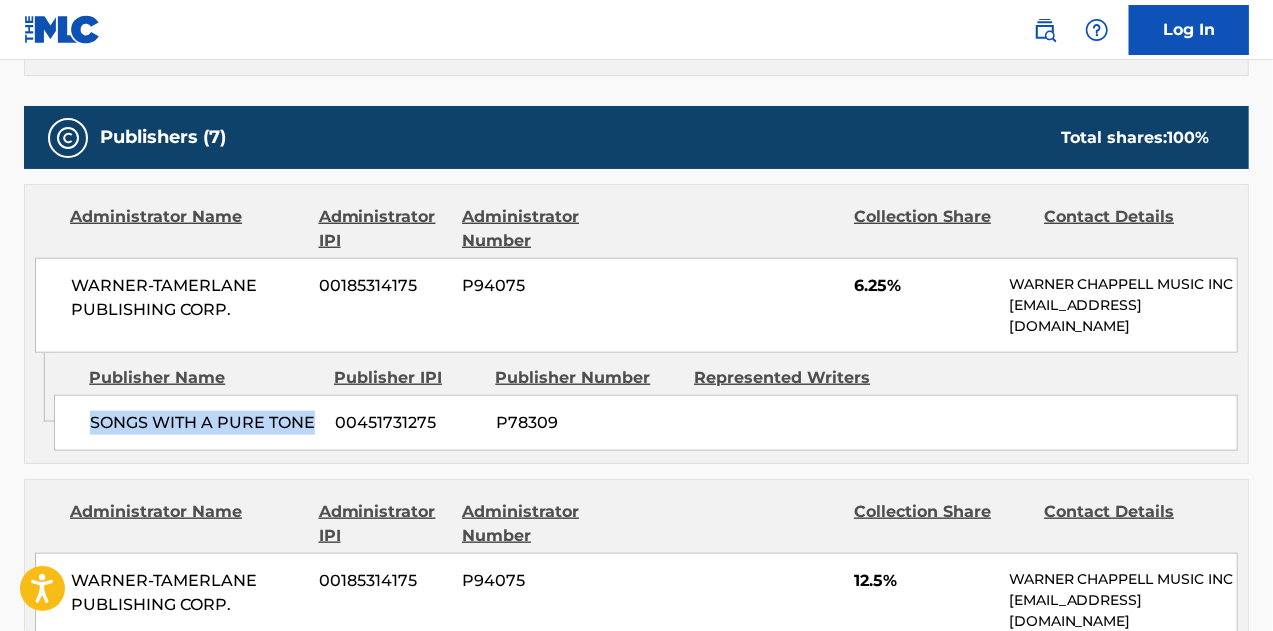 drag, startPoint x: 326, startPoint y: 412, endPoint x: 82, endPoint y: 413, distance: 244.00204 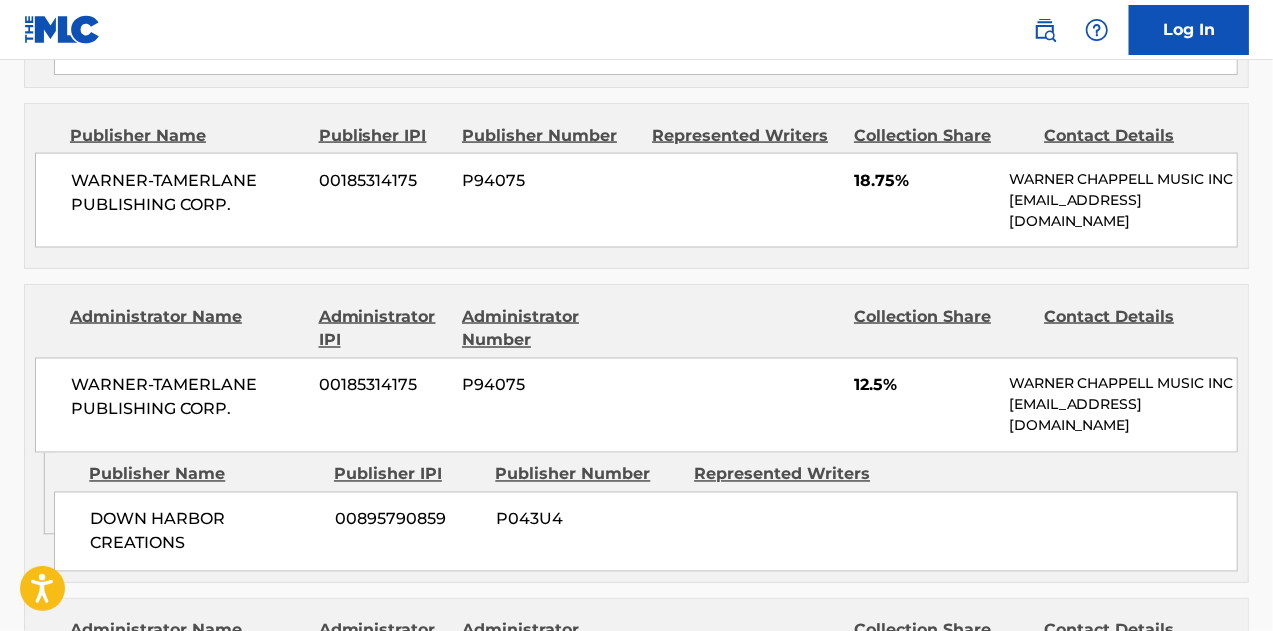 scroll, scrollTop: 1600, scrollLeft: 0, axis: vertical 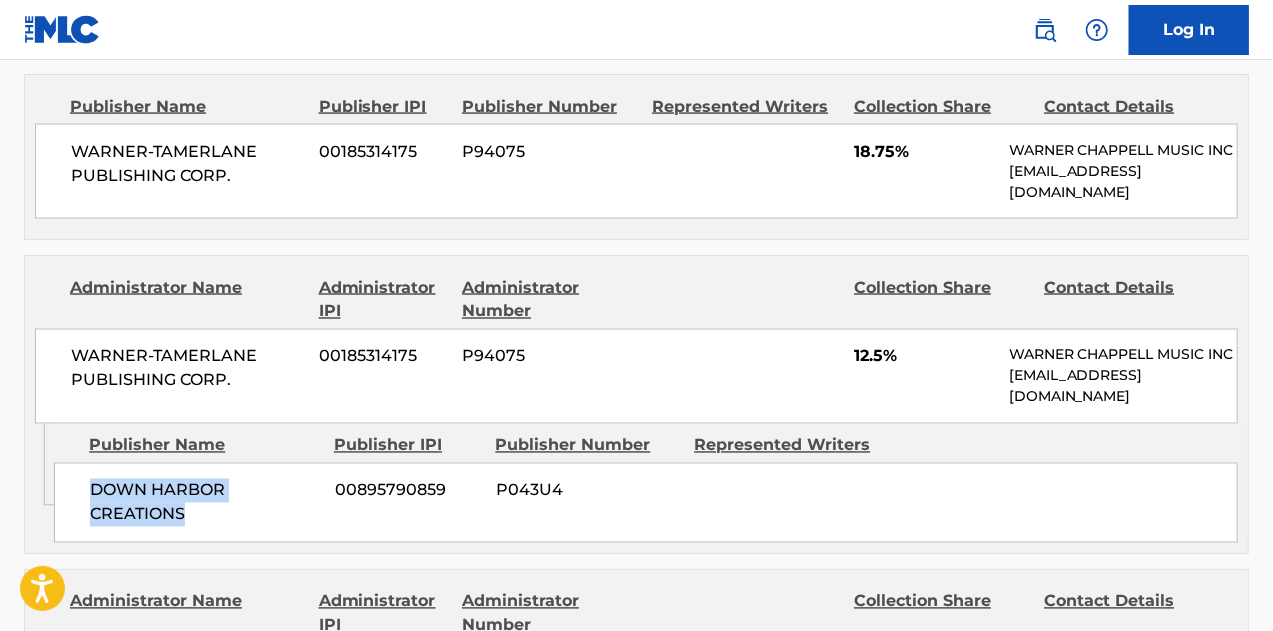drag, startPoint x: 188, startPoint y: 503, endPoint x: 89, endPoint y: 482, distance: 101.20277 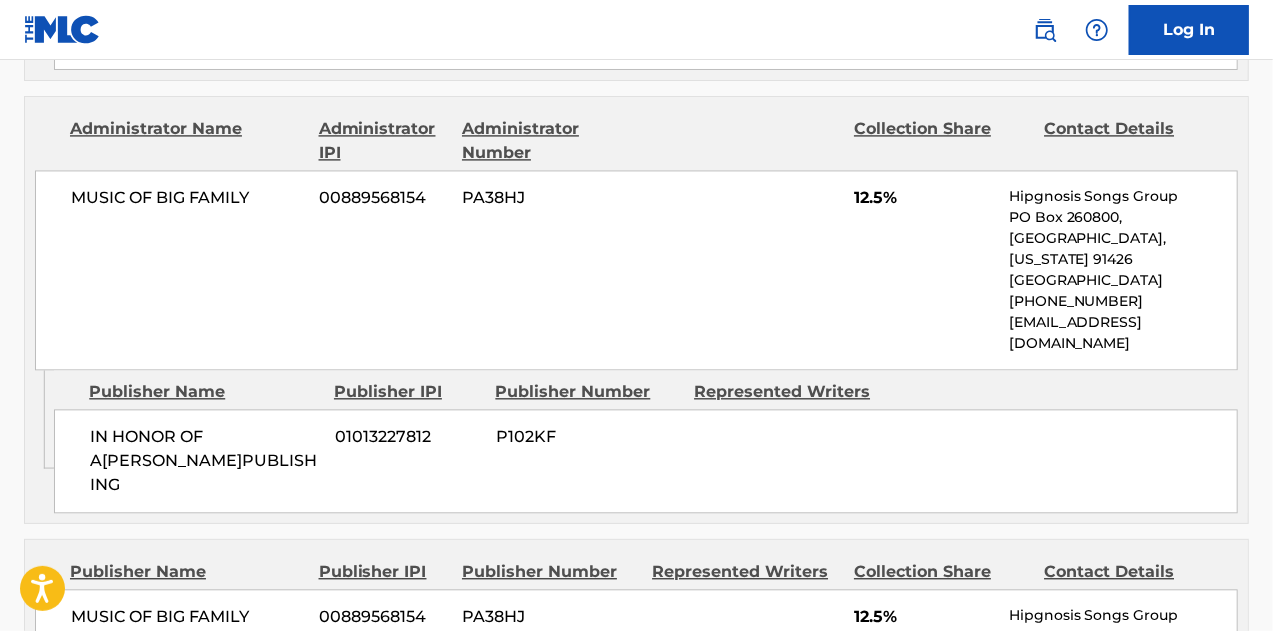 scroll, scrollTop: 2100, scrollLeft: 0, axis: vertical 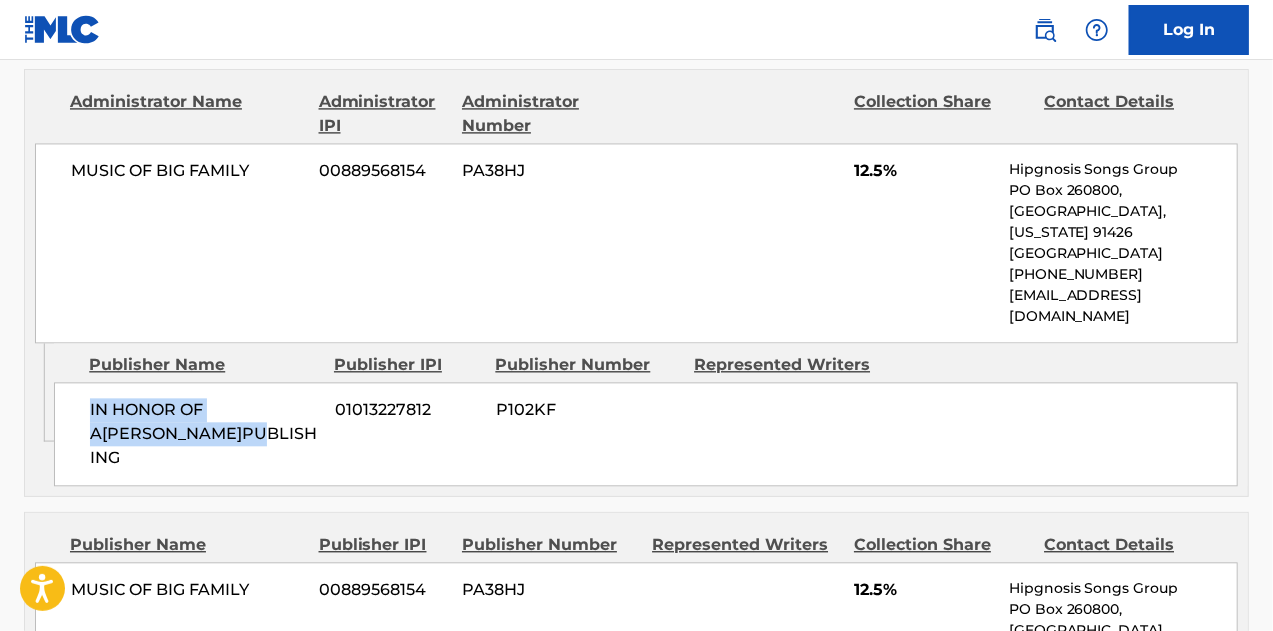 drag, startPoint x: 203, startPoint y: 408, endPoint x: 91, endPoint y: 378, distance: 115.948265 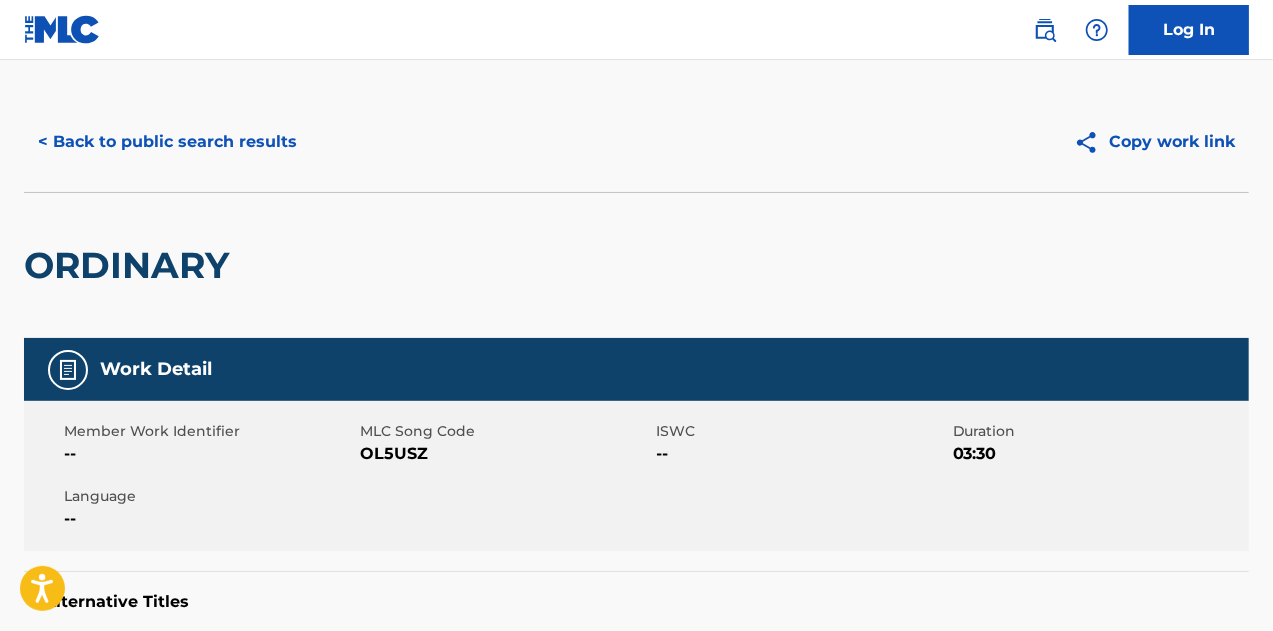 scroll, scrollTop: 0, scrollLeft: 0, axis: both 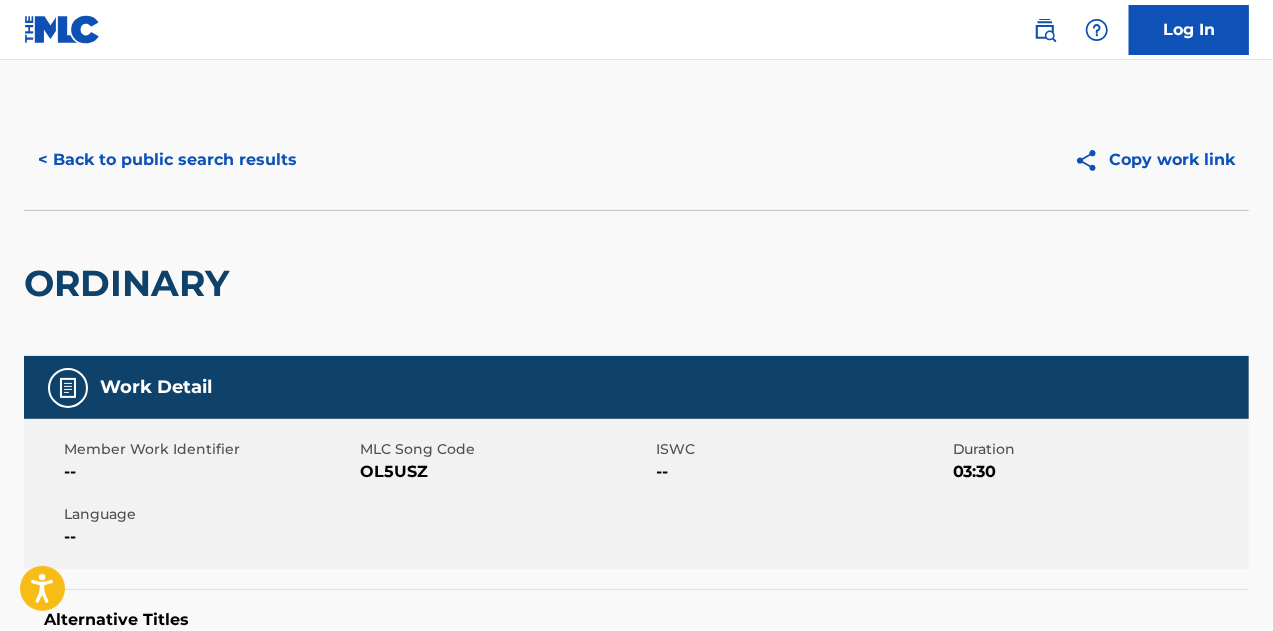 click on "< Back to public search results" at bounding box center (167, 160) 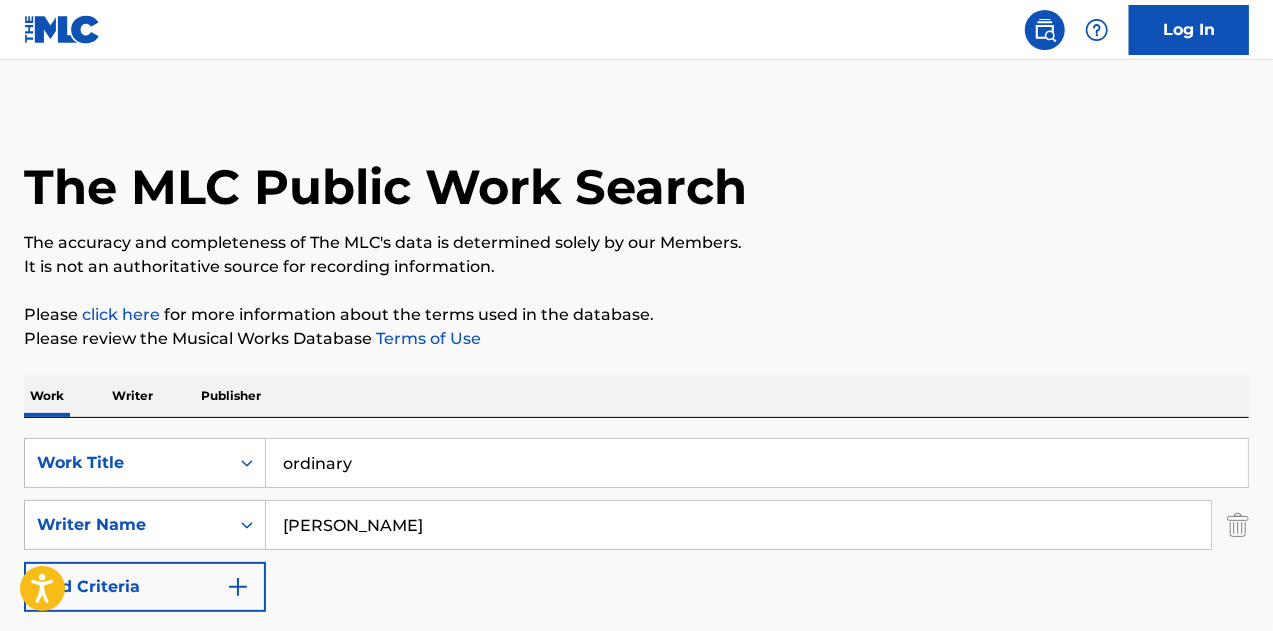 scroll, scrollTop: 0, scrollLeft: 0, axis: both 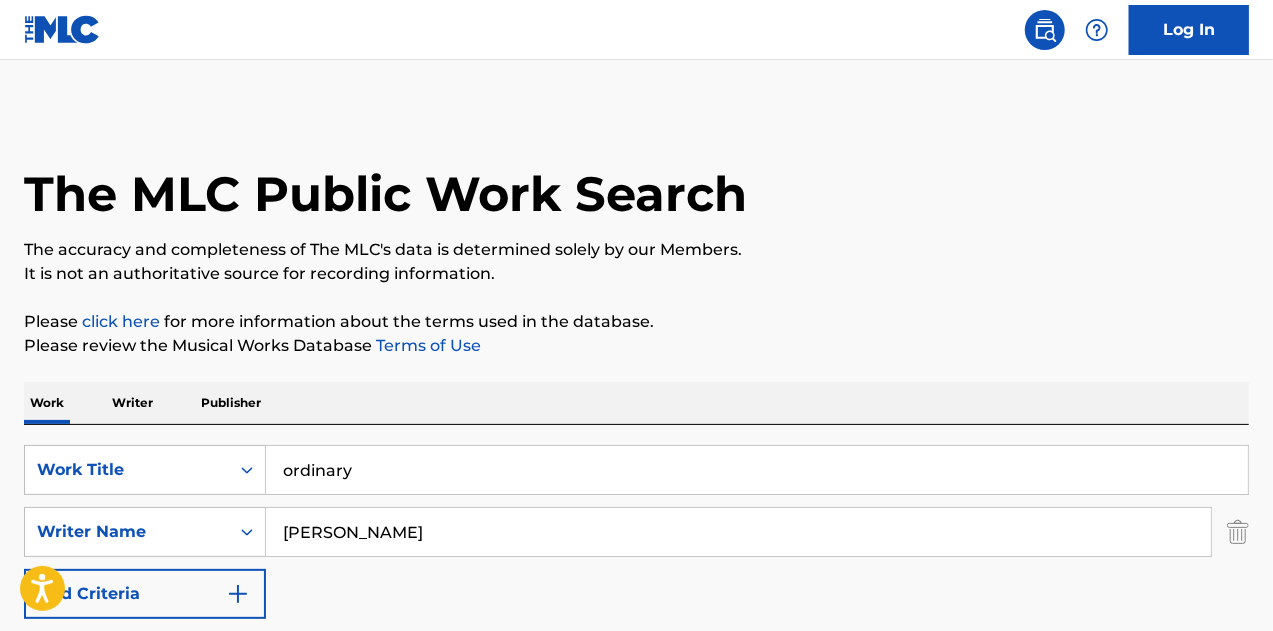 click on "ordinary" at bounding box center (757, 470) 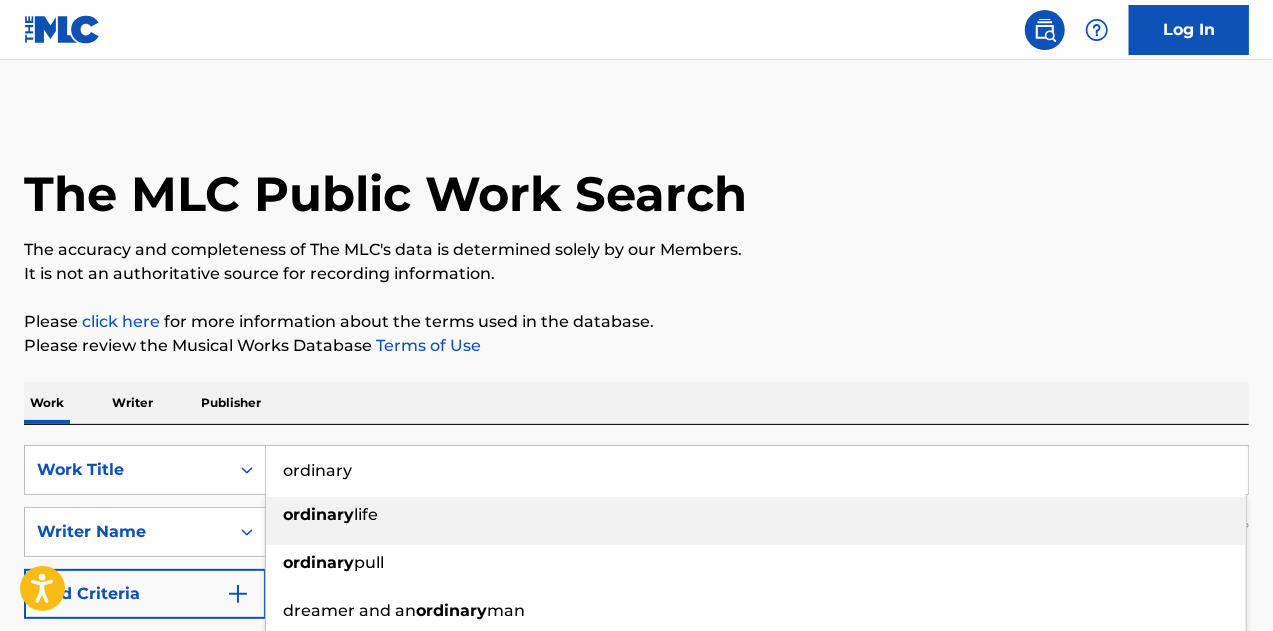 click on "ordinary" at bounding box center [757, 470] 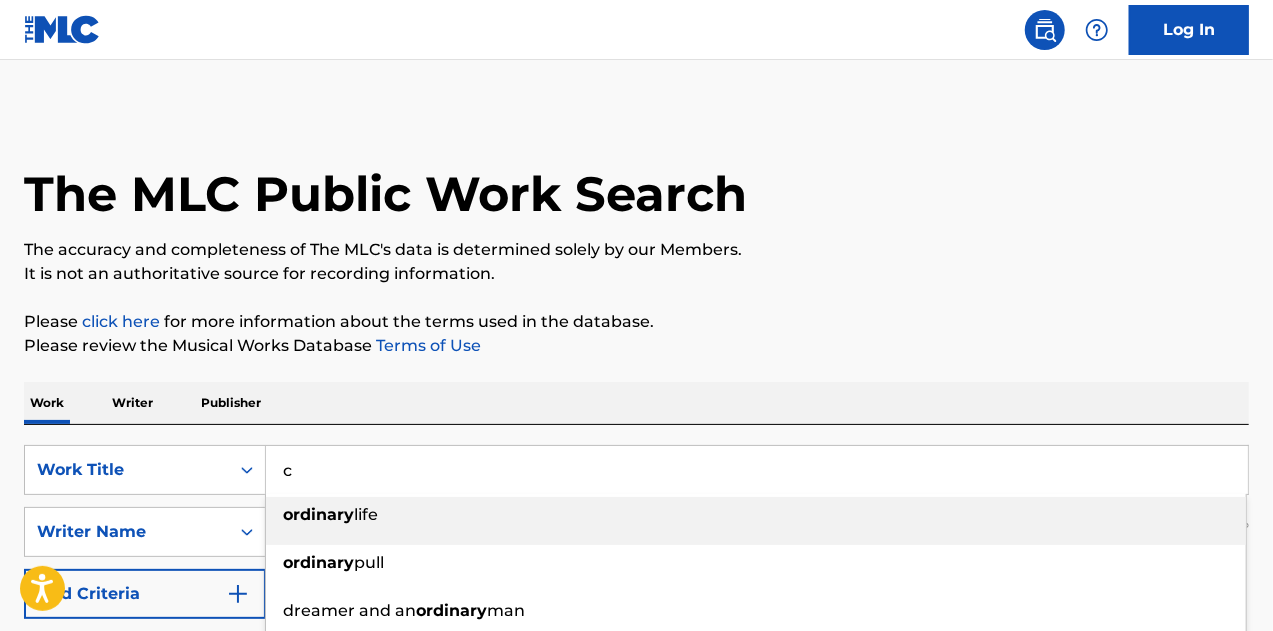 click on "c" at bounding box center (757, 470) 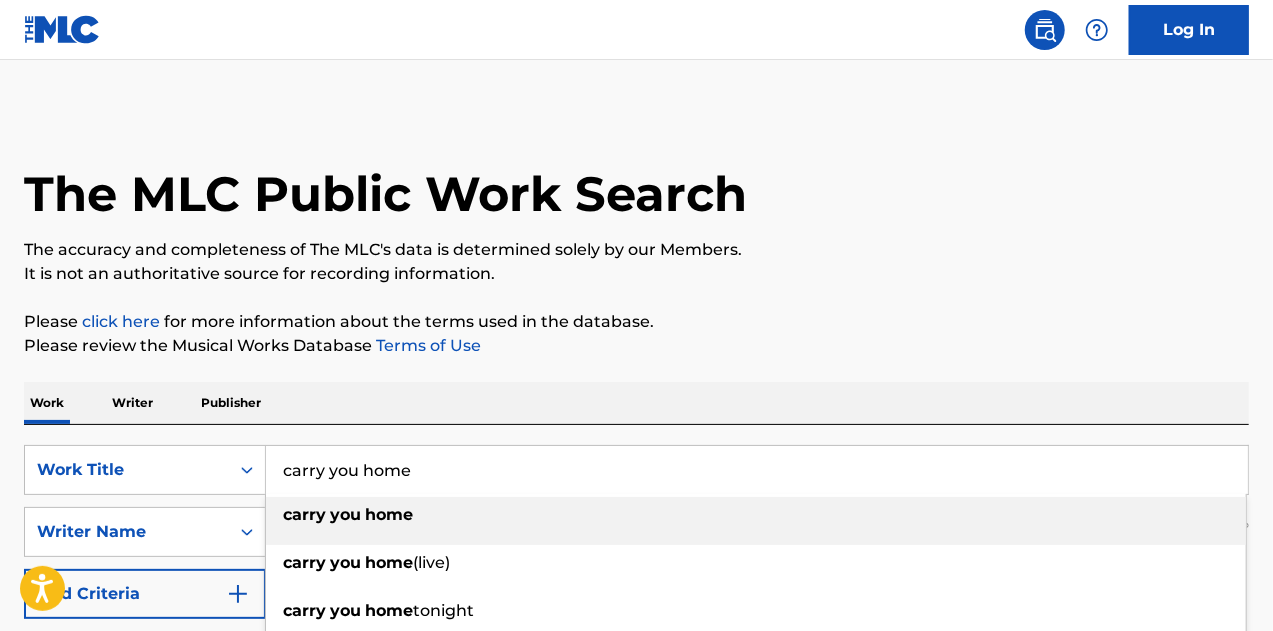 type on "carry you home" 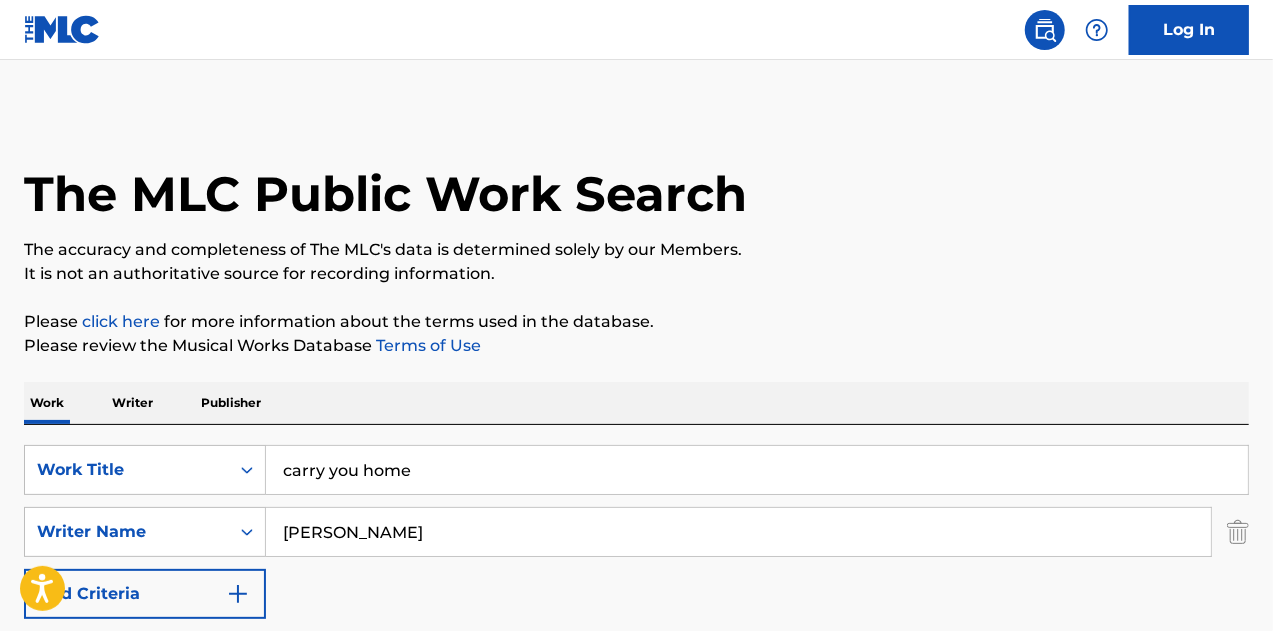 click on "Search" at bounding box center [1174, 664] 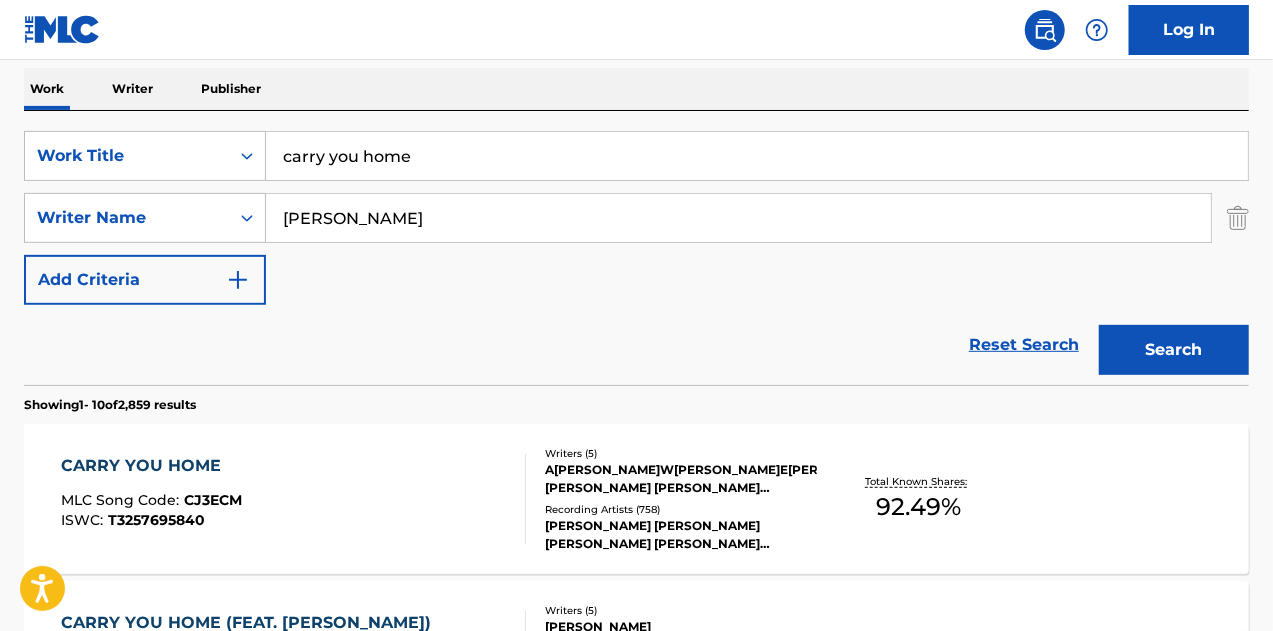 scroll, scrollTop: 500, scrollLeft: 0, axis: vertical 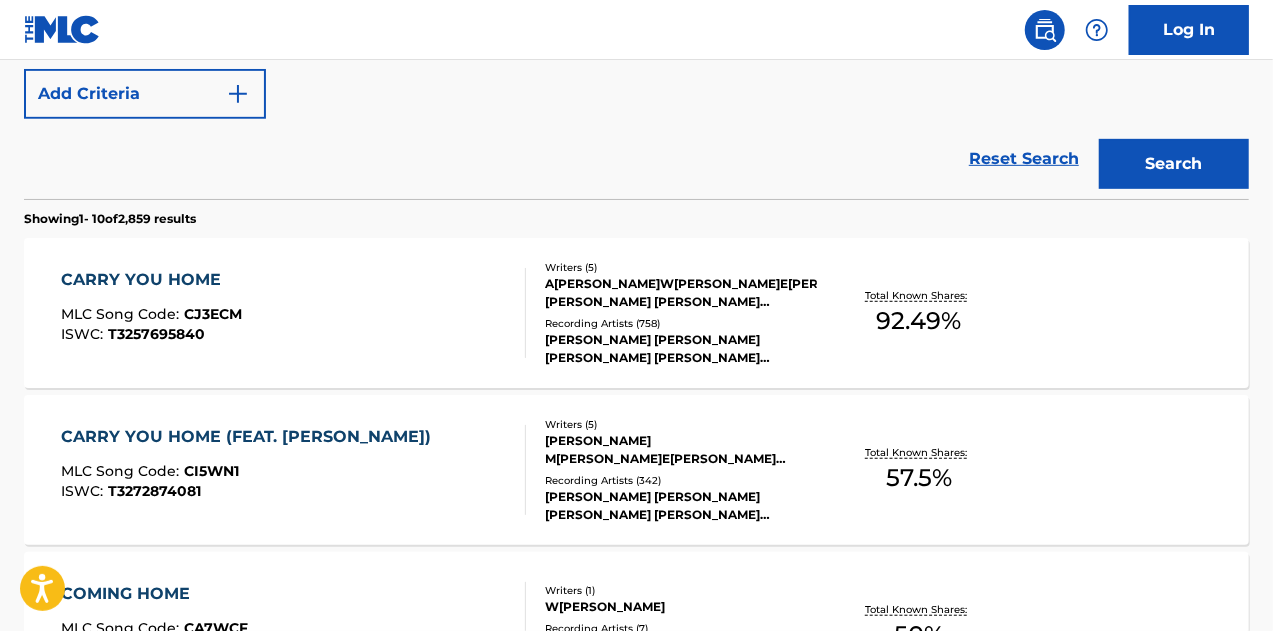 click on "CARRY YOU HOME MLC Song Code : CJ3ECM ISWC : T3257695840" at bounding box center [294, 313] 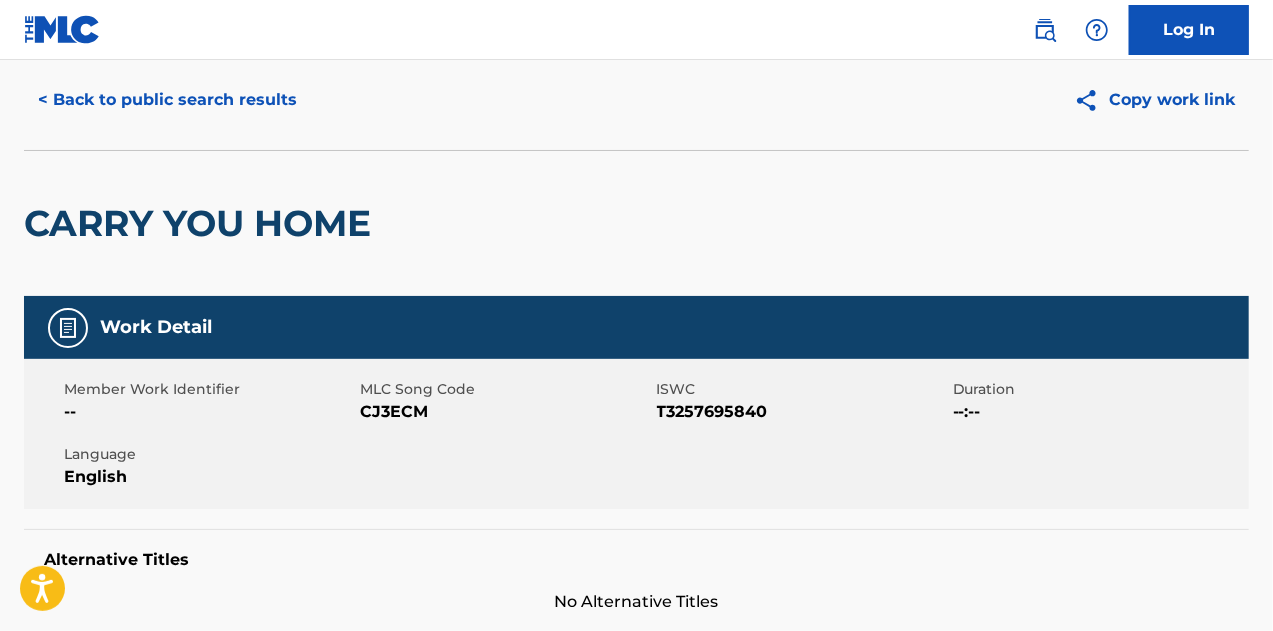 scroll, scrollTop: 0, scrollLeft: 0, axis: both 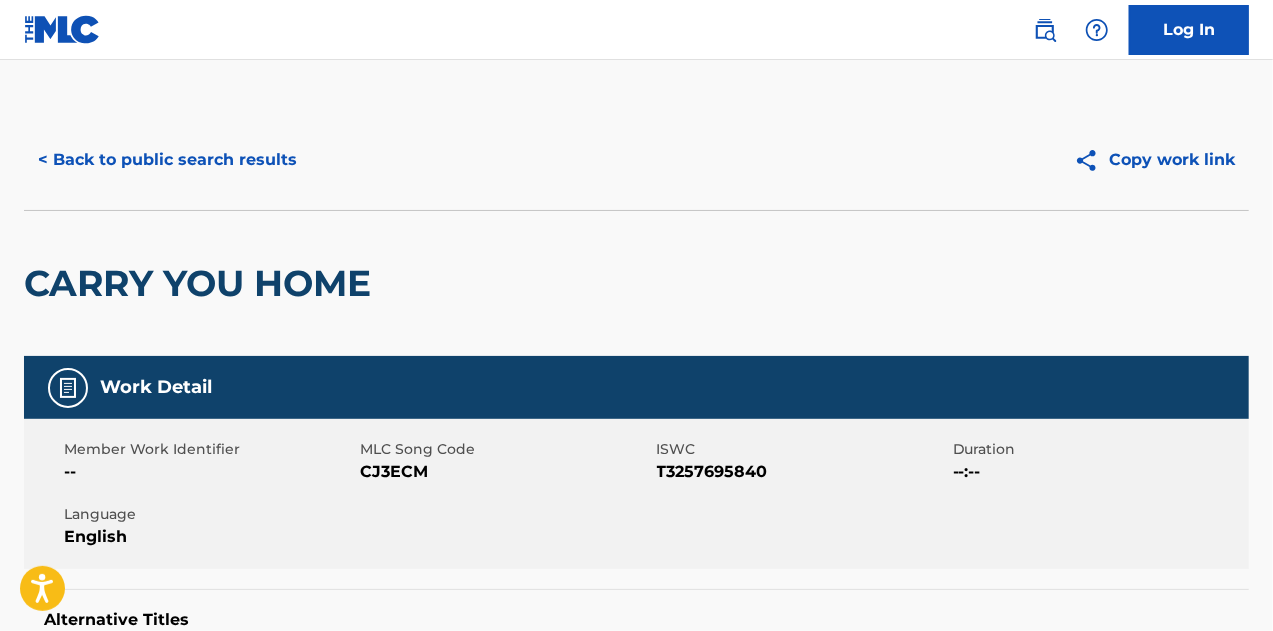 click on "< Back to public search results" at bounding box center (167, 160) 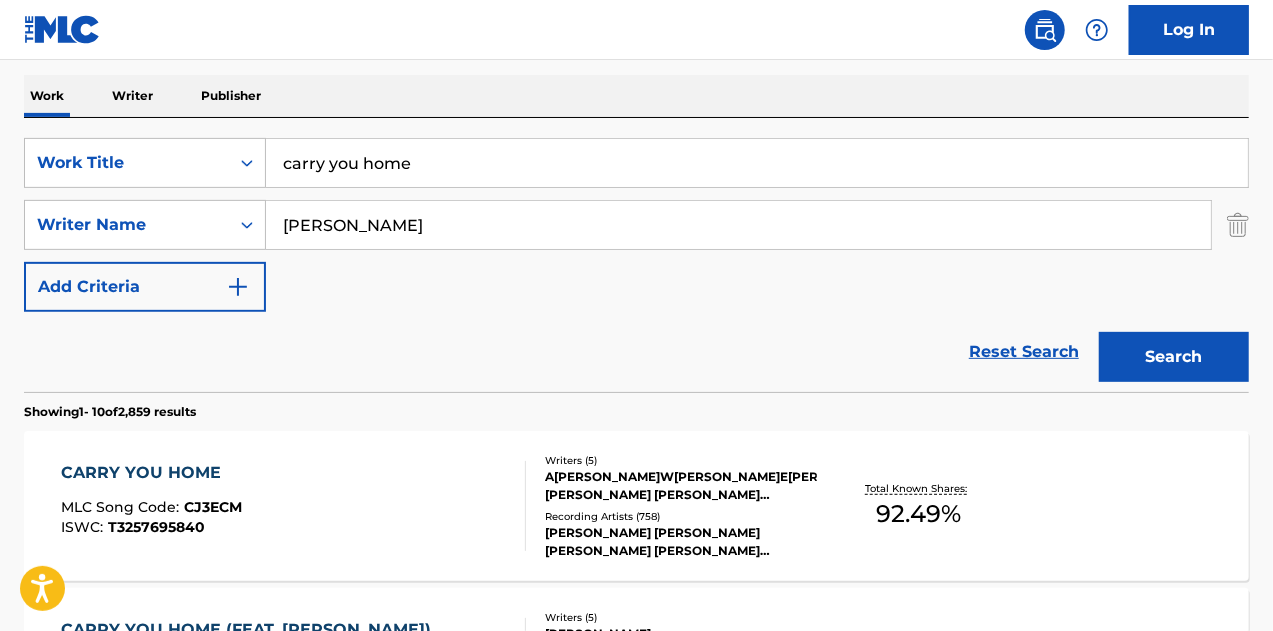scroll, scrollTop: 0, scrollLeft: 0, axis: both 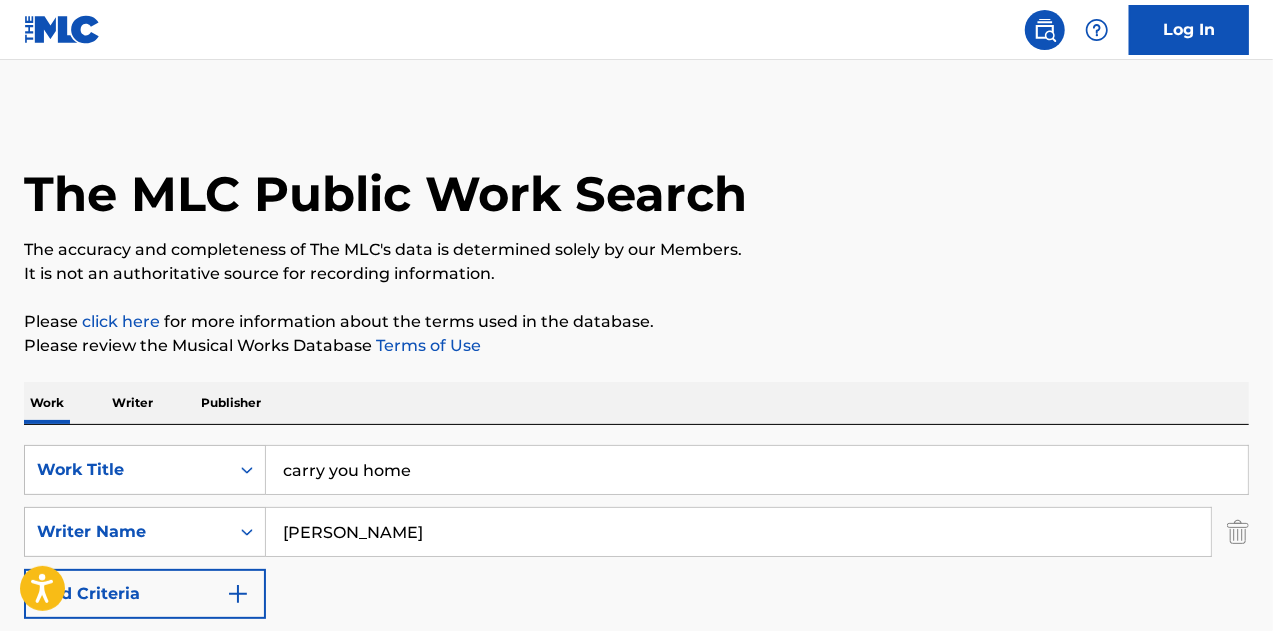 click on "carry you home" at bounding box center (757, 470) 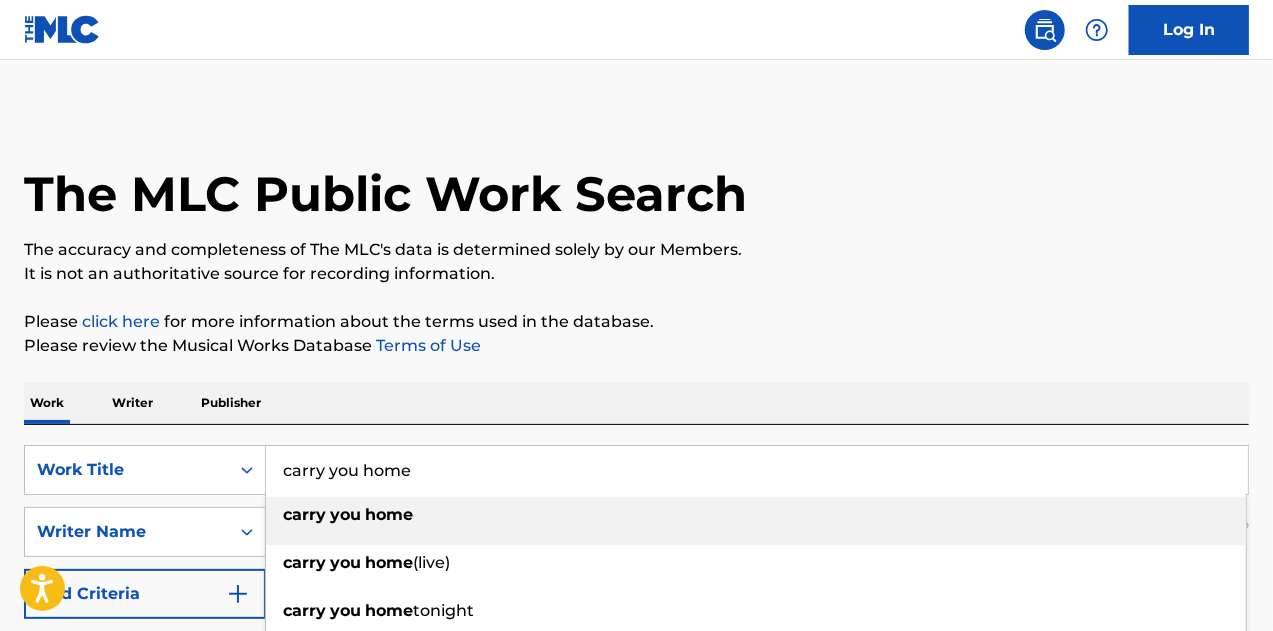 click on "carry you home" at bounding box center (757, 470) 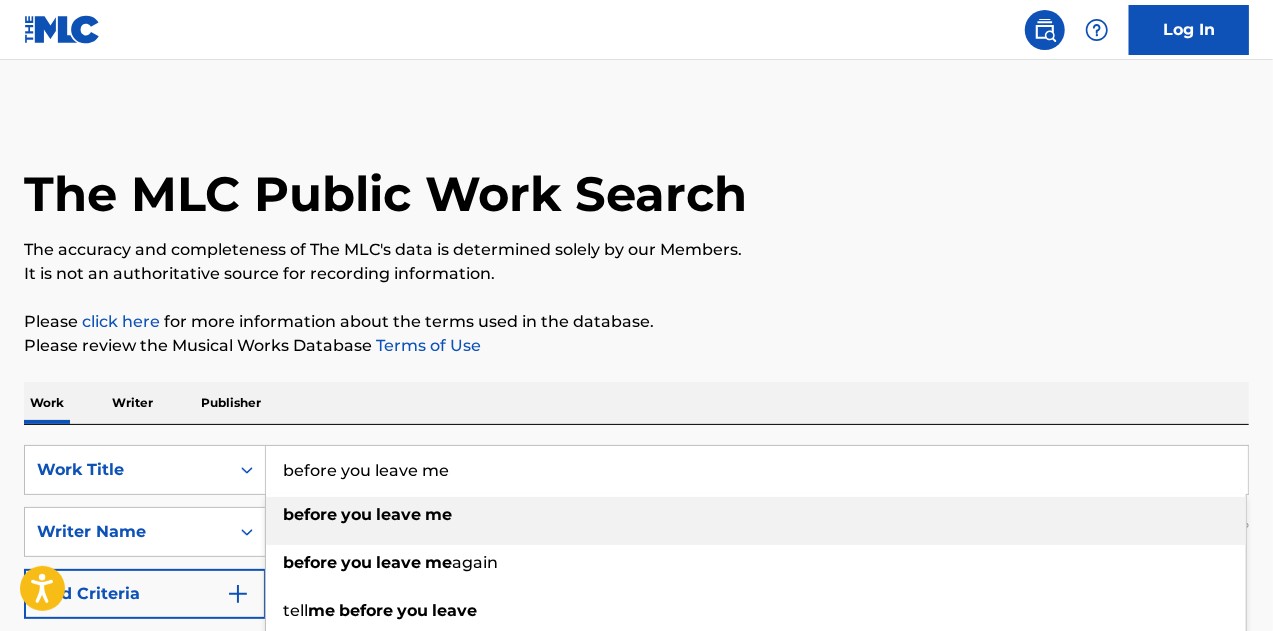 type on "before you leave me" 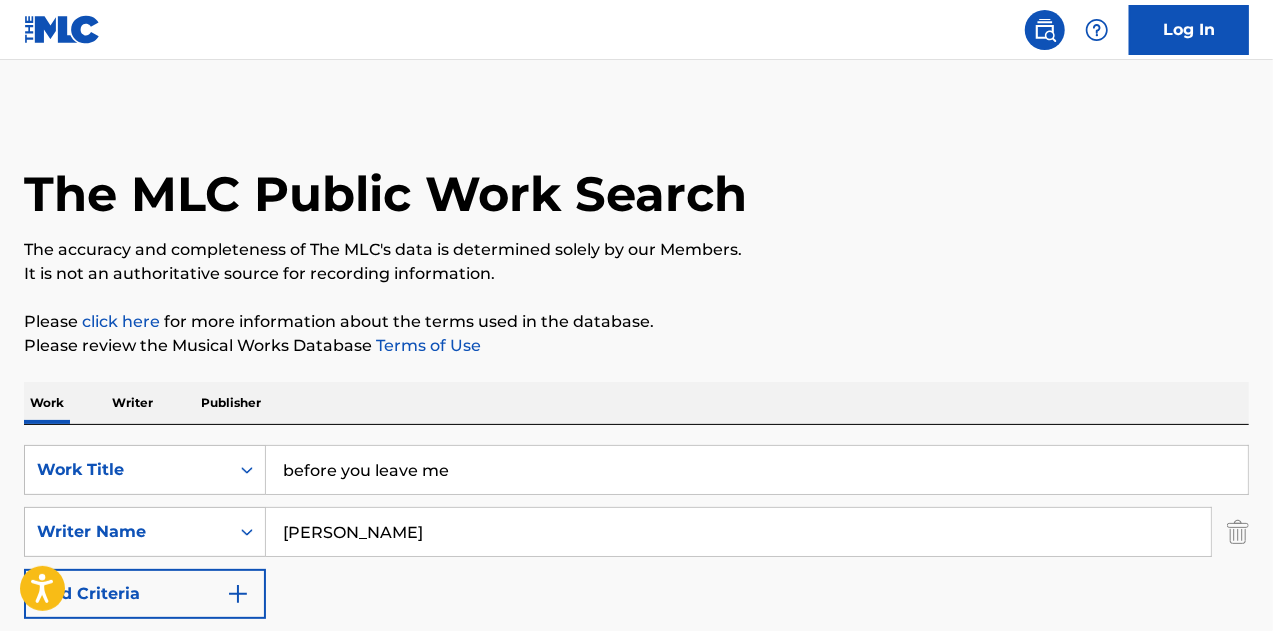 click on "Search" at bounding box center (1174, 664) 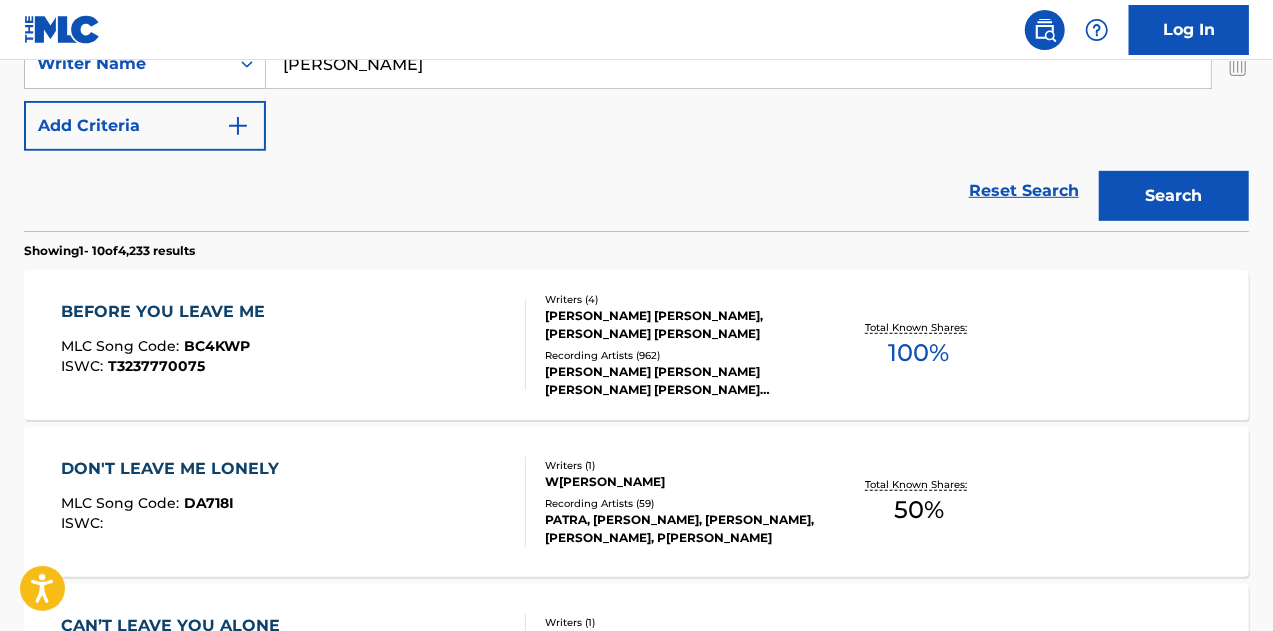 scroll, scrollTop: 500, scrollLeft: 0, axis: vertical 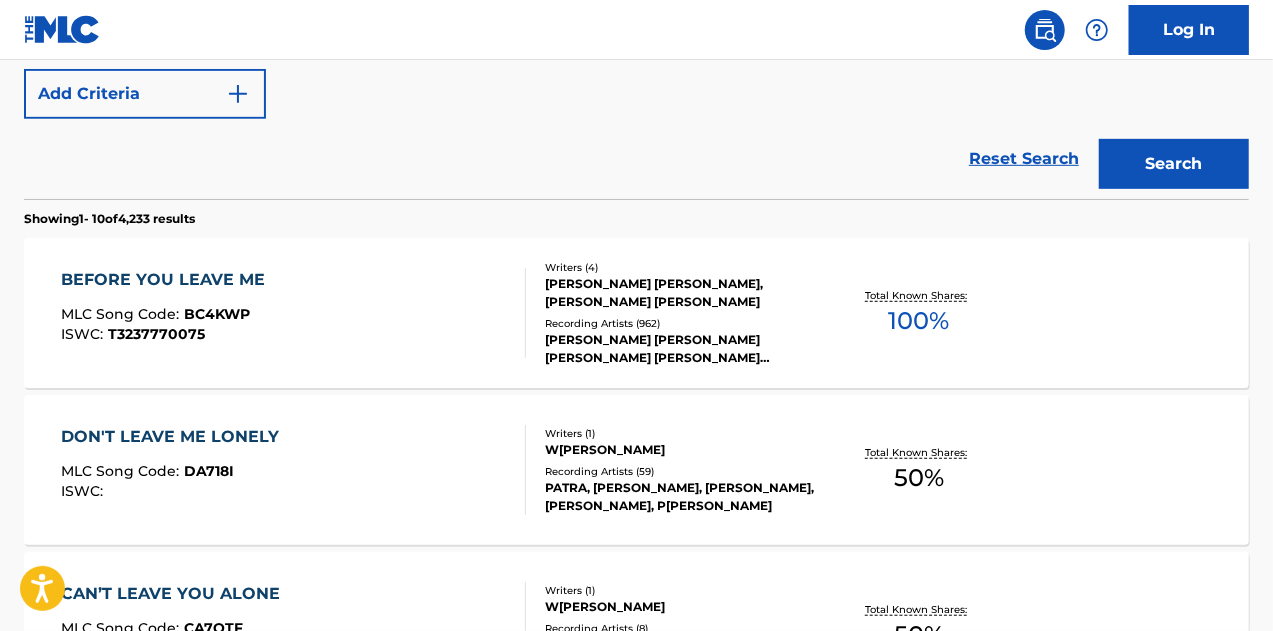 click on "BEFORE YOU LEAVE ME MLC Song Code : BC4KWP ISWC : T3237770075" at bounding box center (294, 313) 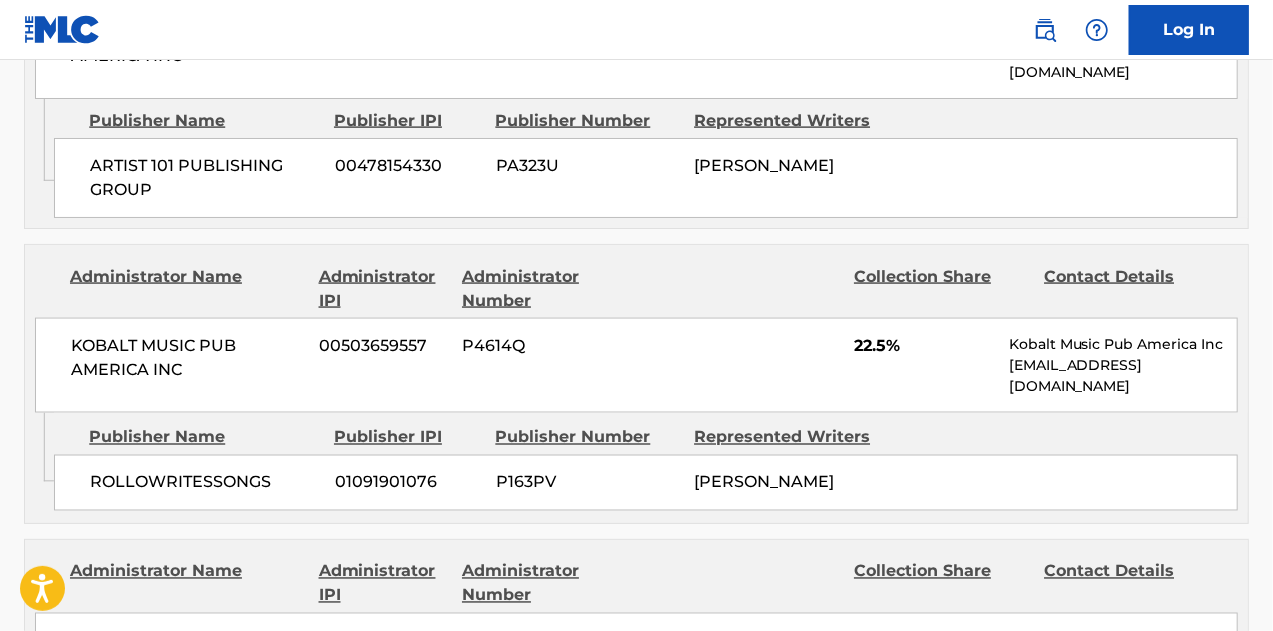 scroll, scrollTop: 1500, scrollLeft: 0, axis: vertical 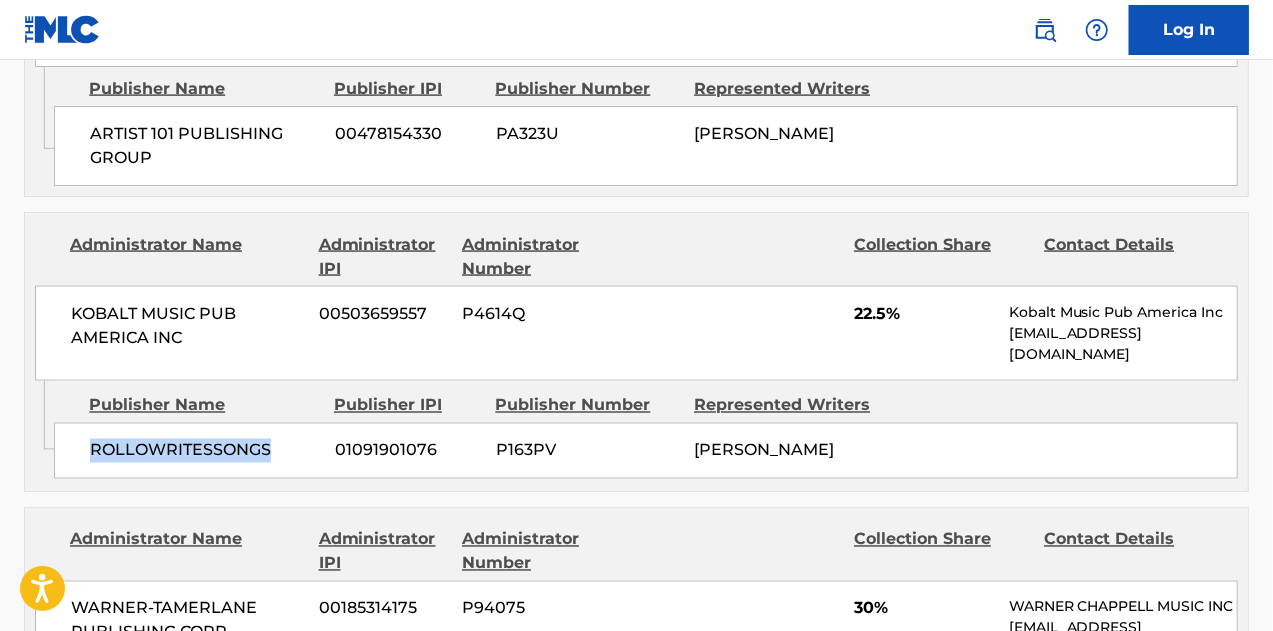 drag, startPoint x: 272, startPoint y: 419, endPoint x: 94, endPoint y: 415, distance: 178.04494 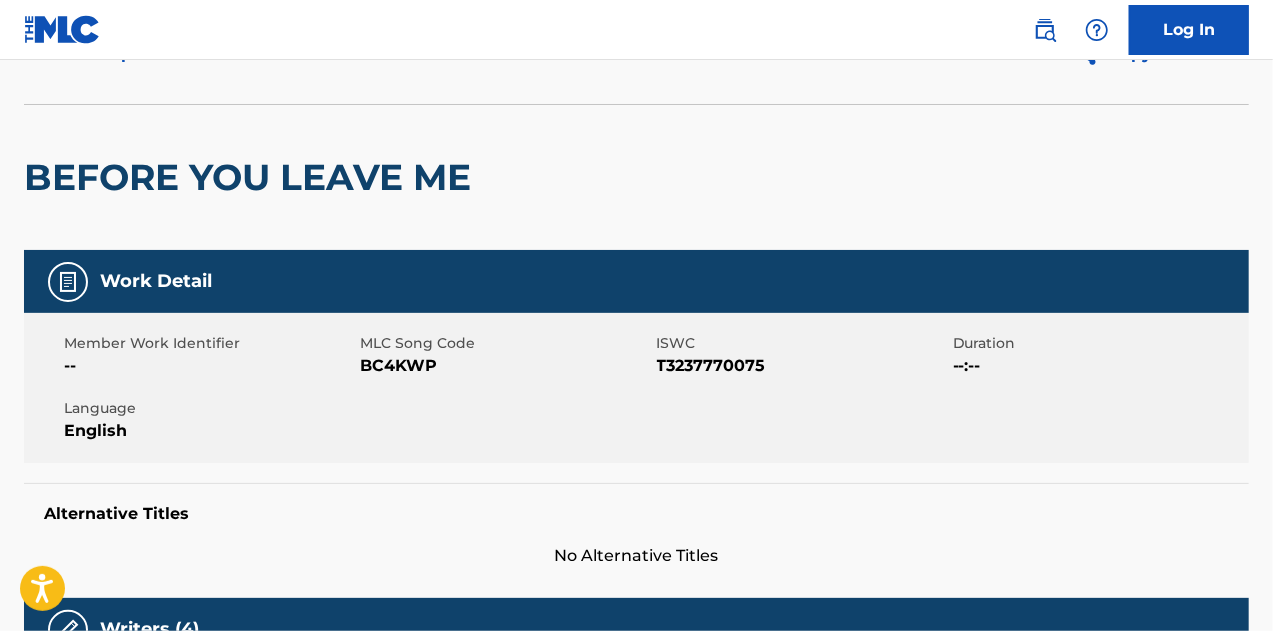 scroll, scrollTop: 0, scrollLeft: 0, axis: both 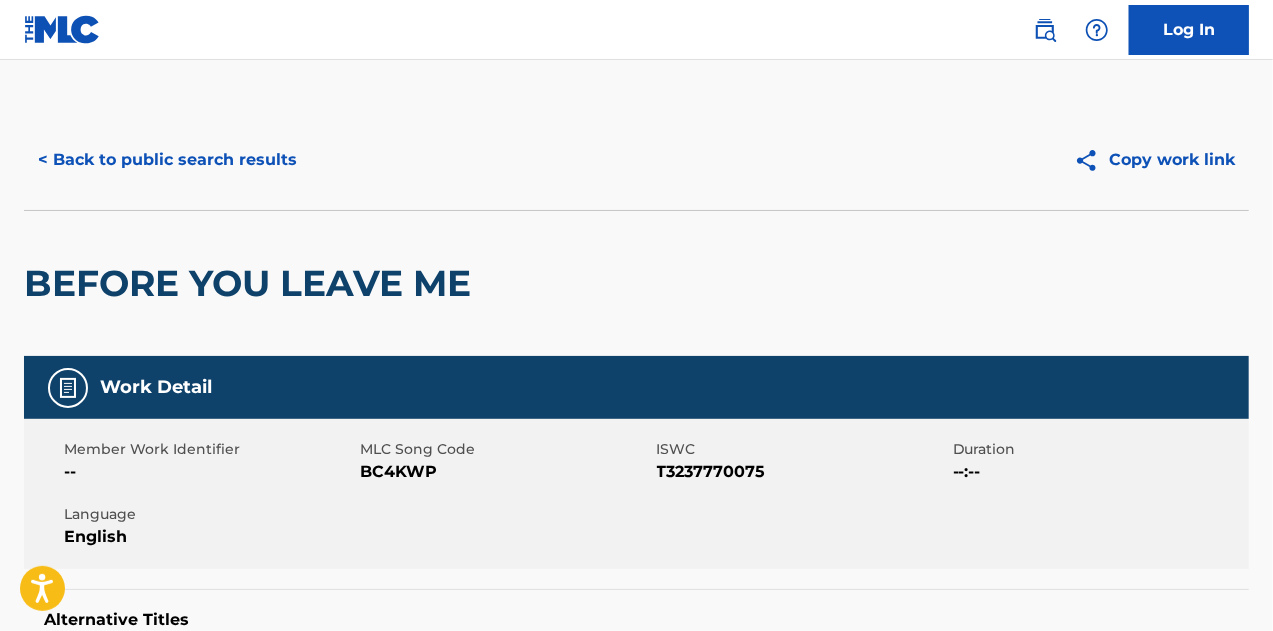 click on "< Back to public search results" at bounding box center (167, 160) 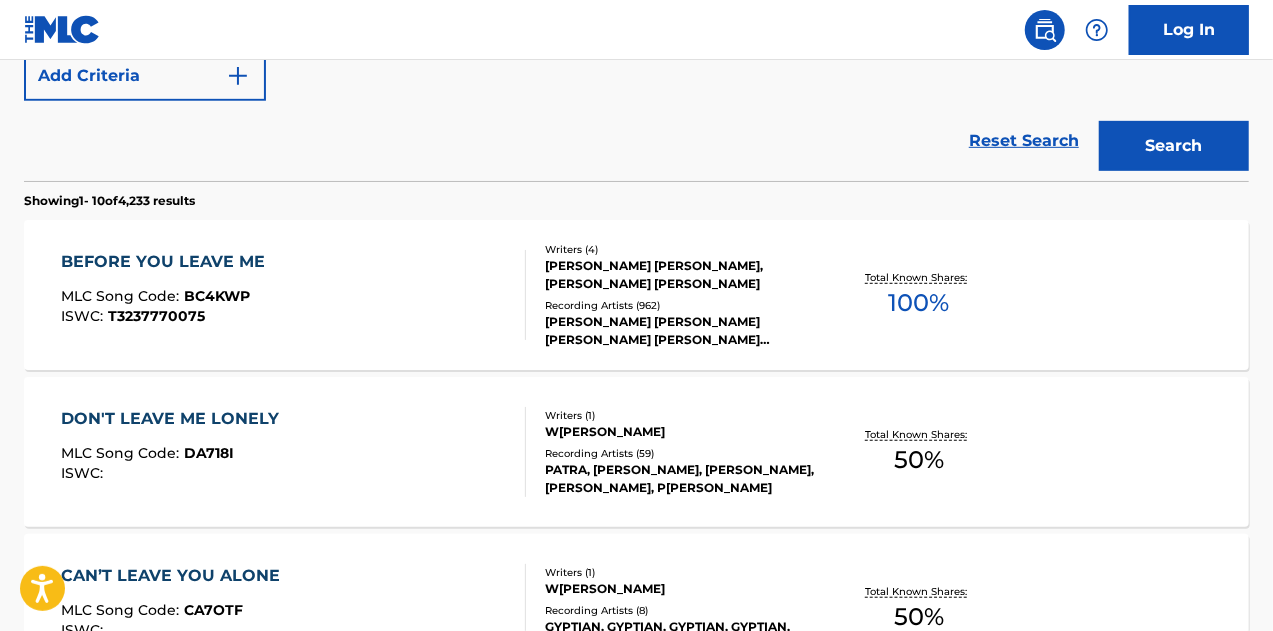 scroll, scrollTop: 514, scrollLeft: 0, axis: vertical 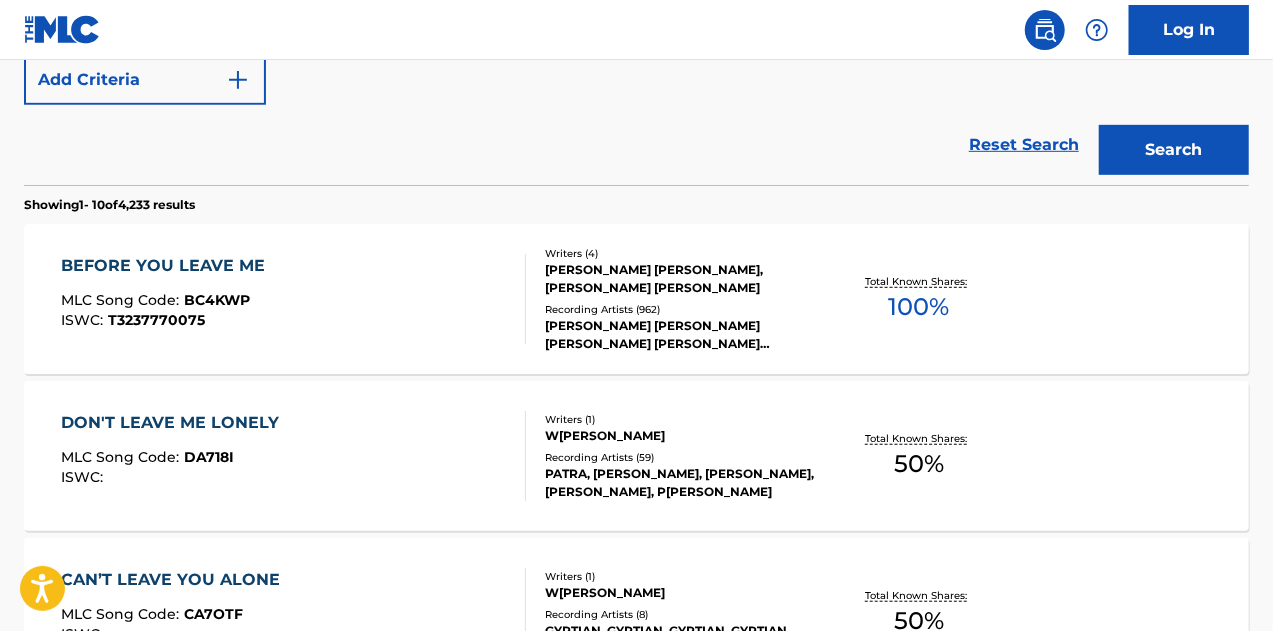 click at bounding box center (517, 299) 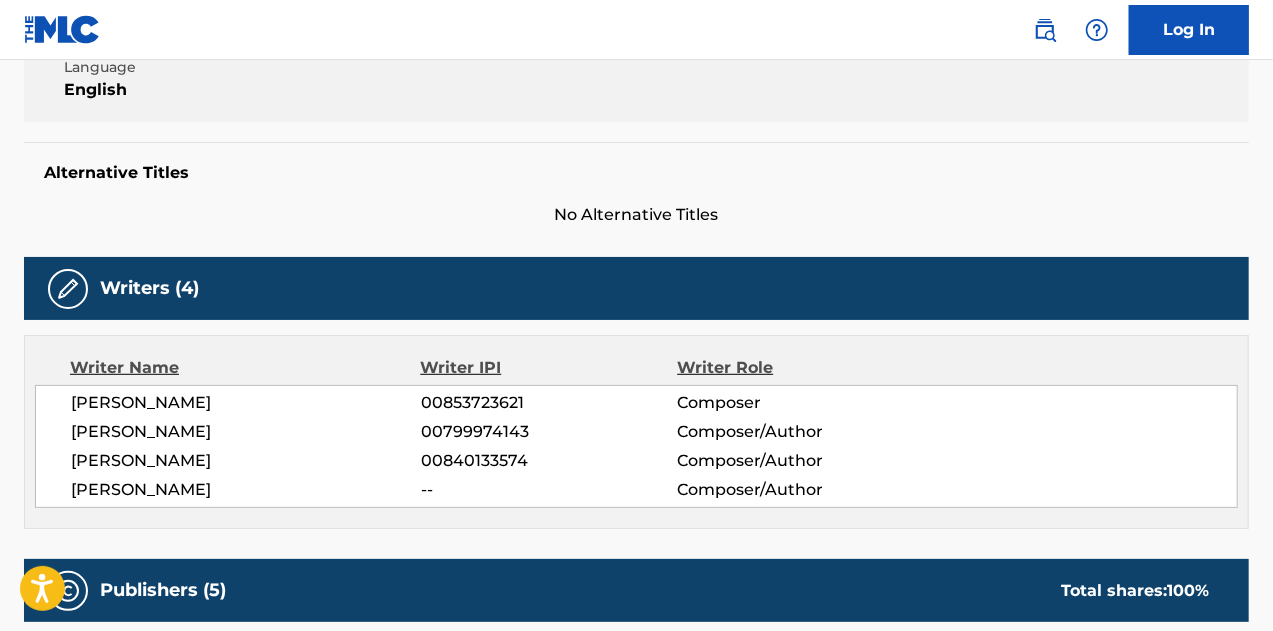 scroll, scrollTop: 300, scrollLeft: 0, axis: vertical 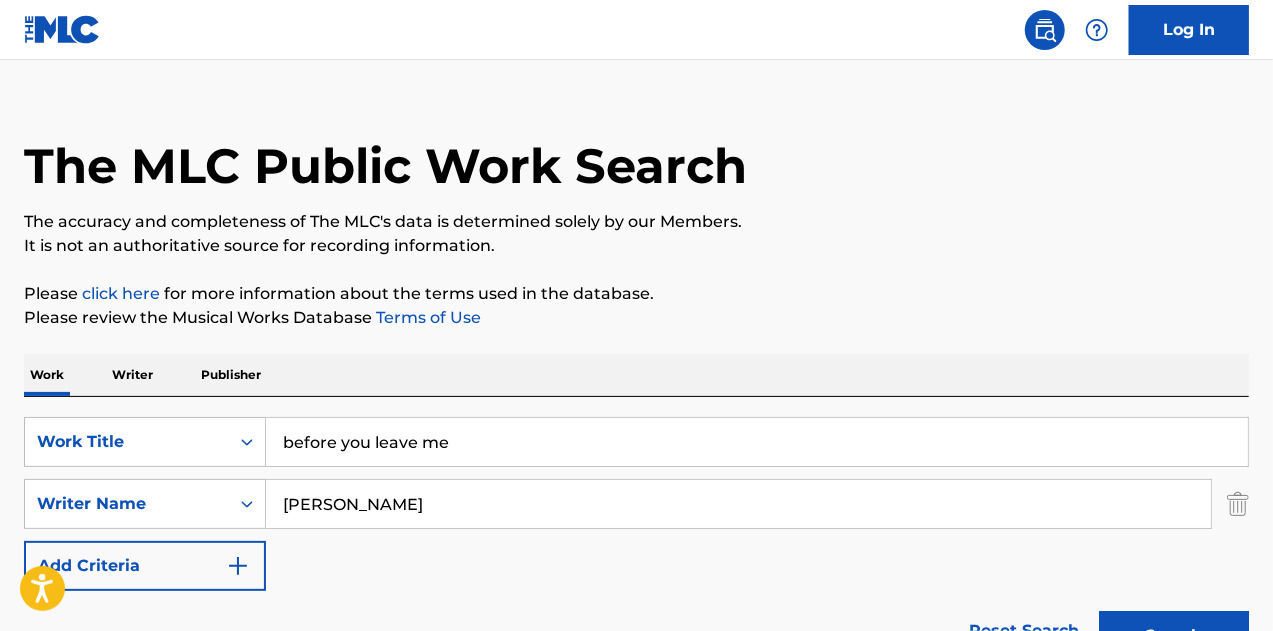 click on "before you leave me" at bounding box center (757, 442) 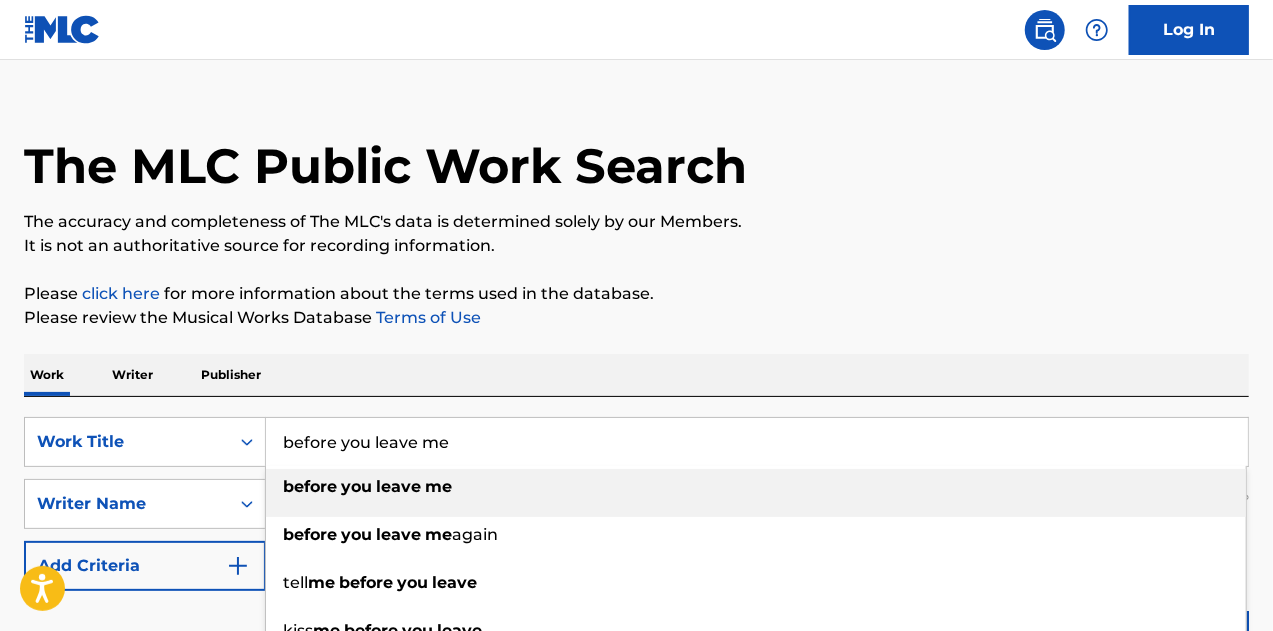 click on "before you leave me" at bounding box center [757, 442] 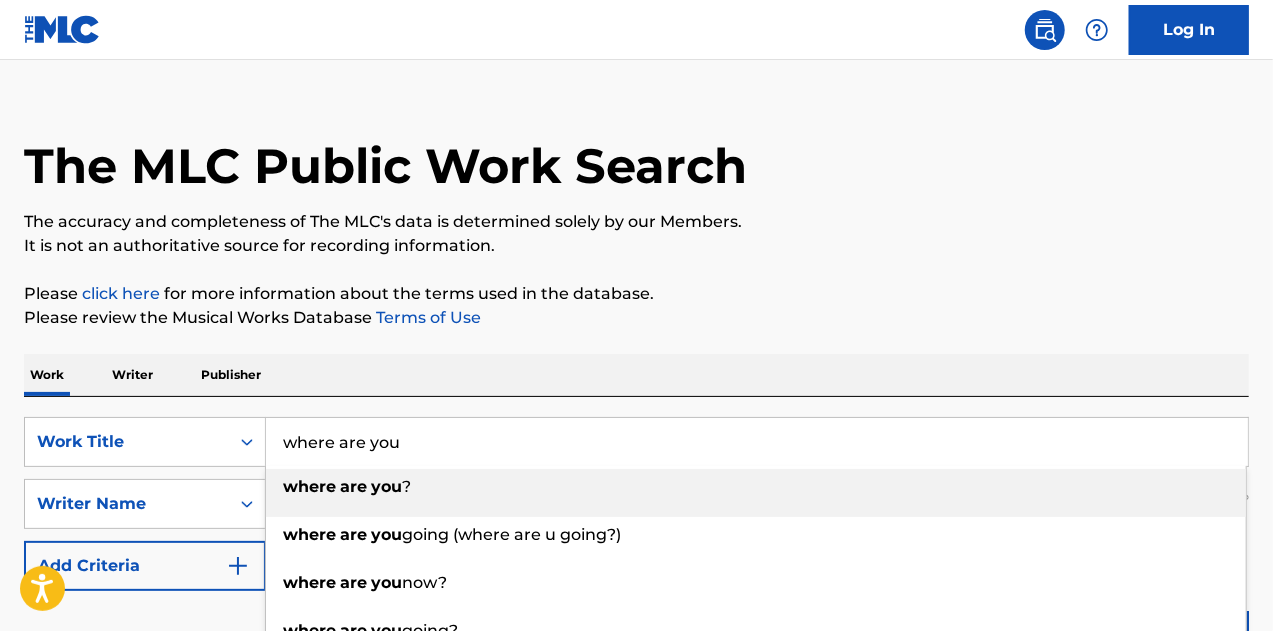type on "where are you" 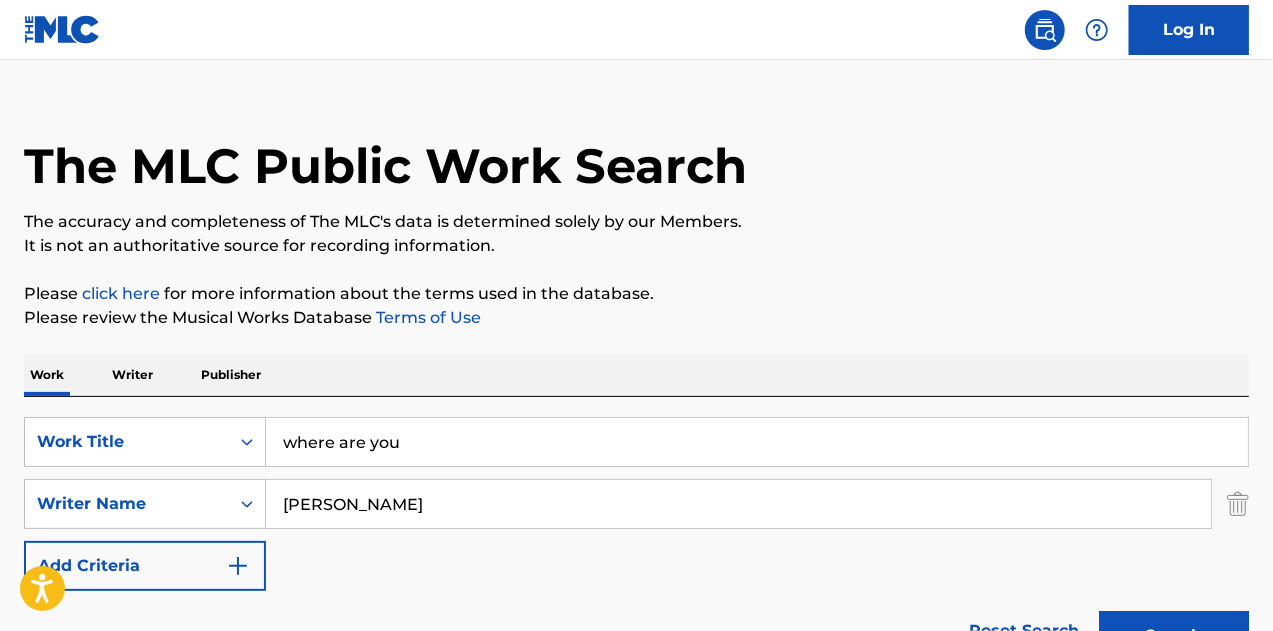 type on "[PERSON_NAME]" 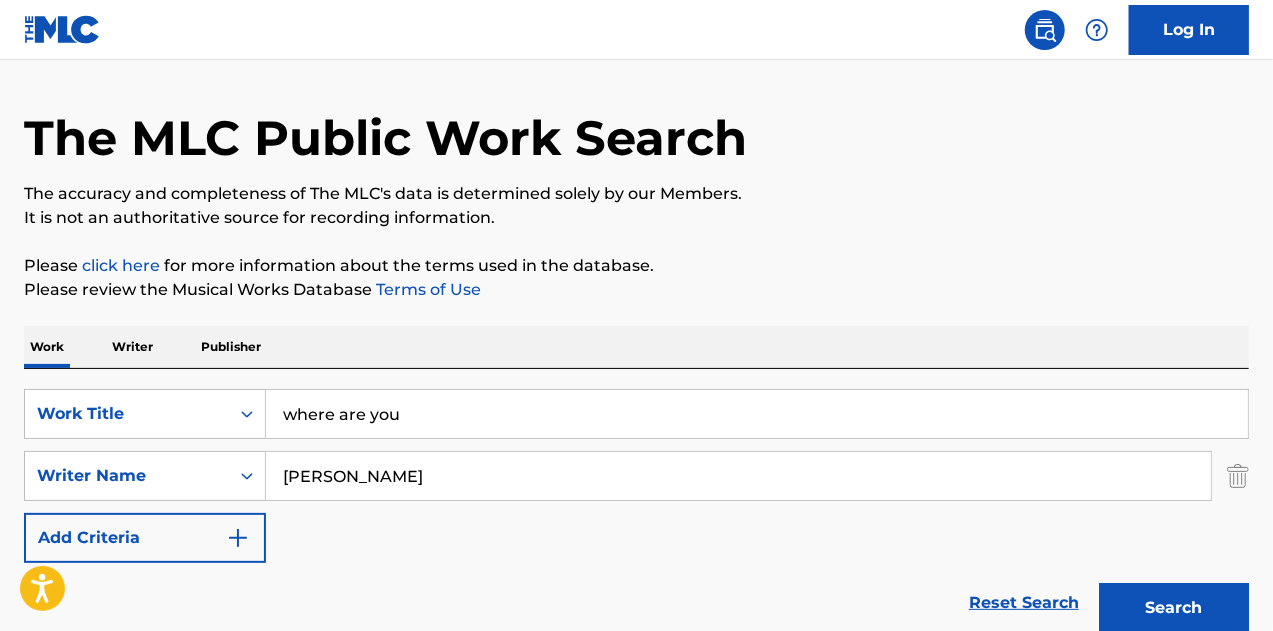 scroll, scrollTop: 100, scrollLeft: 0, axis: vertical 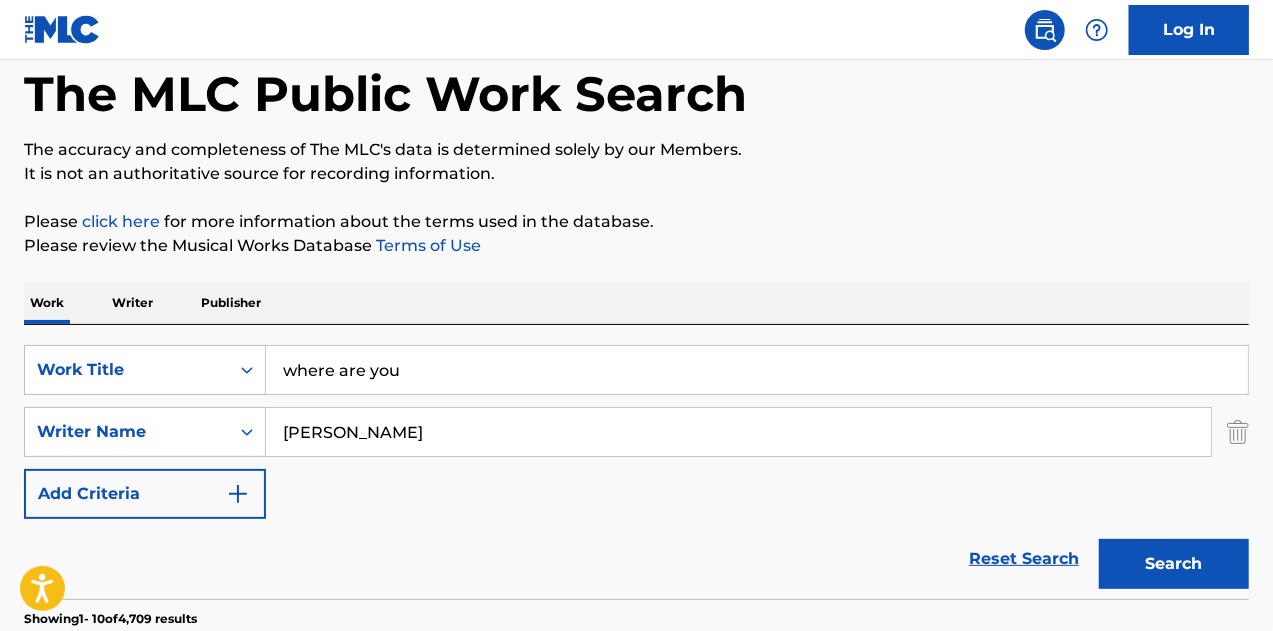 click on "where are you" at bounding box center (757, 370) 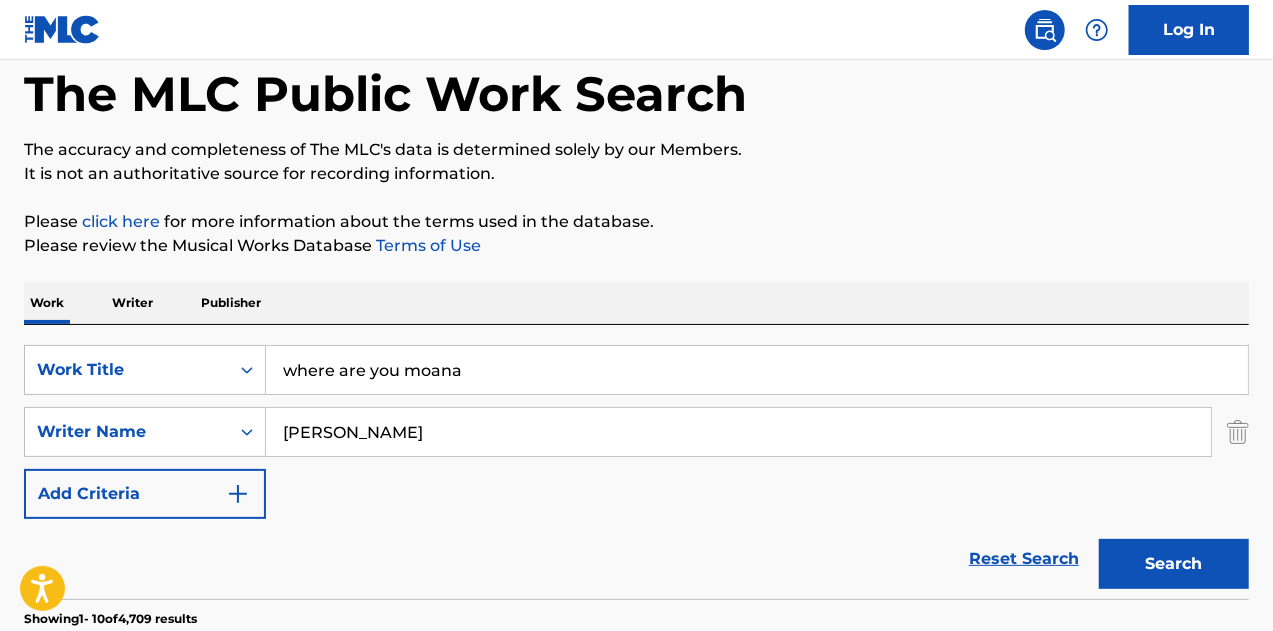 click on "Search" at bounding box center [1174, 564] 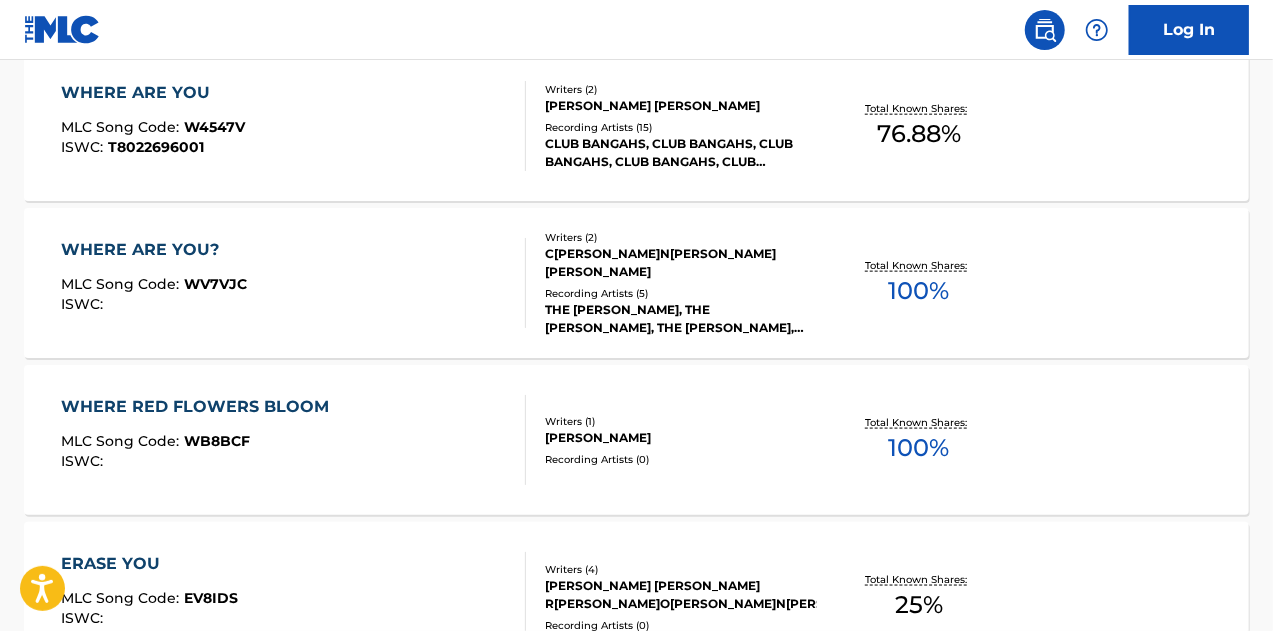 scroll, scrollTop: 1200, scrollLeft: 0, axis: vertical 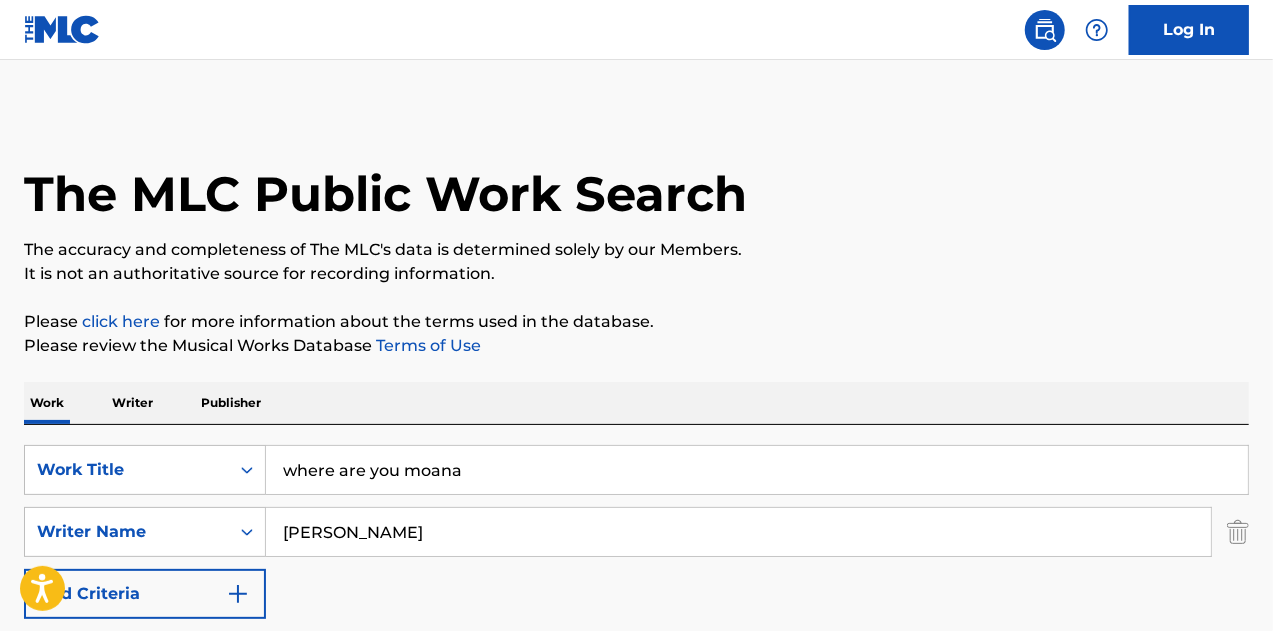 drag, startPoint x: 494, startPoint y: 470, endPoint x: 405, endPoint y: 456, distance: 90.0944 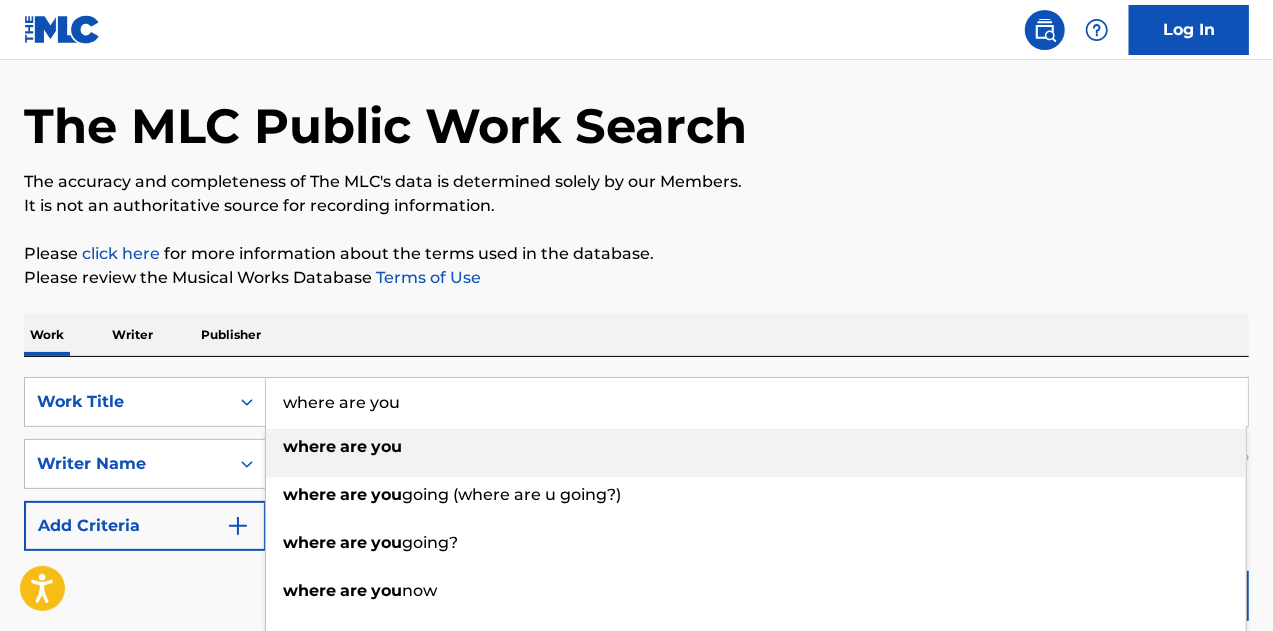 scroll, scrollTop: 100, scrollLeft: 0, axis: vertical 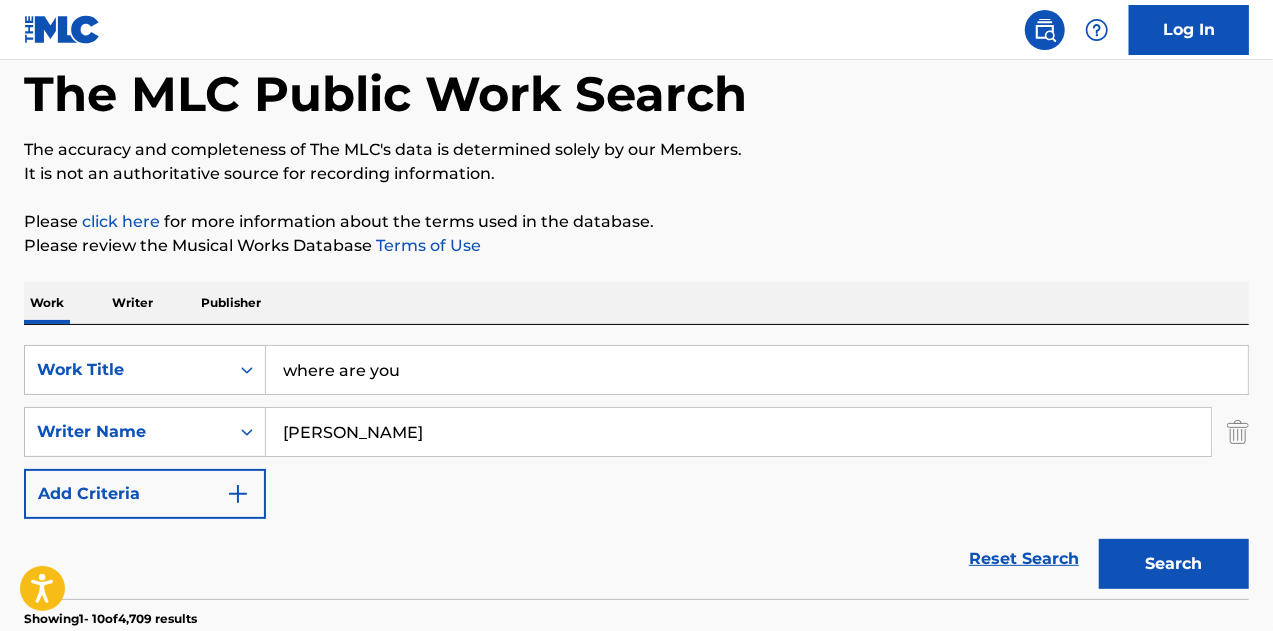 click on "where are you" at bounding box center [757, 370] 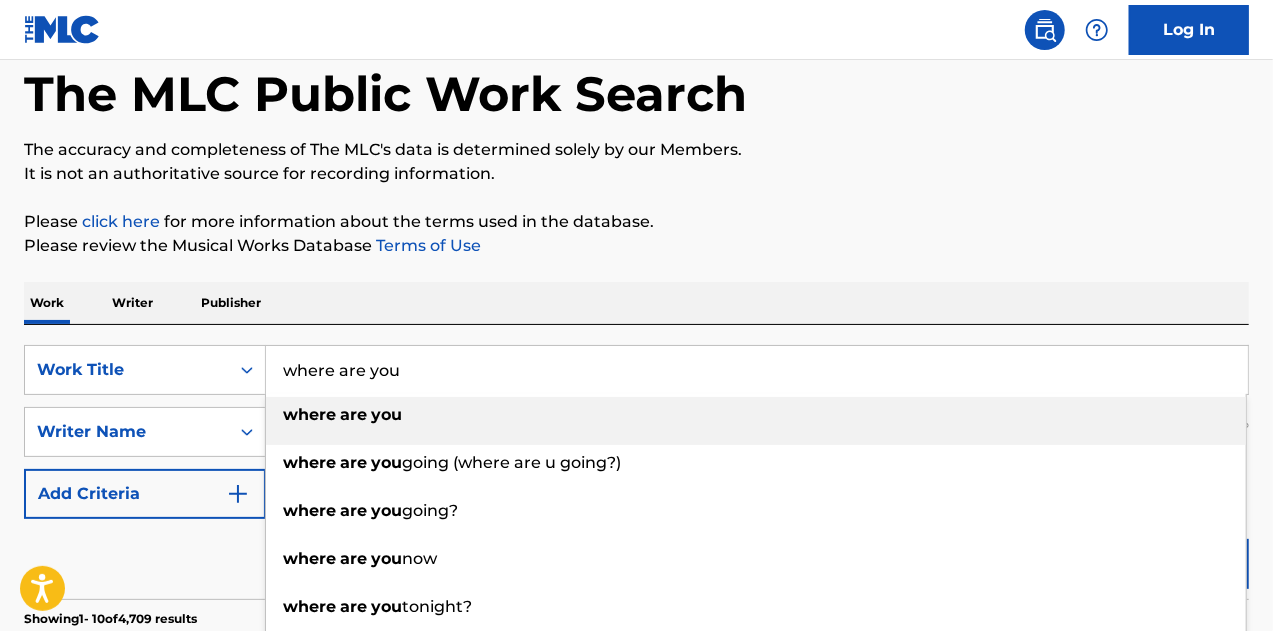 click on "where are you" at bounding box center [757, 370] 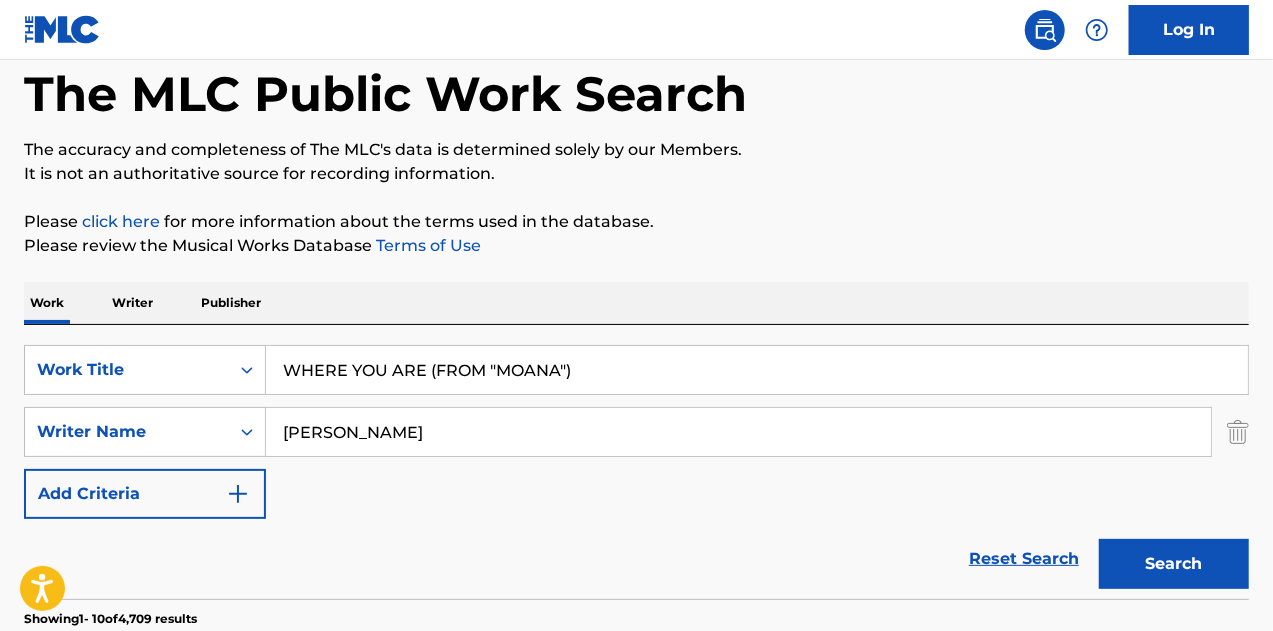 type on "WHERE YOU ARE (FROM "MOANA")" 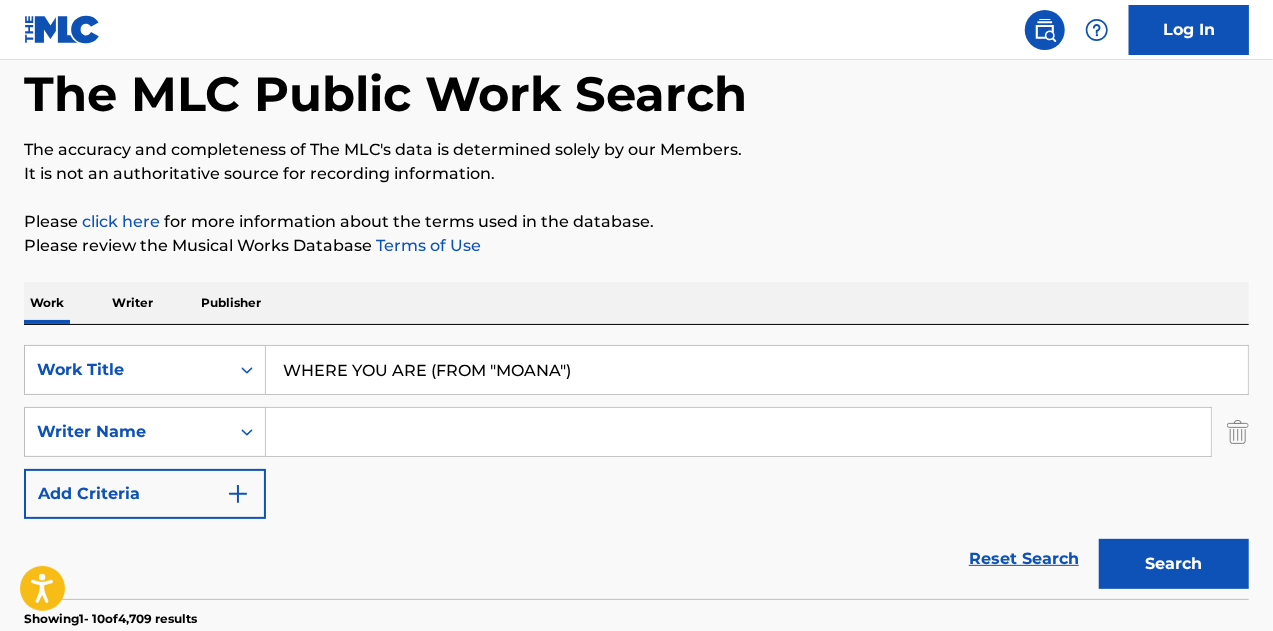 type 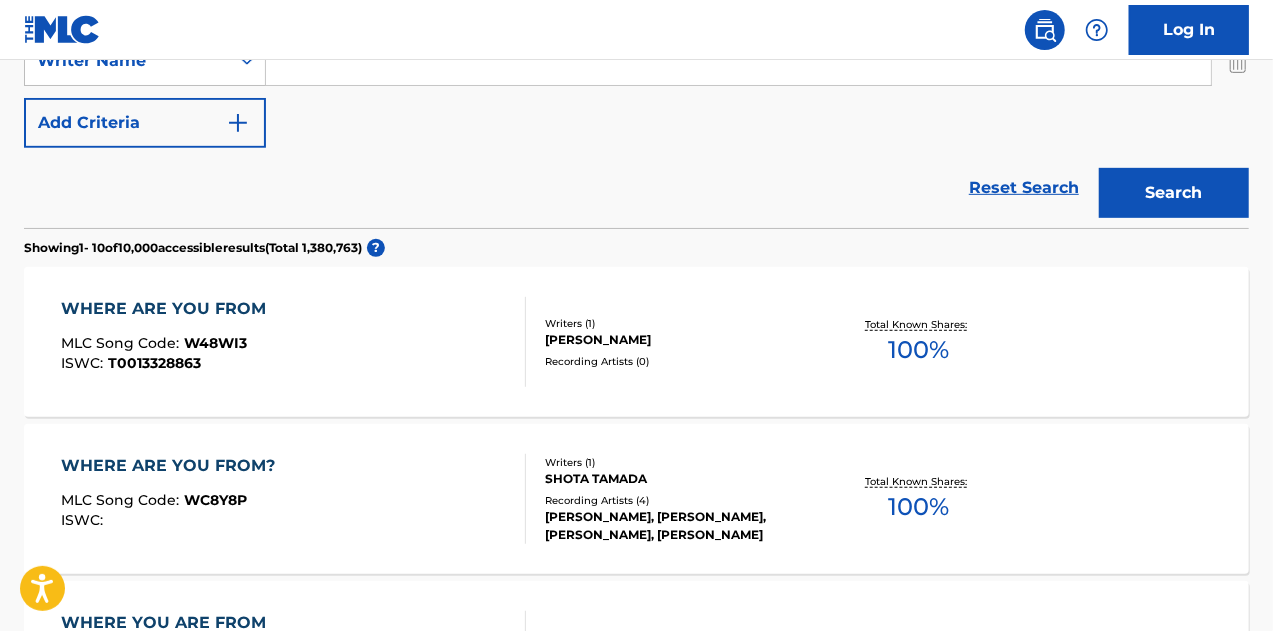 scroll, scrollTop: 178, scrollLeft: 0, axis: vertical 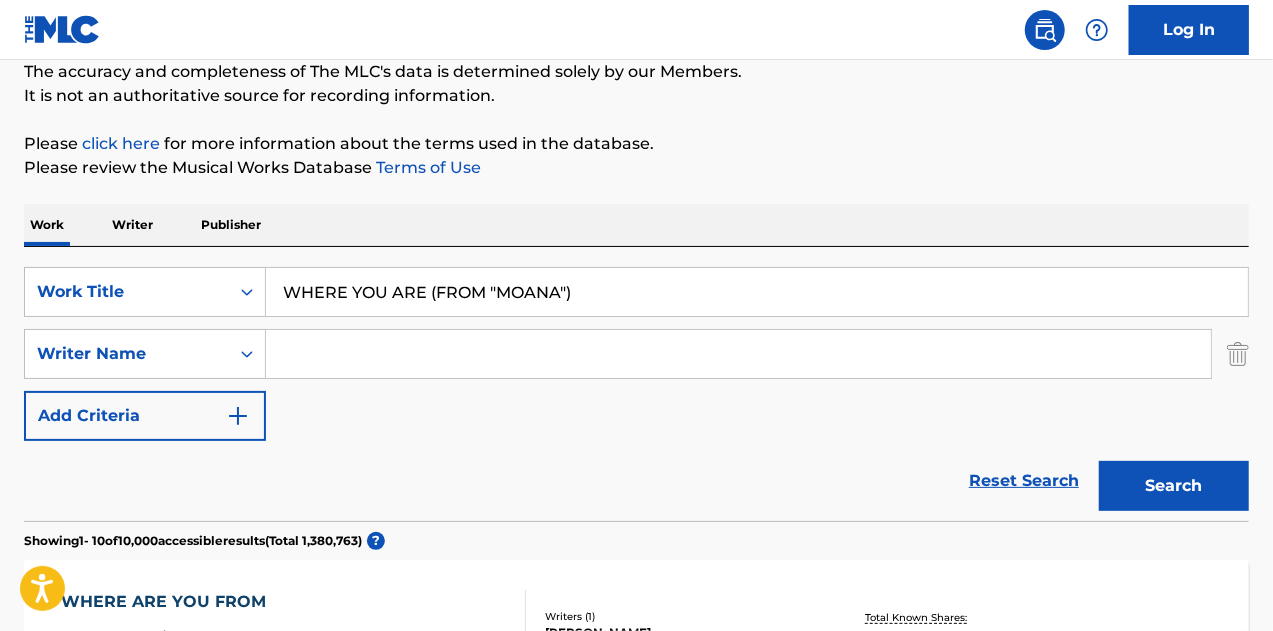 drag, startPoint x: 669, startPoint y: 298, endPoint x: 426, endPoint y: 308, distance: 243.20567 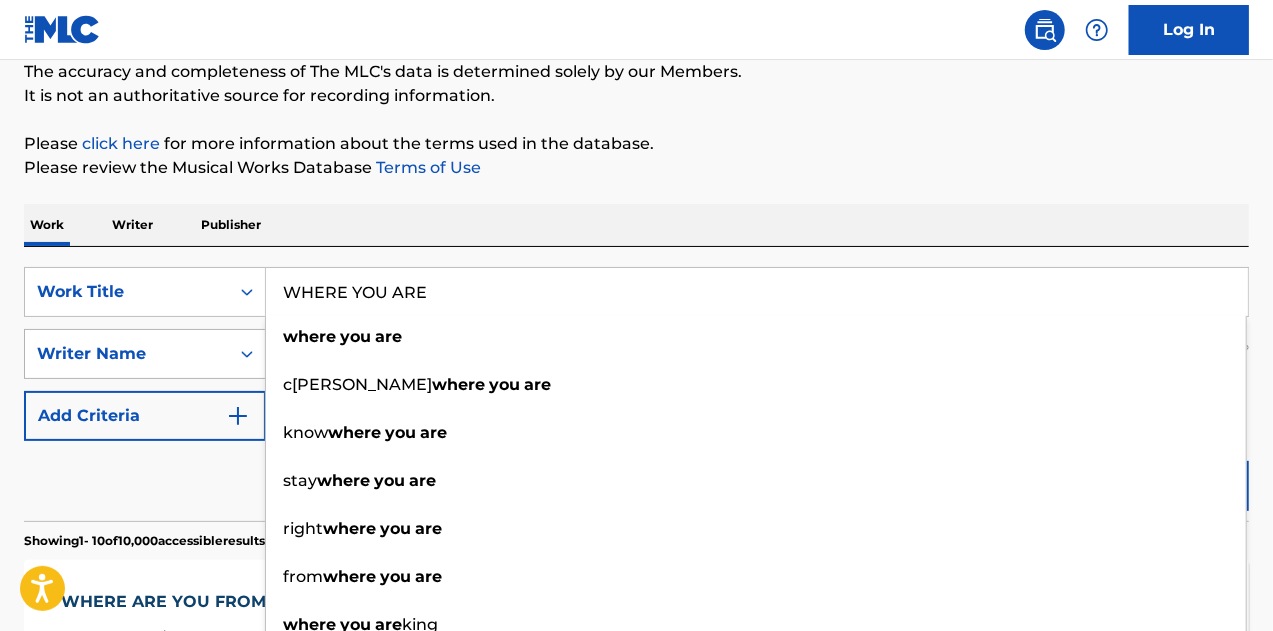 type on "WHERE YOU ARE" 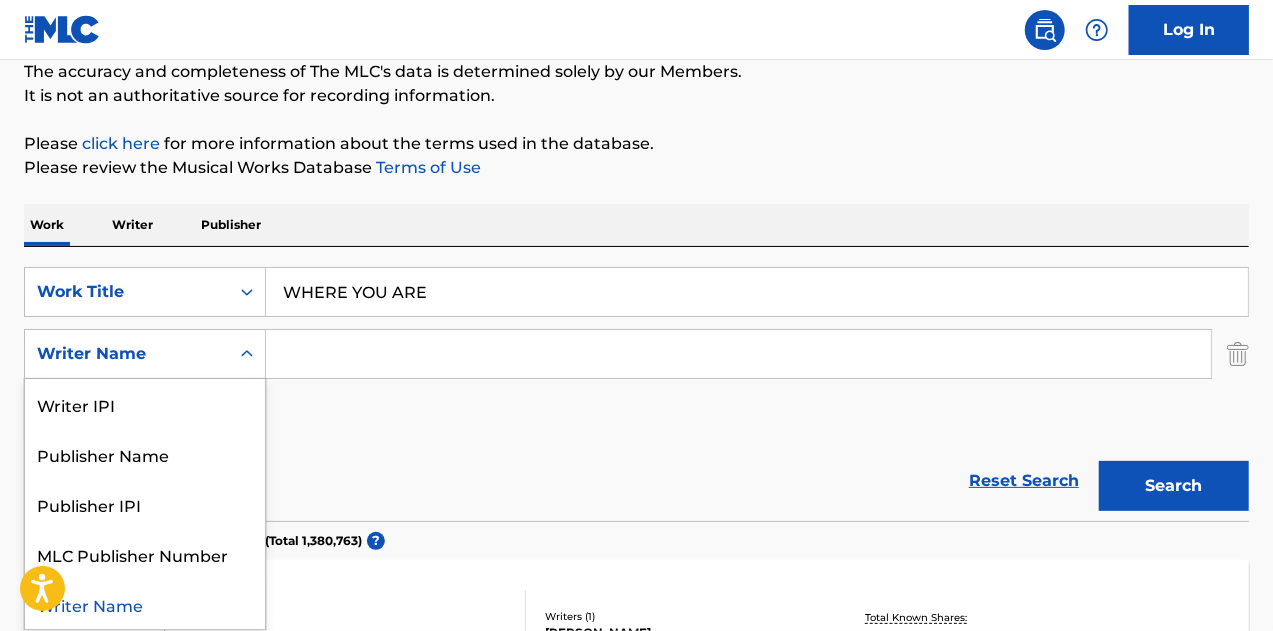 click on "Writer Name" at bounding box center (127, 354) 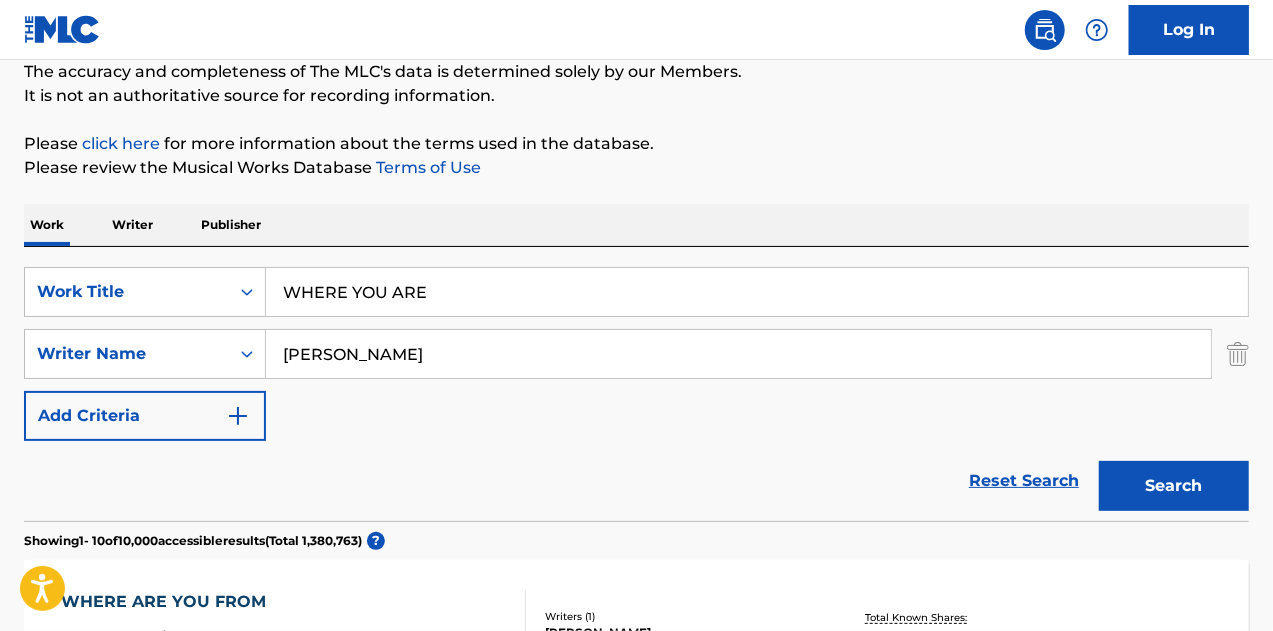 type on "[PERSON_NAME]" 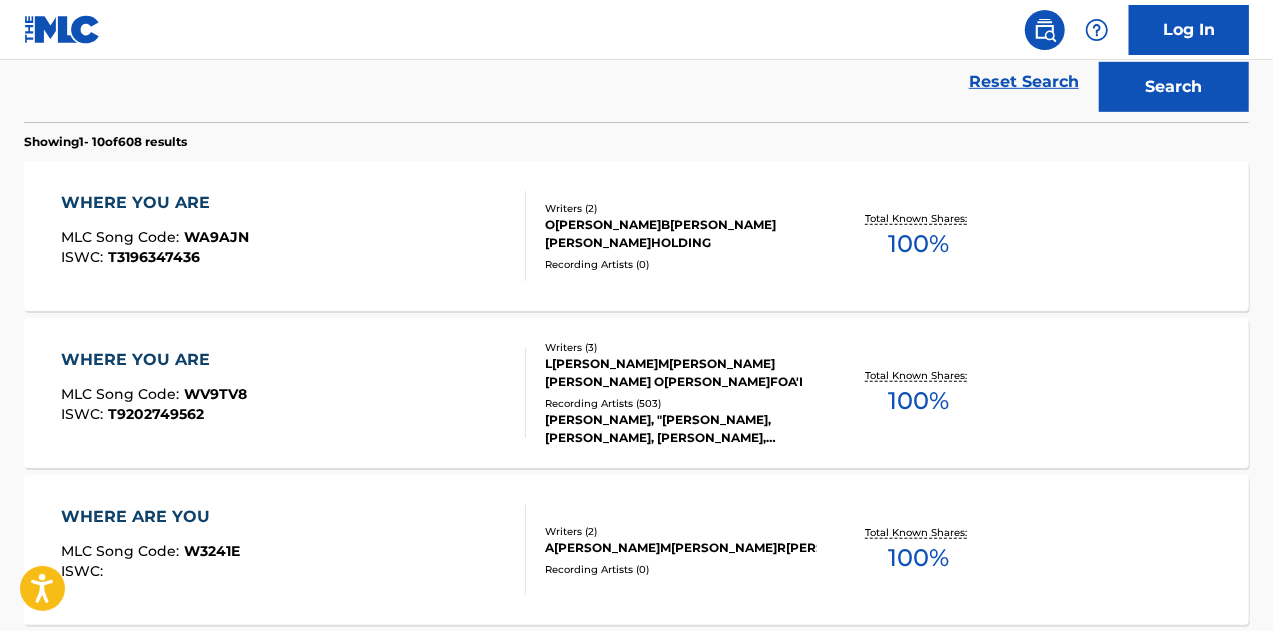 scroll, scrollTop: 578, scrollLeft: 0, axis: vertical 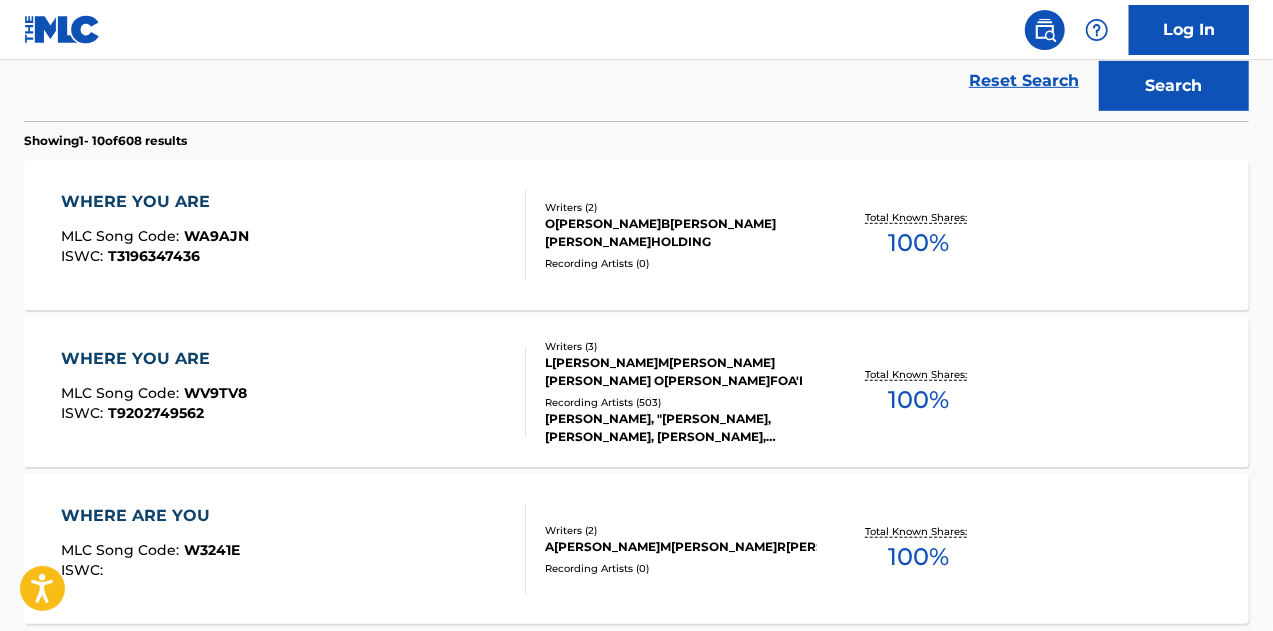 click on "WHERE YOU ARE MLC Song Code : WV9TV8 ISWC : T9202749562" at bounding box center (294, 392) 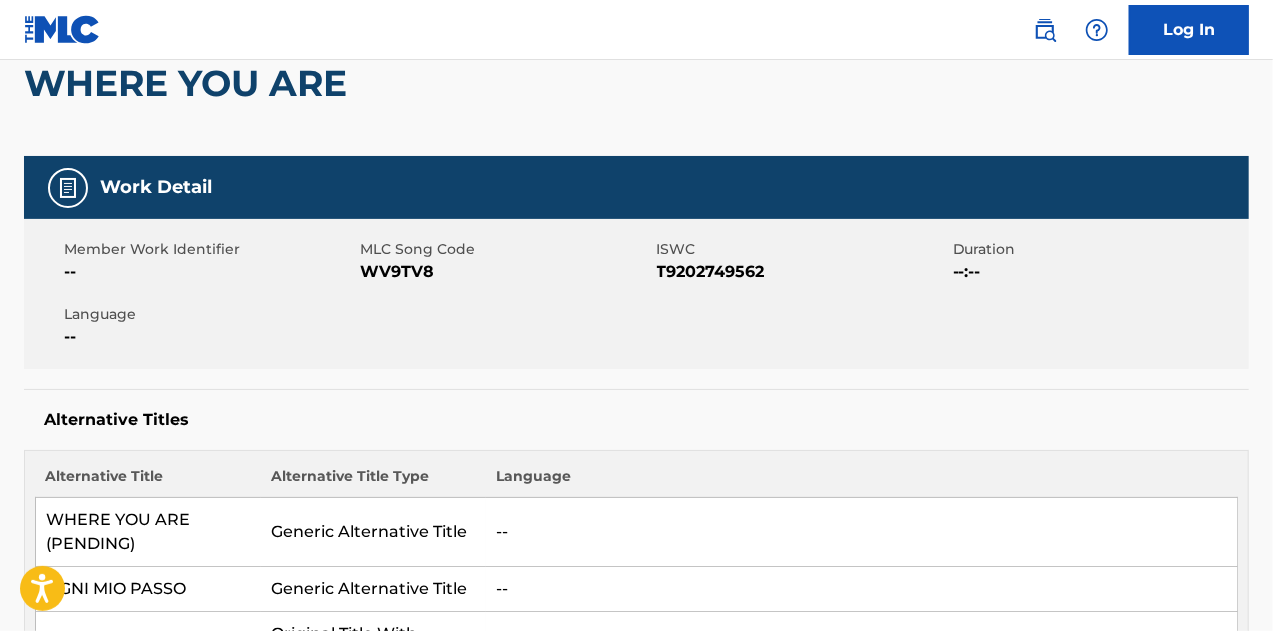 scroll, scrollTop: 0, scrollLeft: 0, axis: both 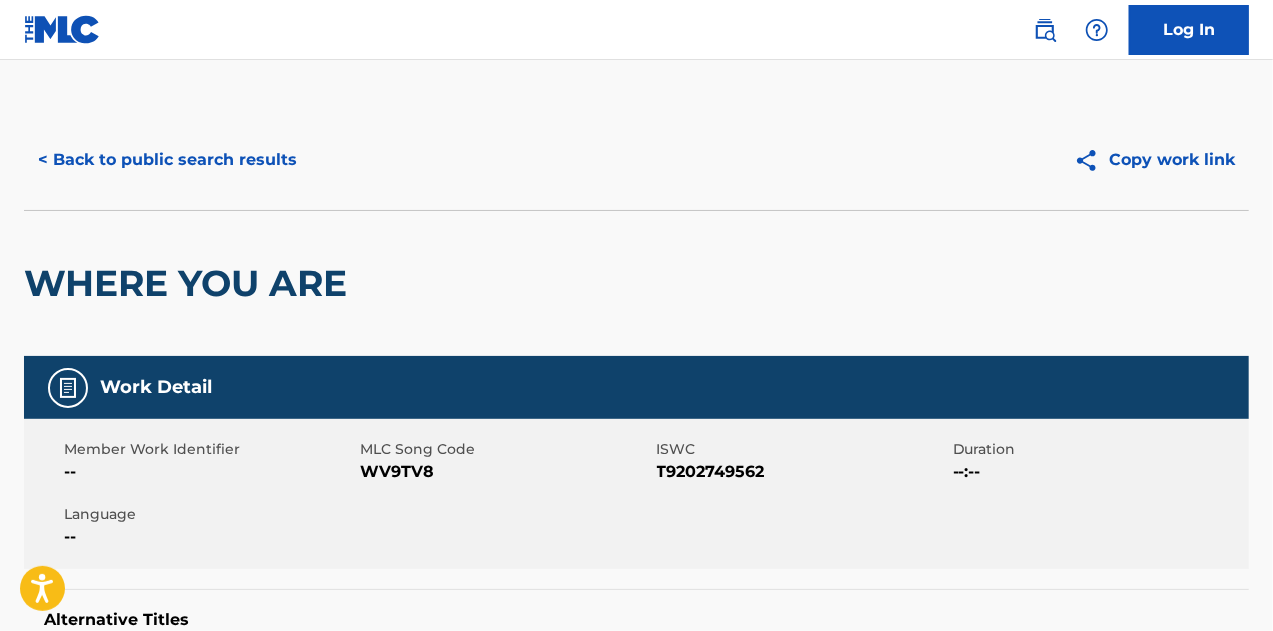 click on "< Back to public search results" at bounding box center [167, 160] 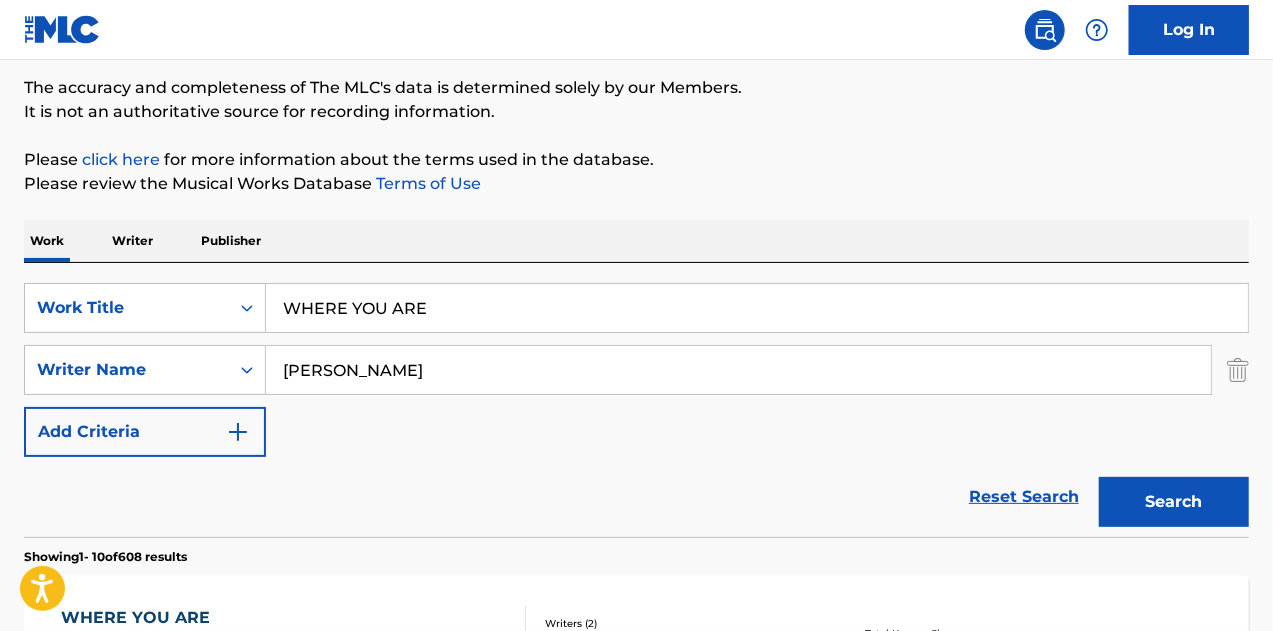 scroll, scrollTop: 0, scrollLeft: 0, axis: both 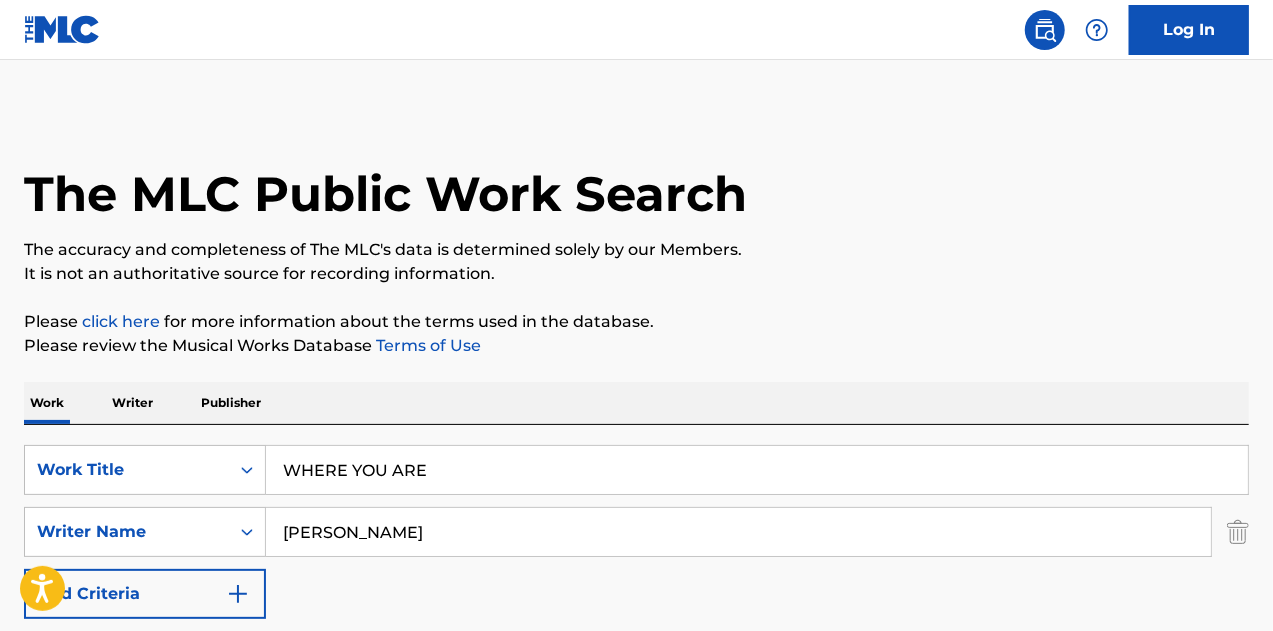 click on "WHERE YOU ARE" at bounding box center [757, 470] 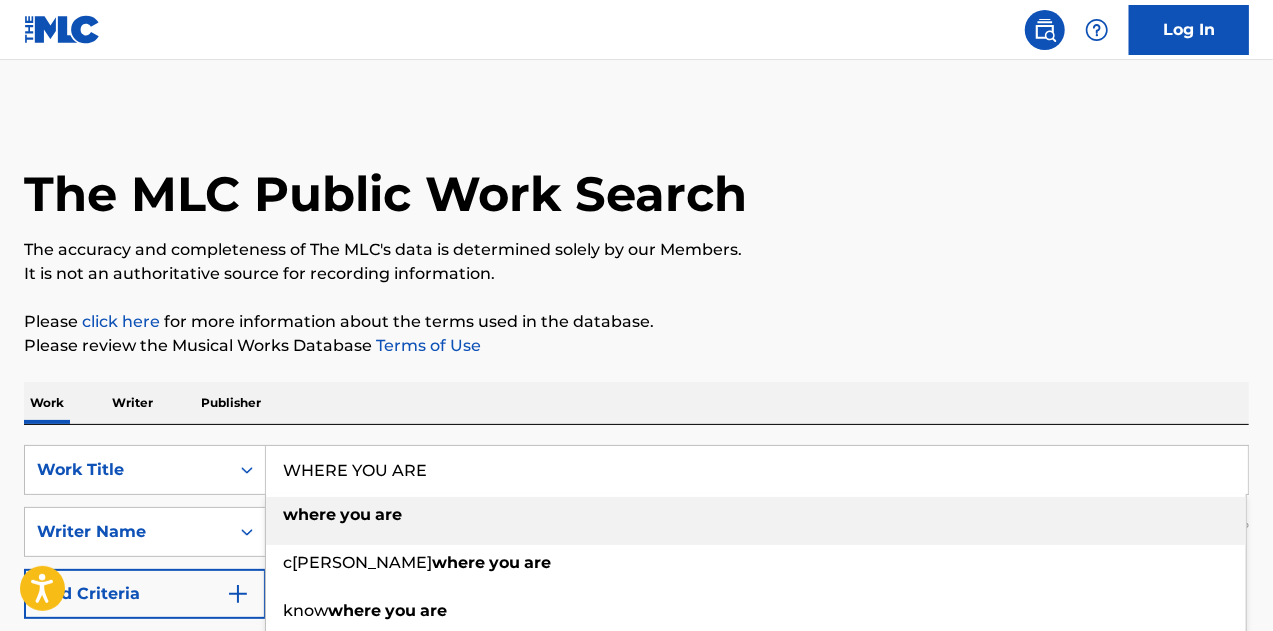 click on "WHERE YOU ARE" at bounding box center [757, 470] 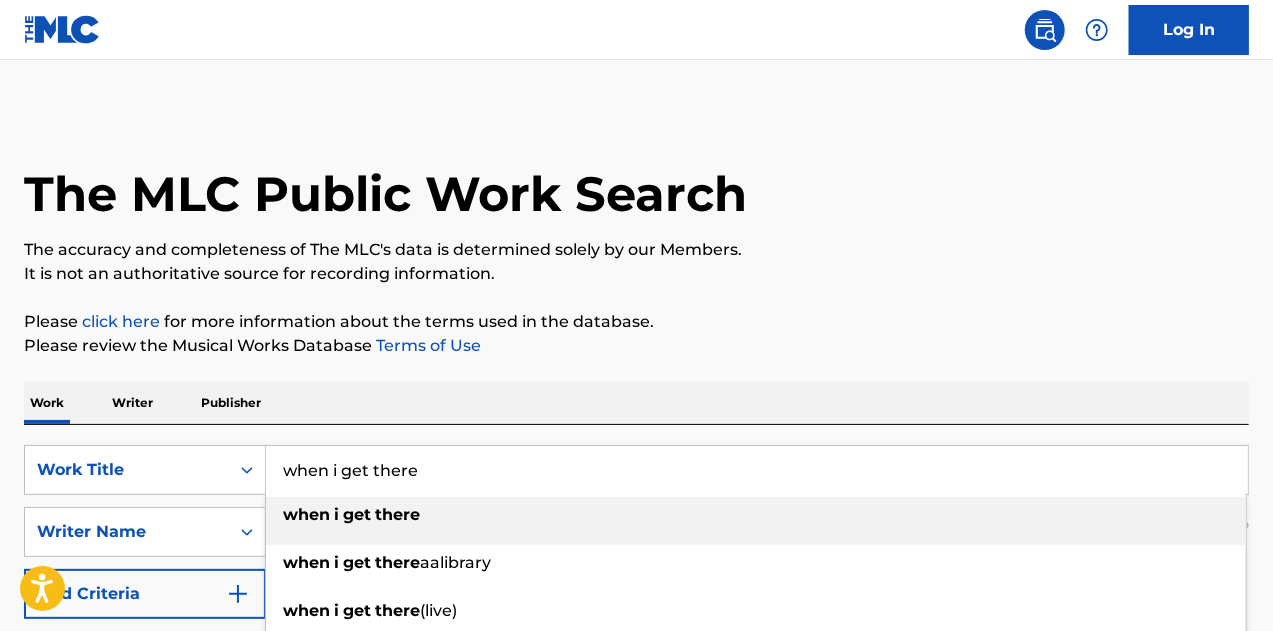 type on "when i get there" 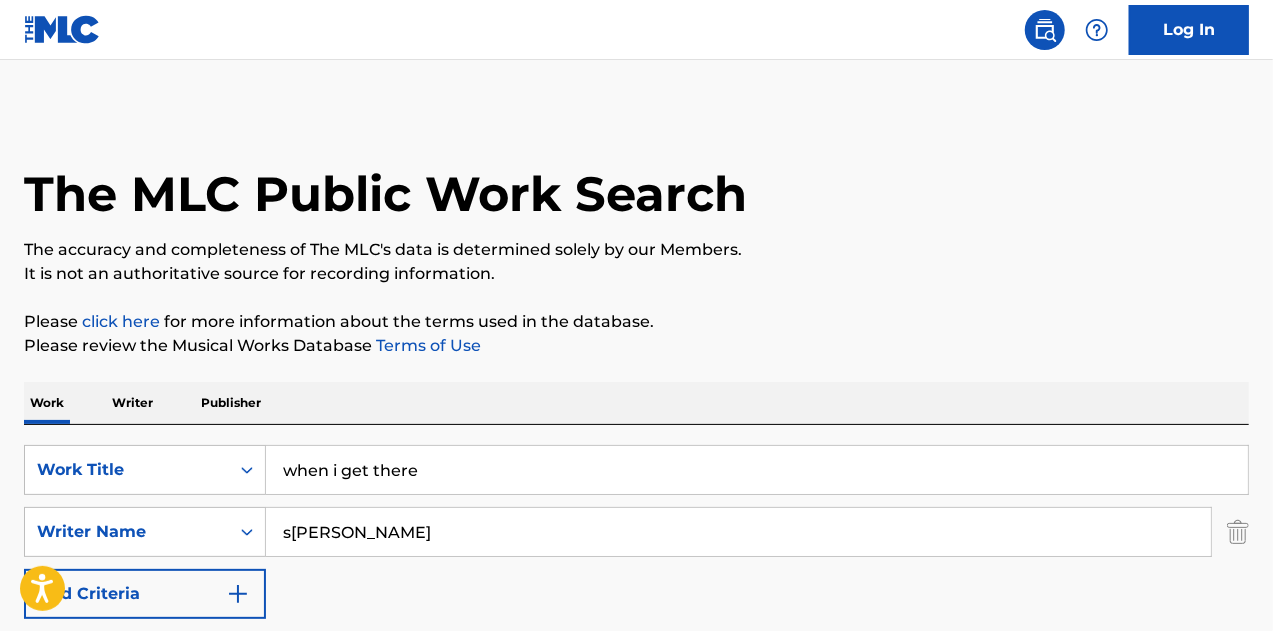 type on "s[PERSON_NAME]" 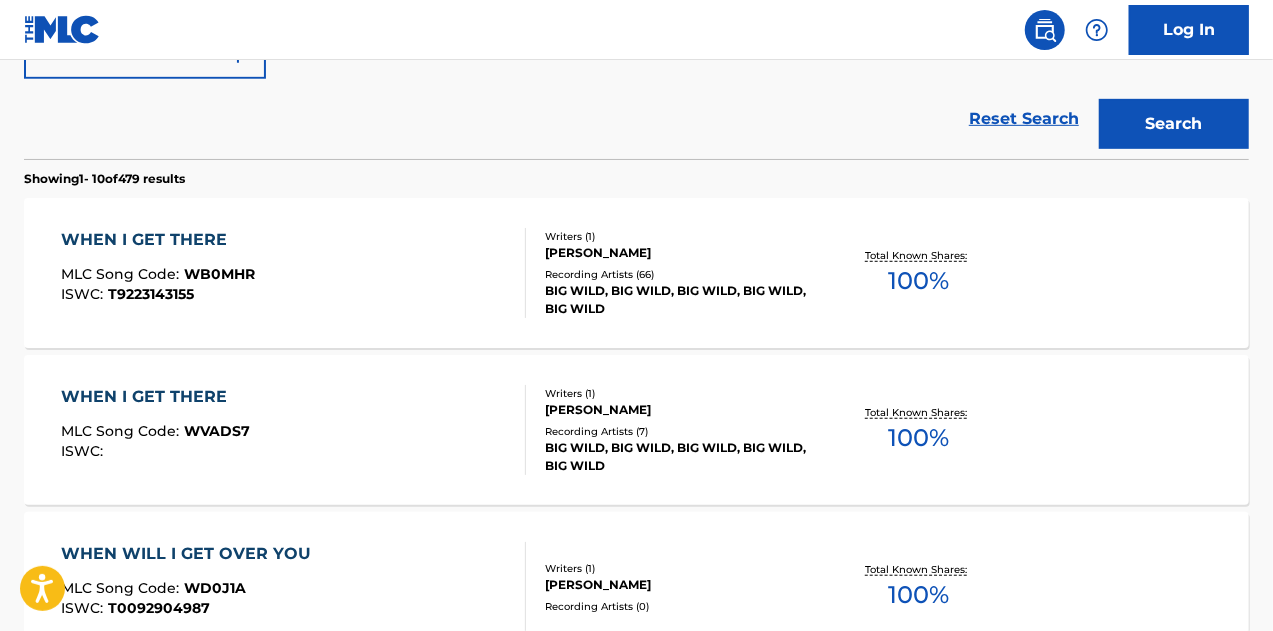 scroll, scrollTop: 600, scrollLeft: 0, axis: vertical 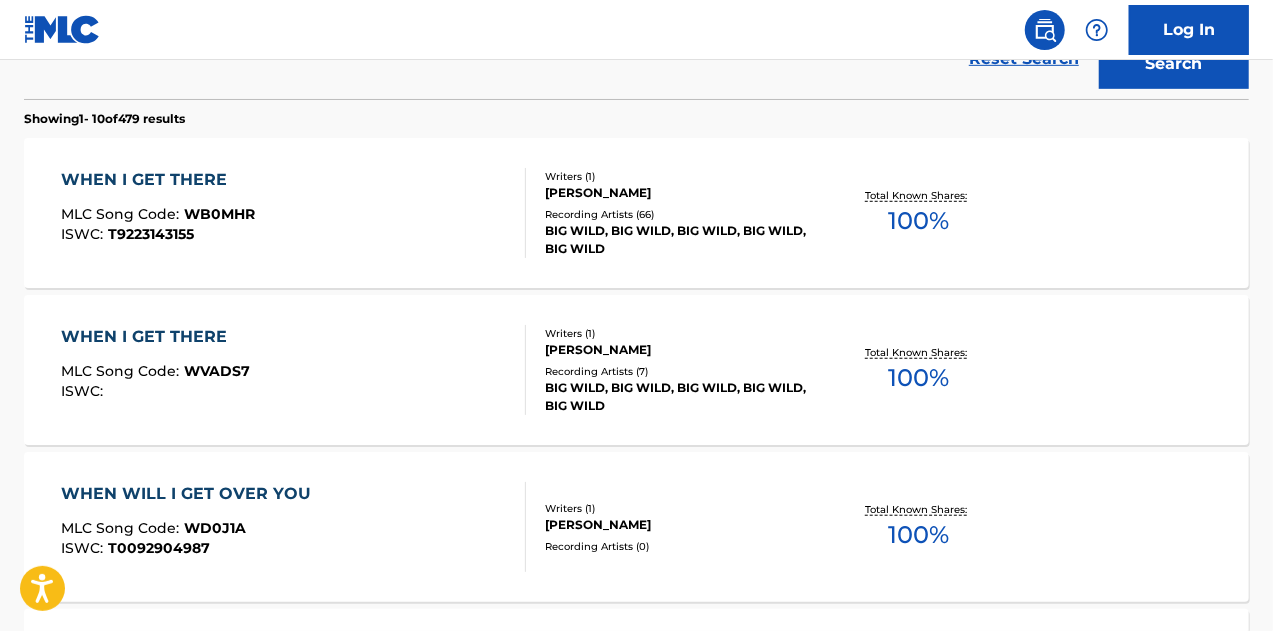 click on "WHEN I GET THERE MLC Song Code : WB0MHR ISWC : T9223143155" at bounding box center (294, 213) 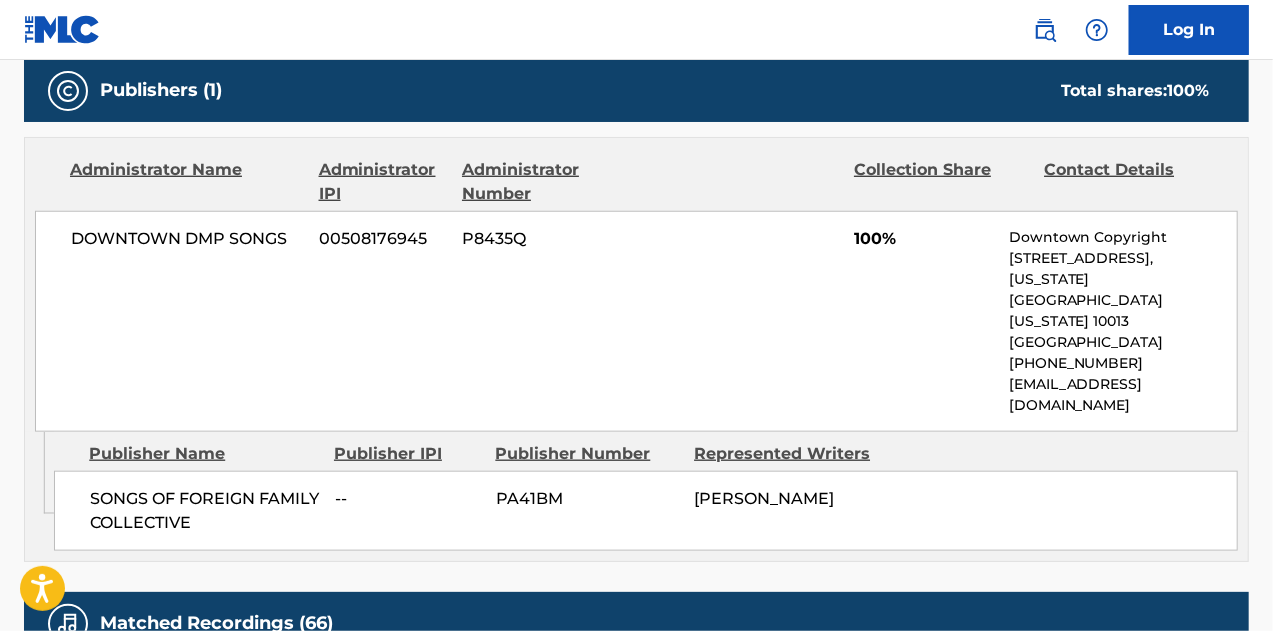 scroll, scrollTop: 900, scrollLeft: 0, axis: vertical 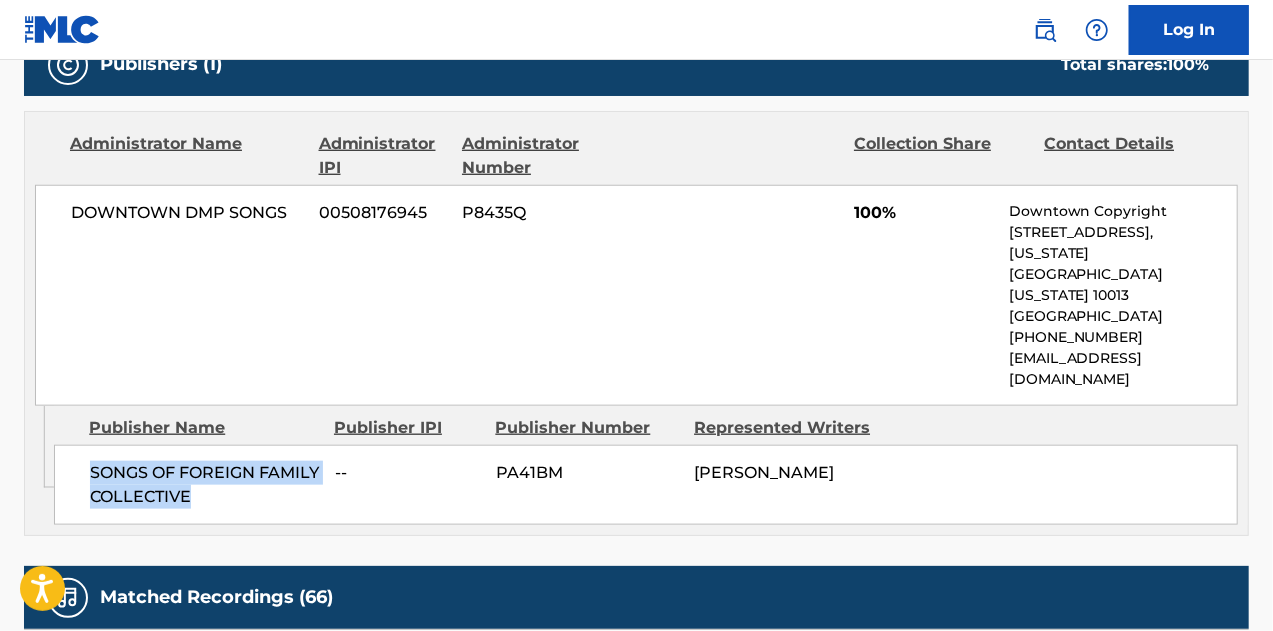 drag, startPoint x: 264, startPoint y: 453, endPoint x: 85, endPoint y: 435, distance: 179.90276 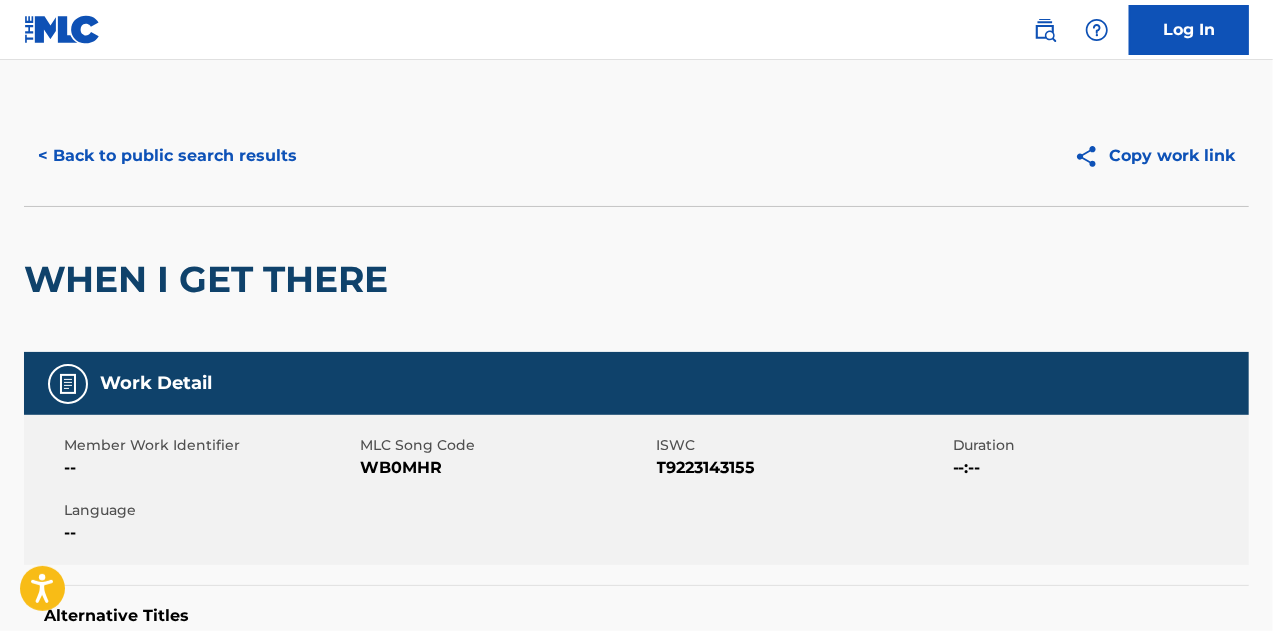 scroll, scrollTop: 0, scrollLeft: 0, axis: both 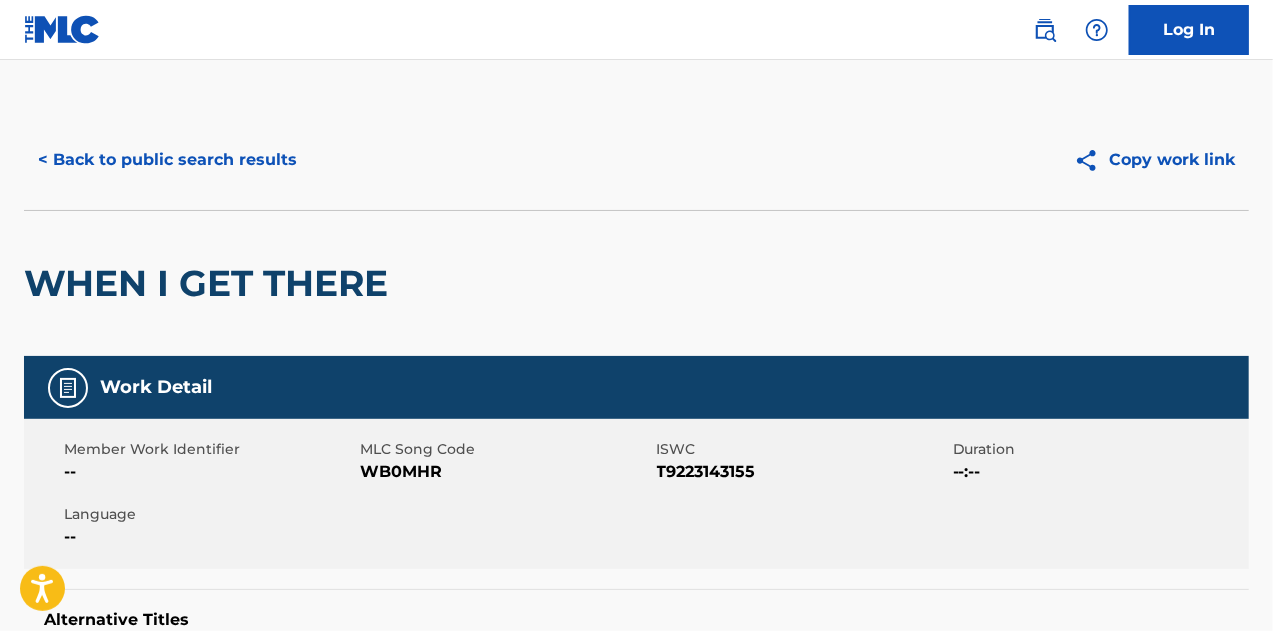 click on "< Back to public search results" at bounding box center (167, 160) 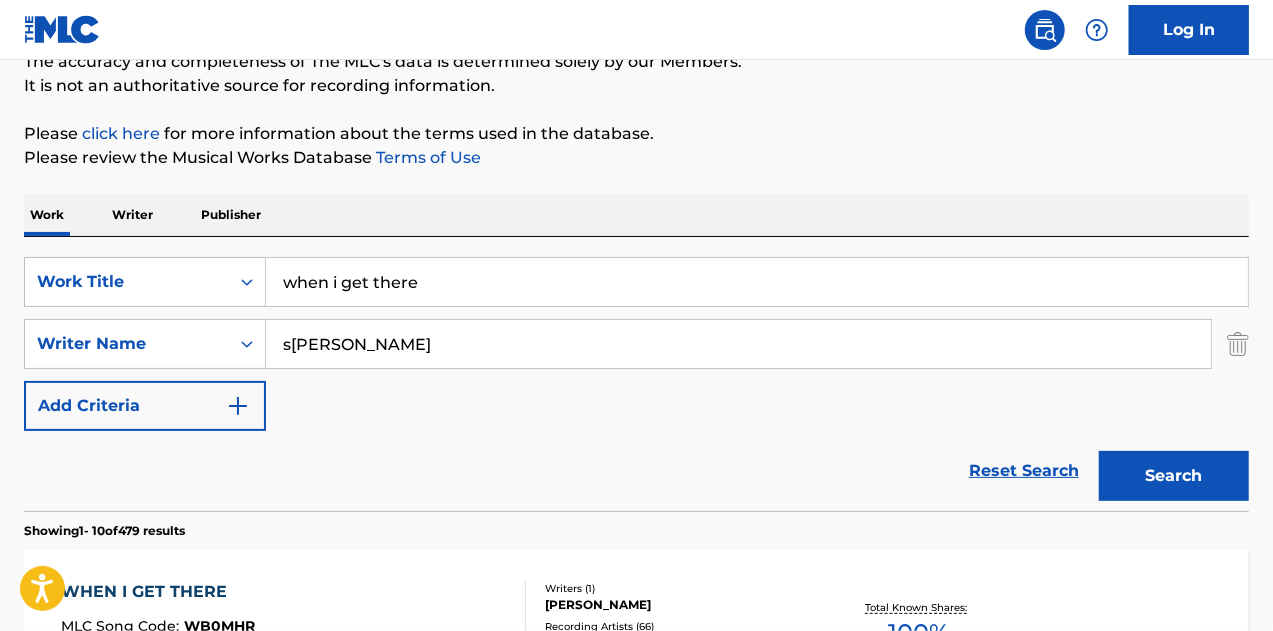 scroll, scrollTop: 214, scrollLeft: 0, axis: vertical 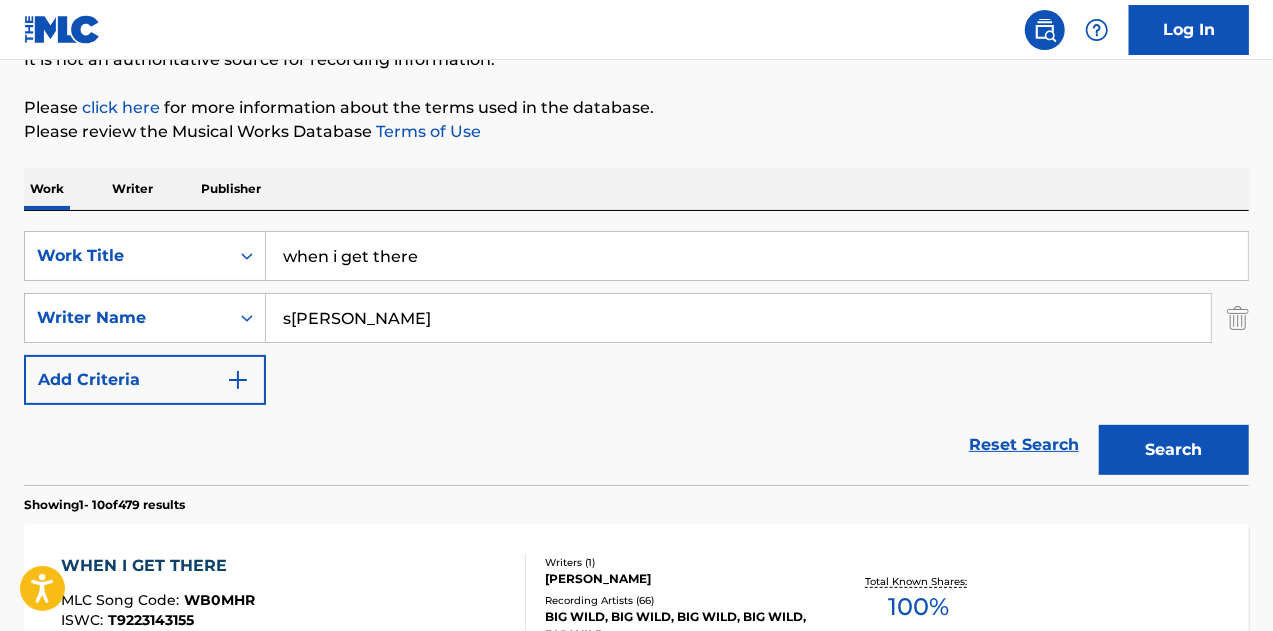 click on "when i get there" at bounding box center [757, 256] 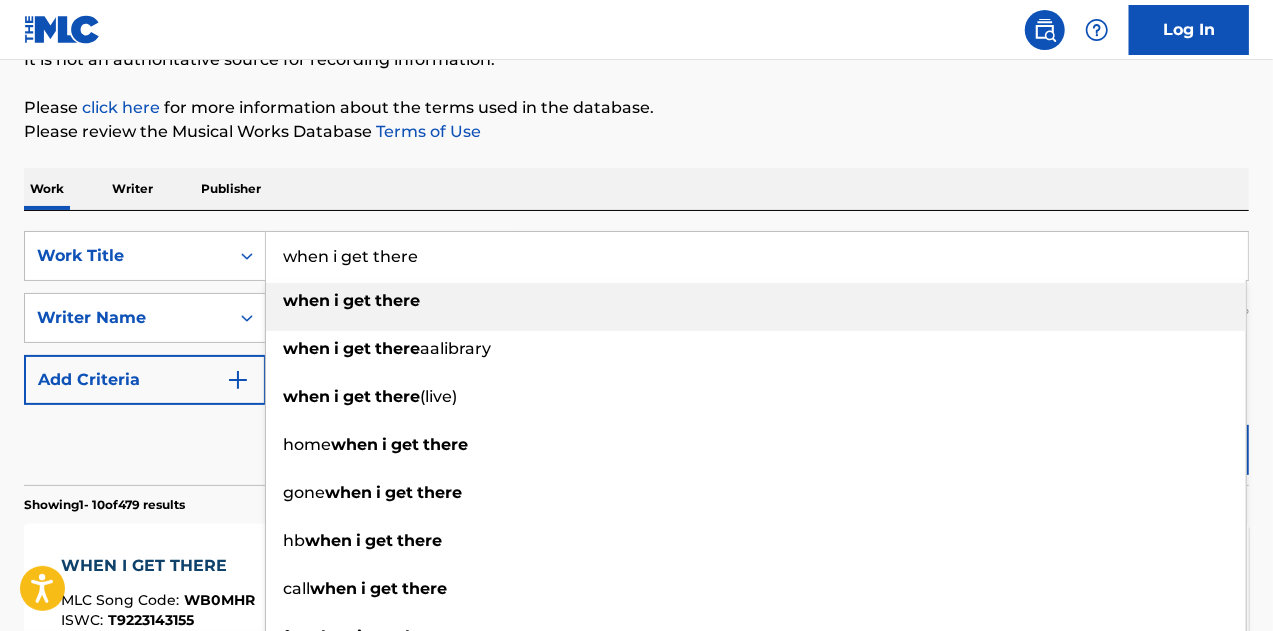 click on "when i get there" at bounding box center (757, 256) 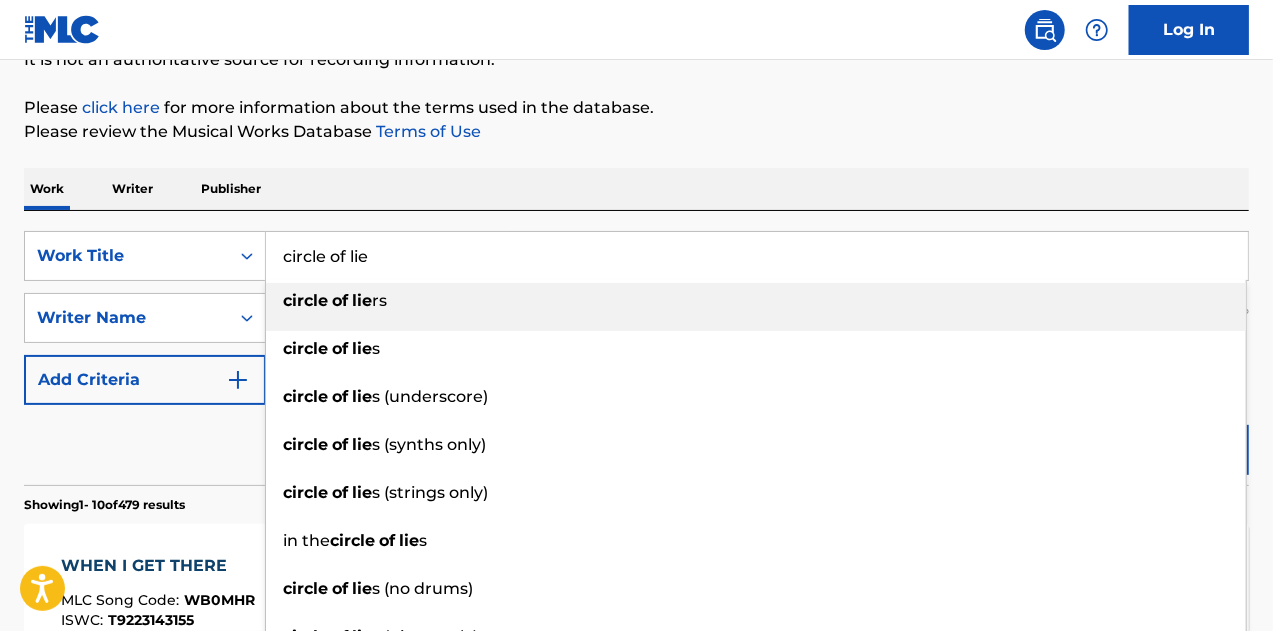 click on "circle of lie" at bounding box center (757, 256) 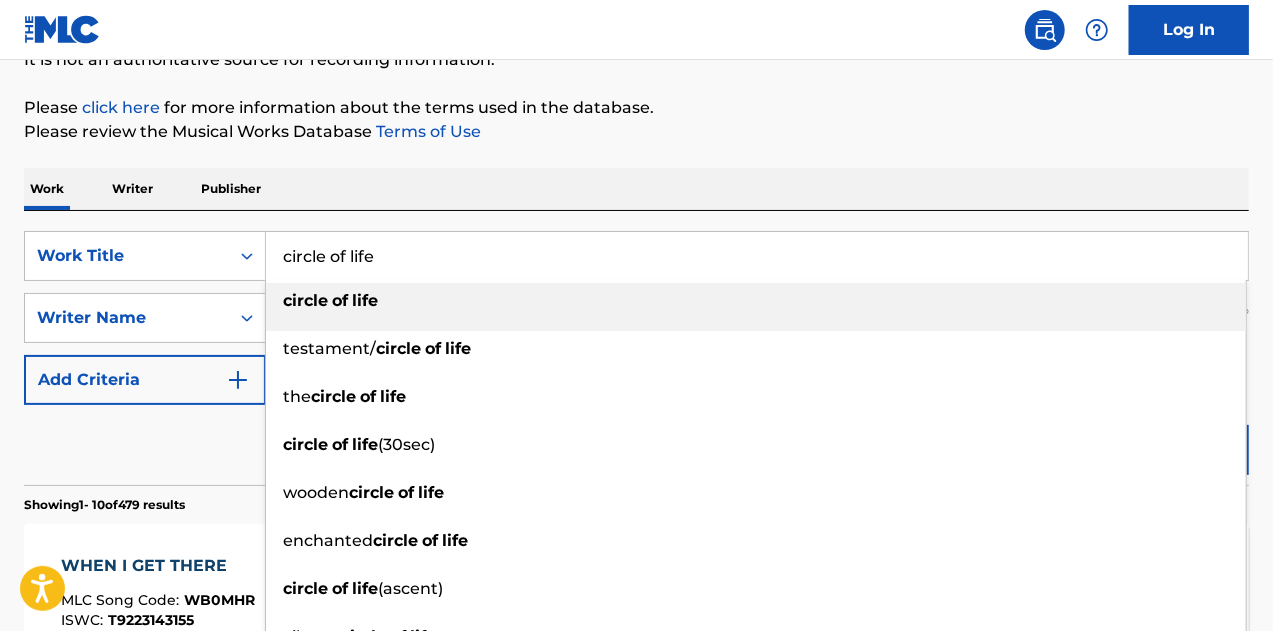 type on "circle of life" 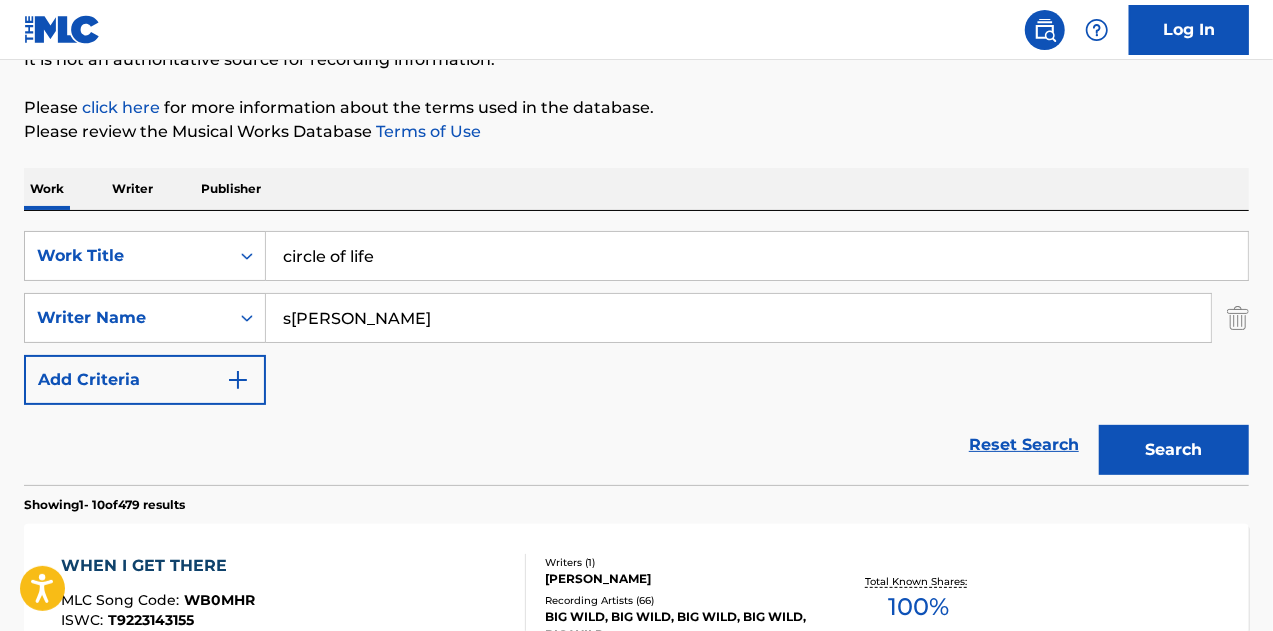 click on "s[PERSON_NAME]" at bounding box center (738, 318) 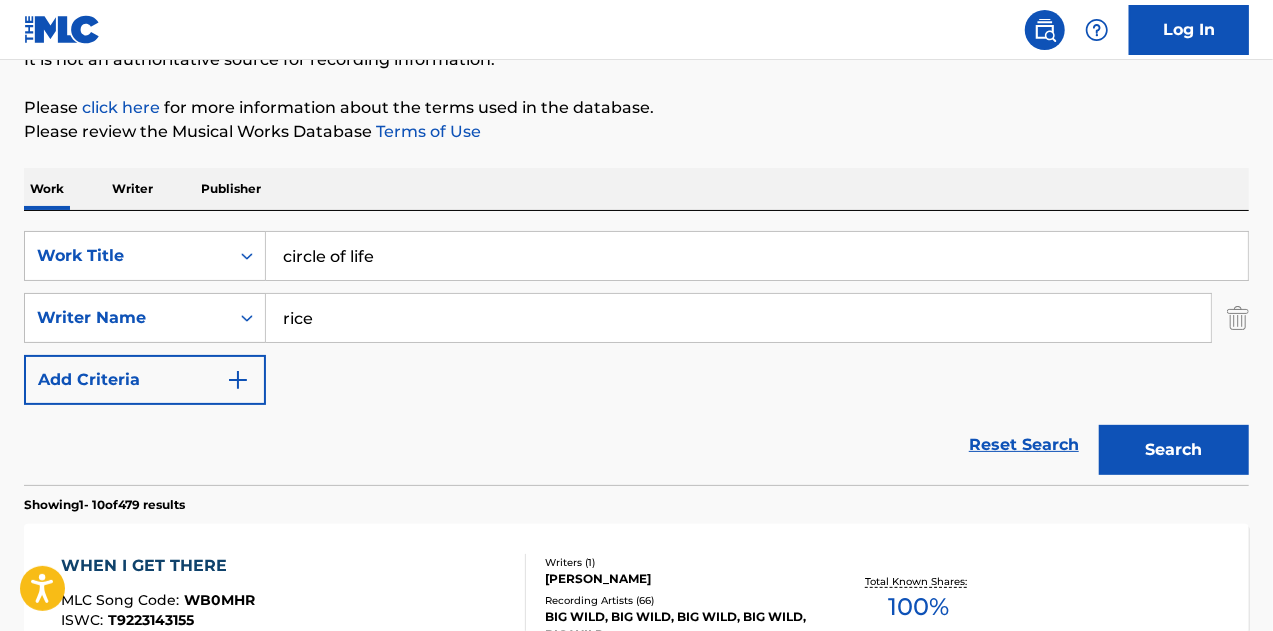 type on "rice" 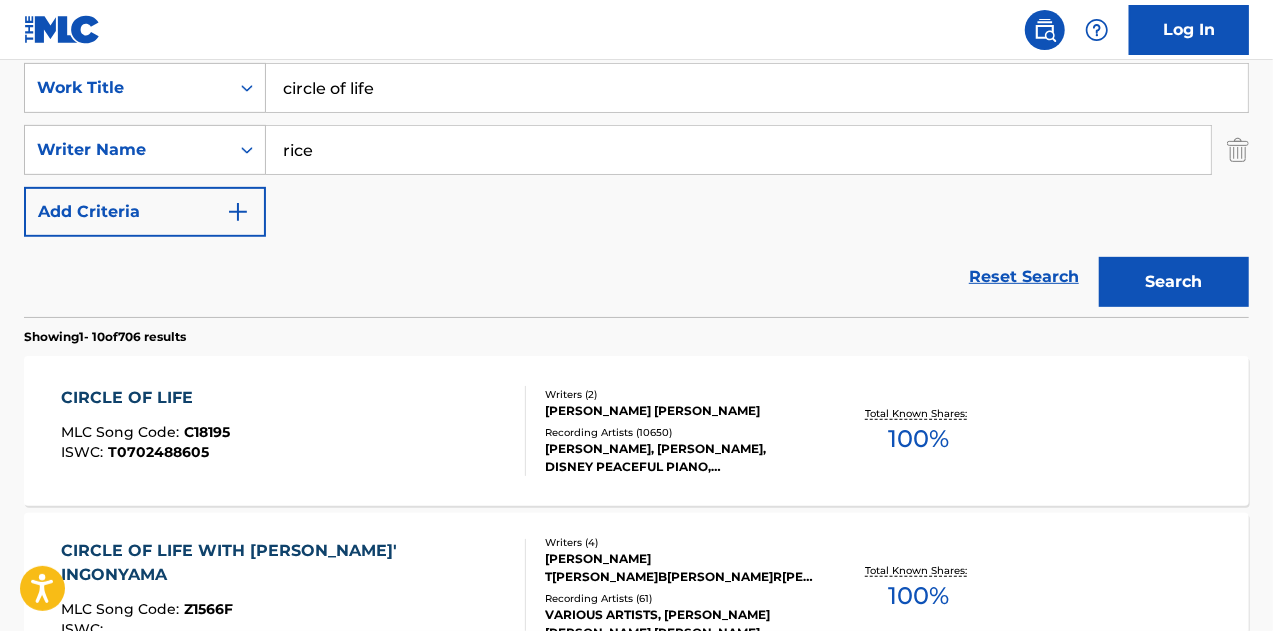 scroll, scrollTop: 414, scrollLeft: 0, axis: vertical 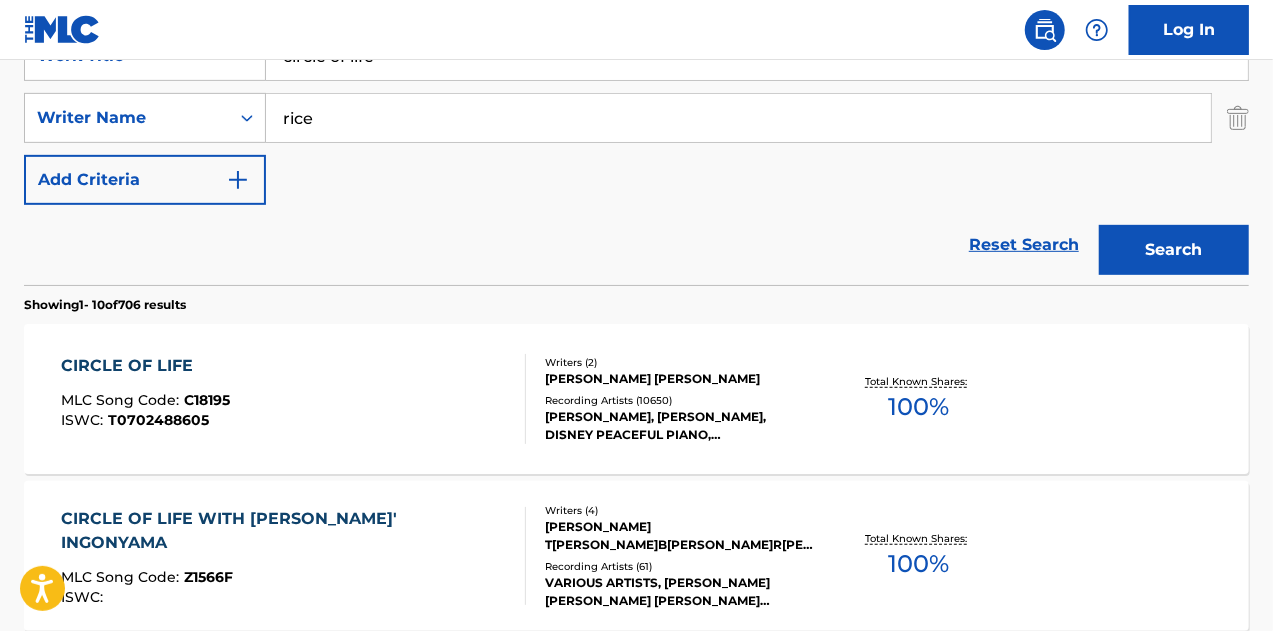 click on "CIRCLE OF LIFE MLC Song Code : C18195 ISWC : T0702488605" at bounding box center [294, 399] 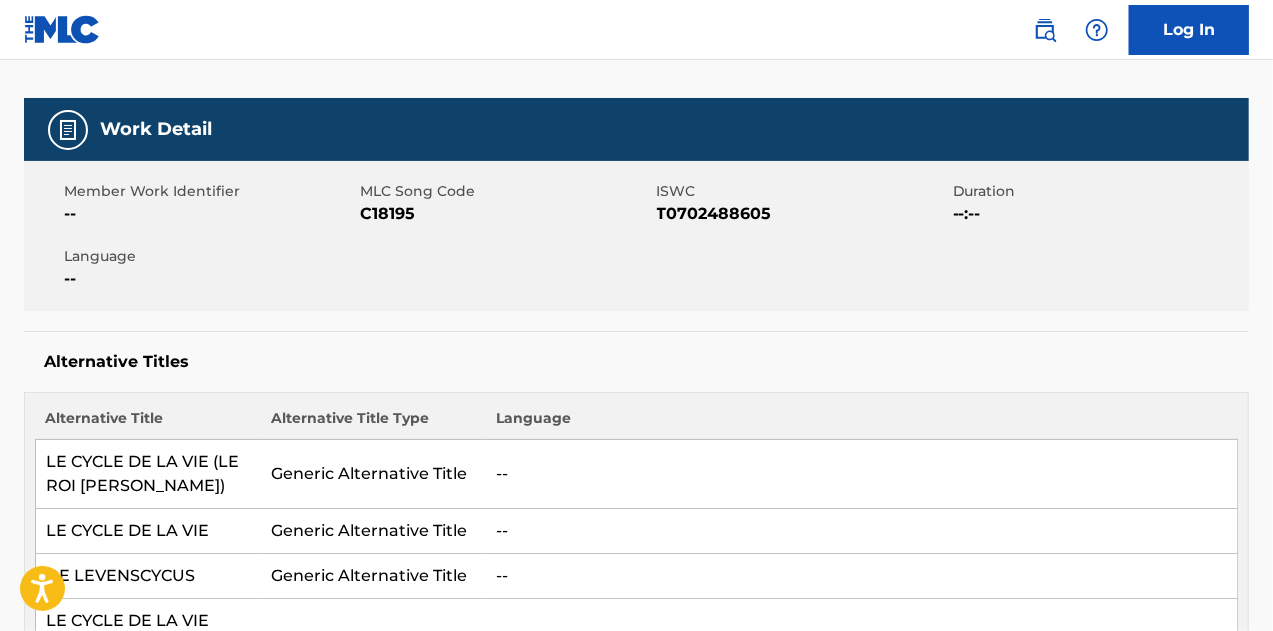 scroll, scrollTop: 0, scrollLeft: 0, axis: both 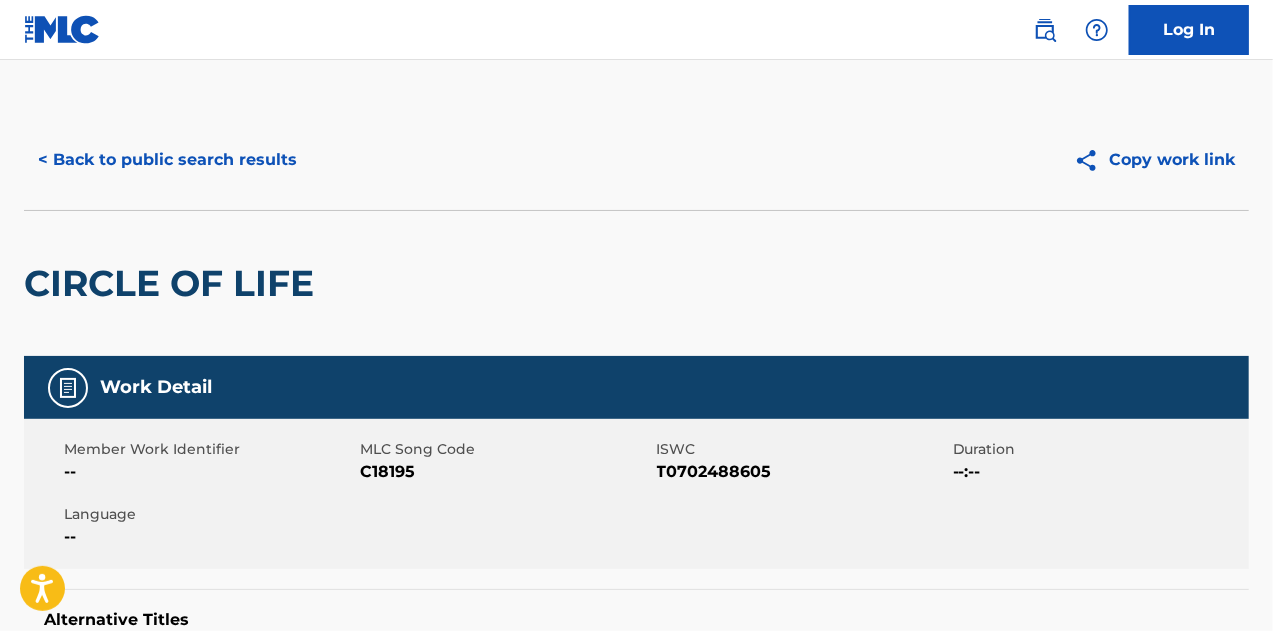 click on "< Back to public search results" at bounding box center (167, 160) 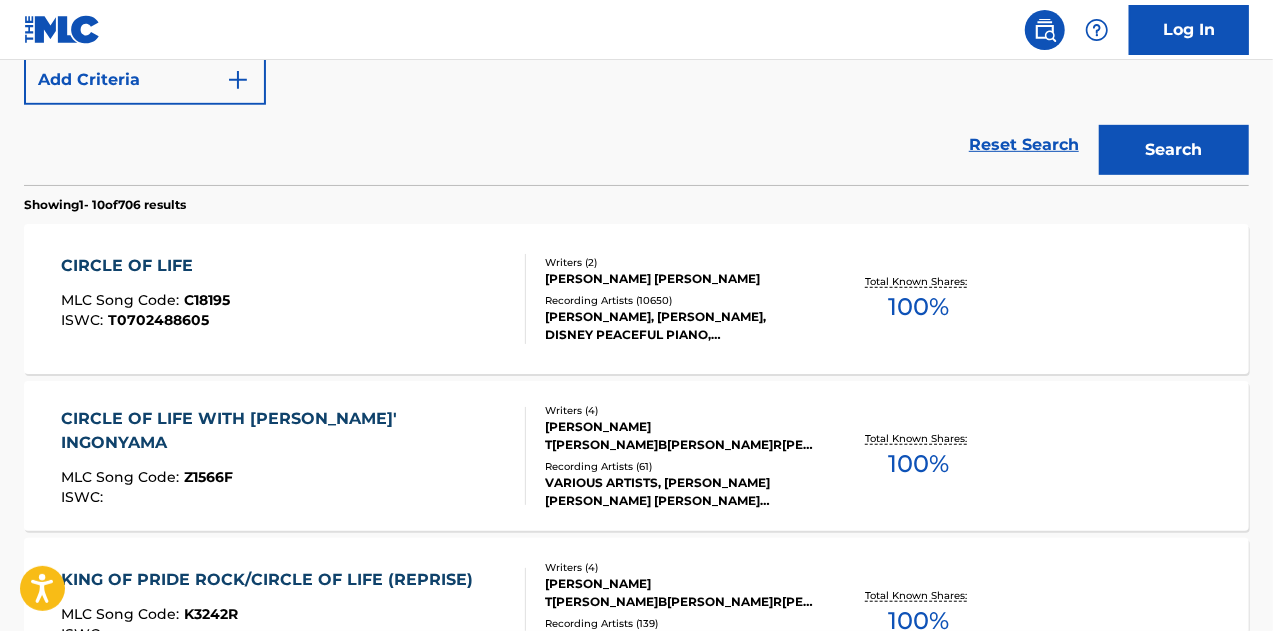 scroll, scrollTop: 0, scrollLeft: 0, axis: both 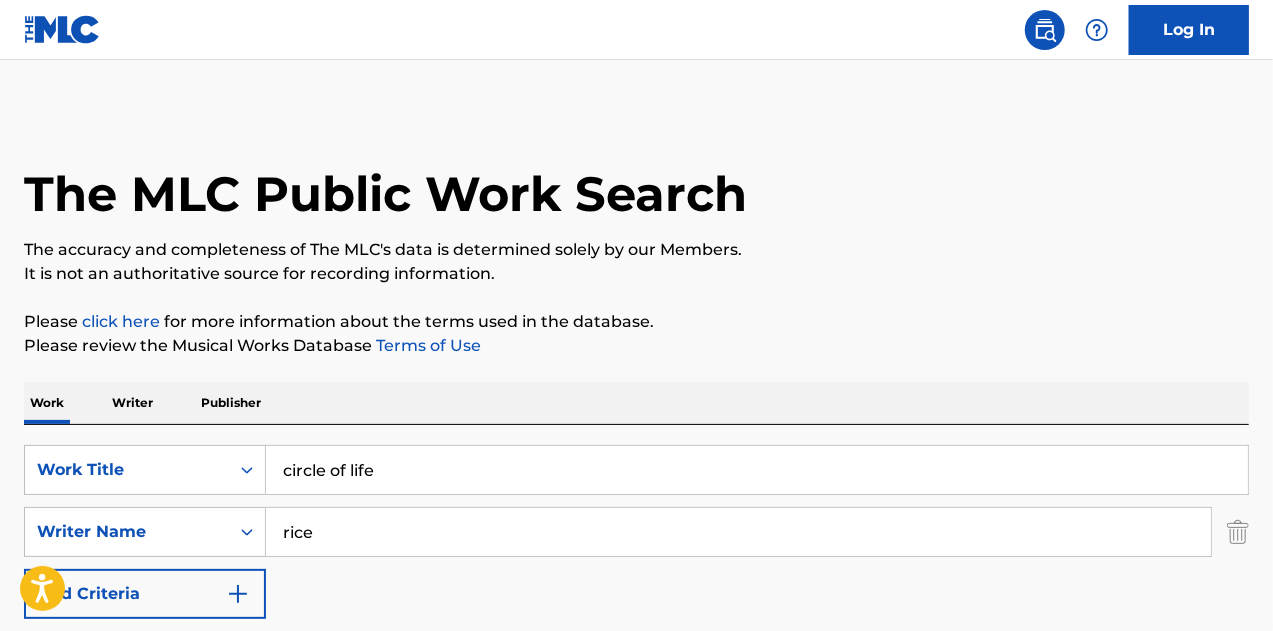 click on "circle of life" at bounding box center (757, 470) 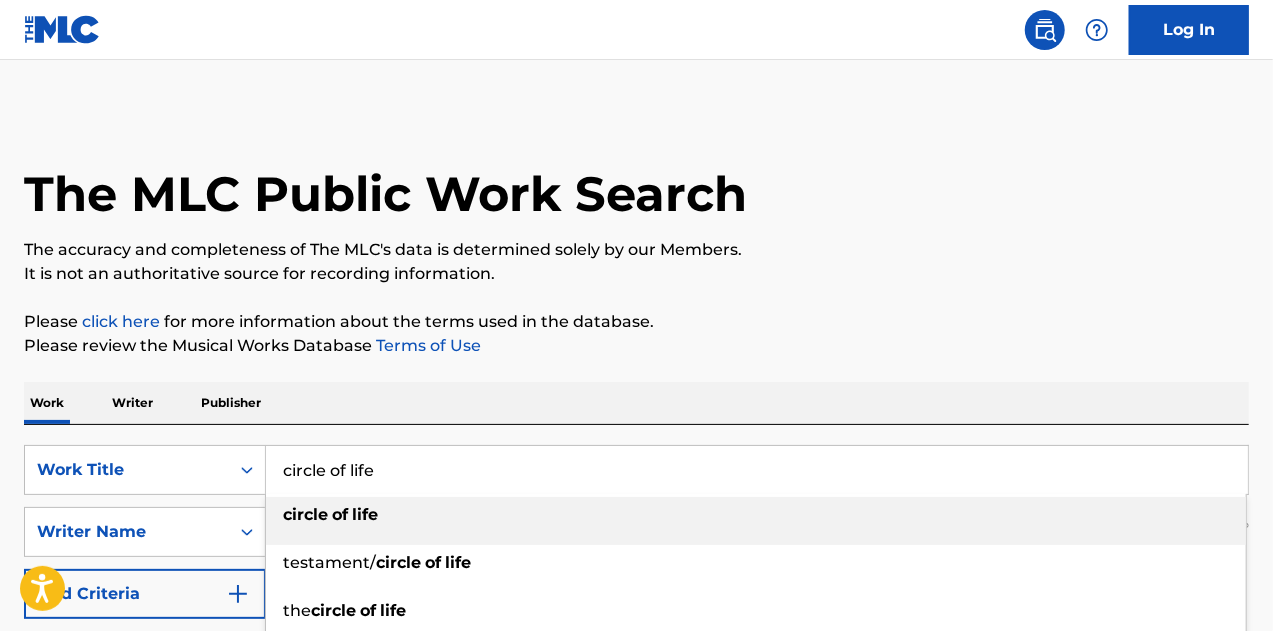 click on "circle of life" at bounding box center [757, 470] 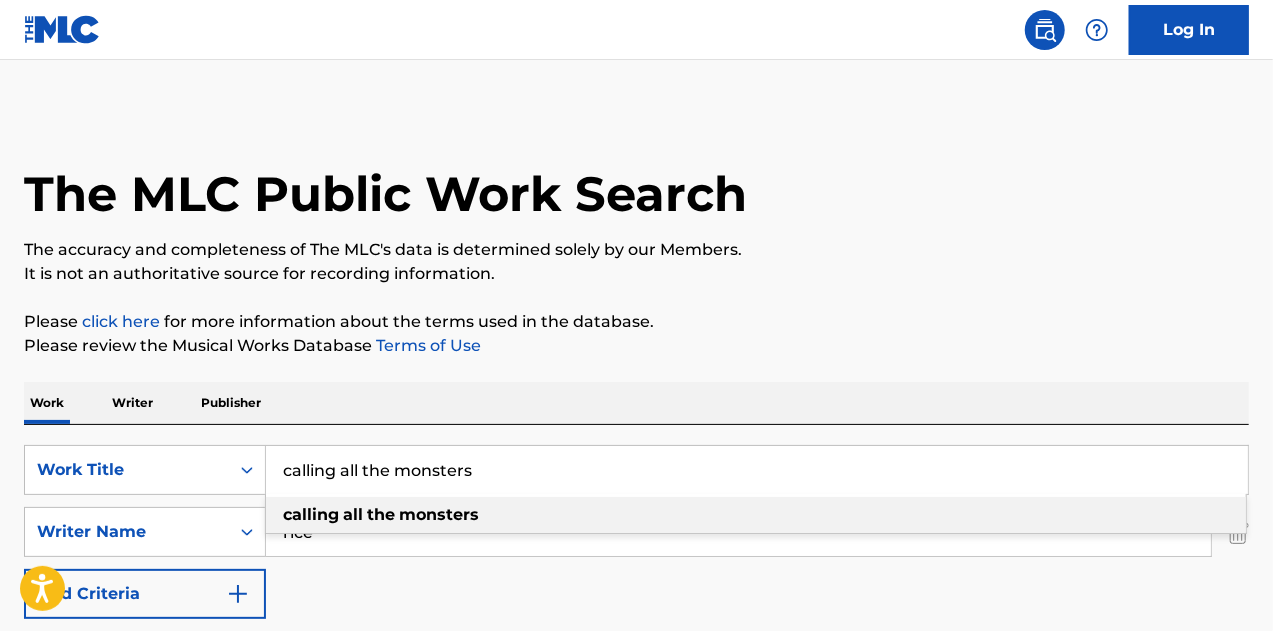 type on "calling all the monsters" 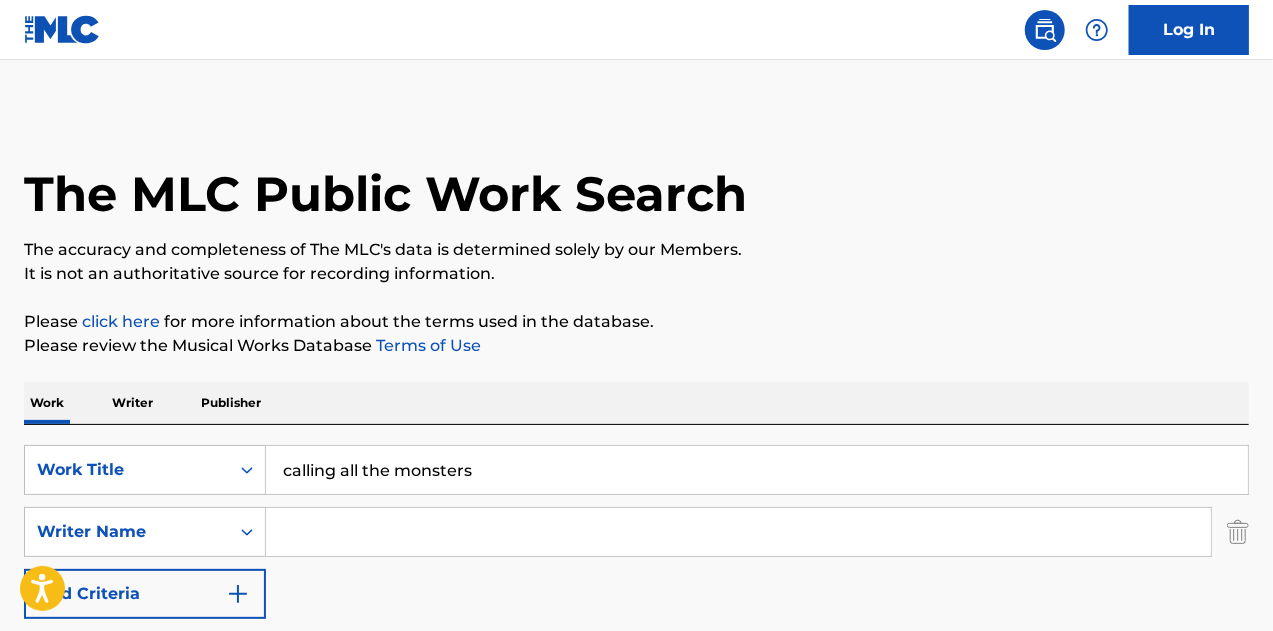 type 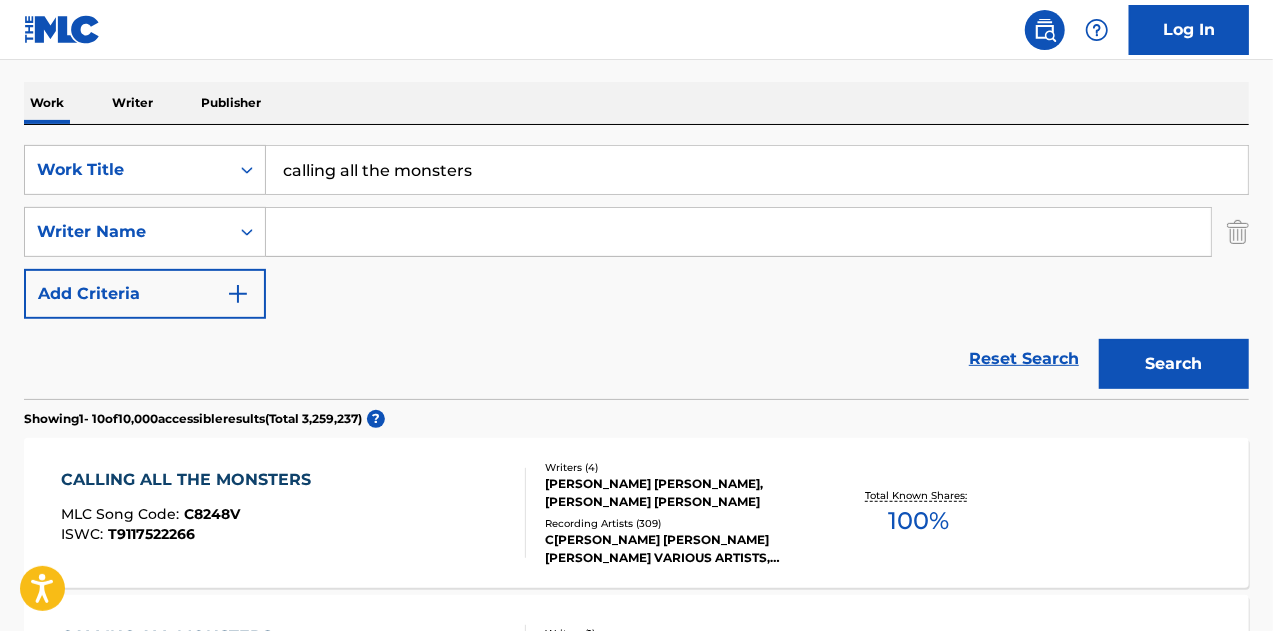 scroll, scrollTop: 400, scrollLeft: 0, axis: vertical 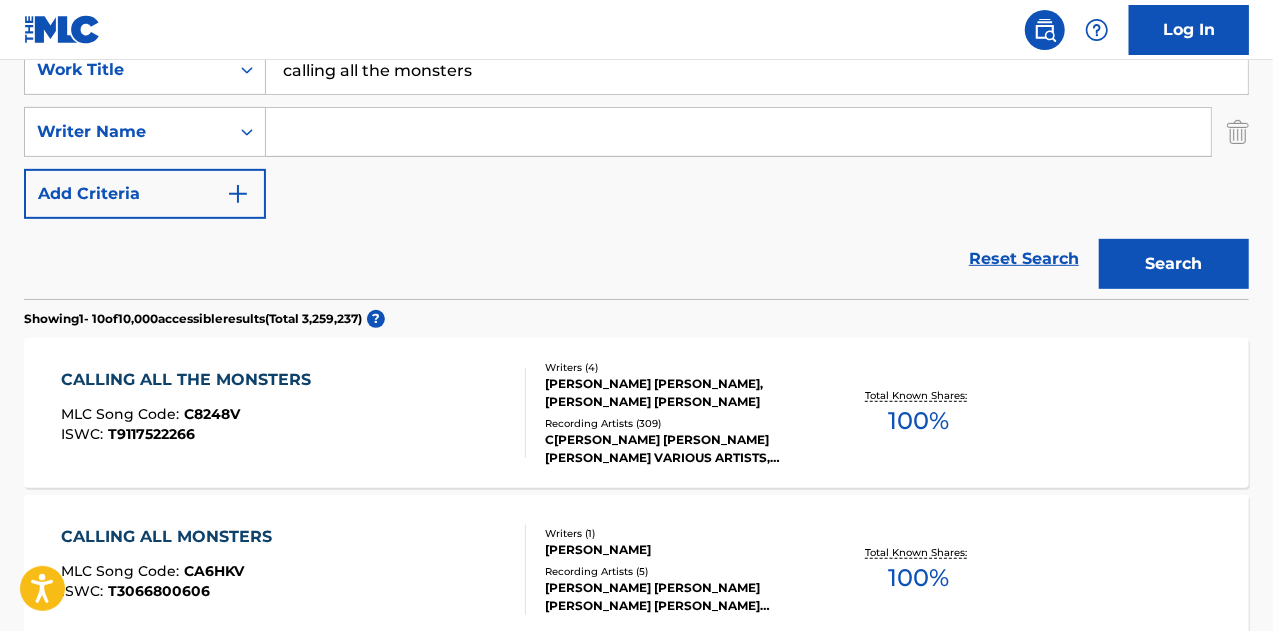 click at bounding box center [517, 413] 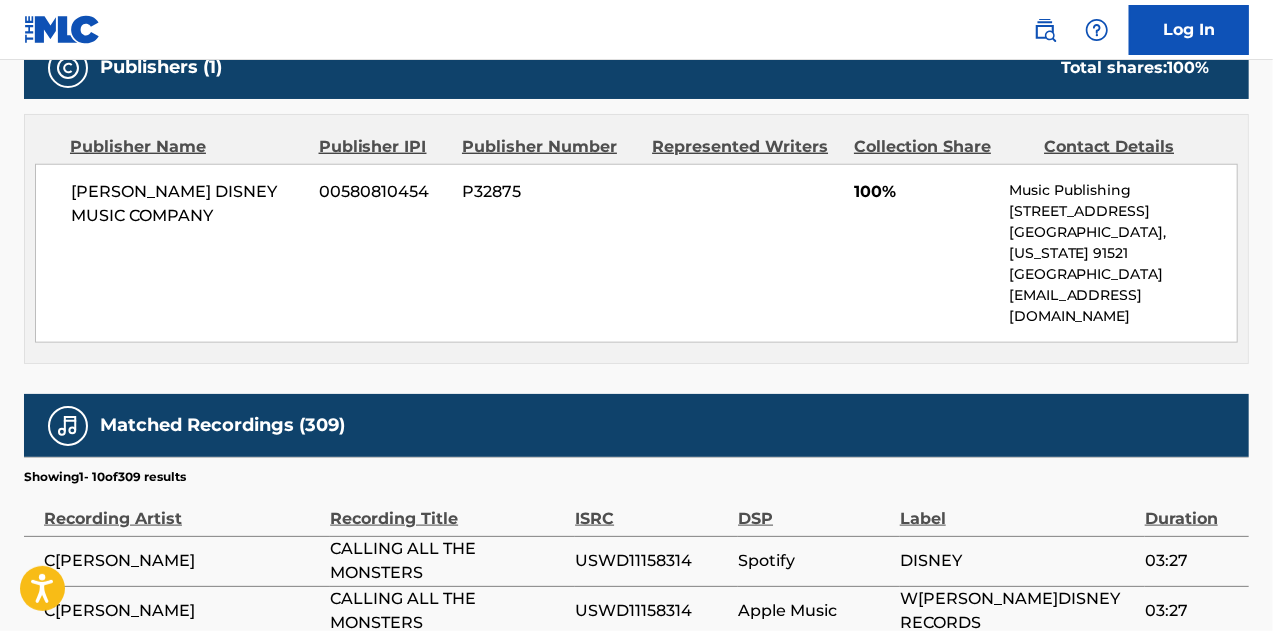 scroll, scrollTop: 1000, scrollLeft: 0, axis: vertical 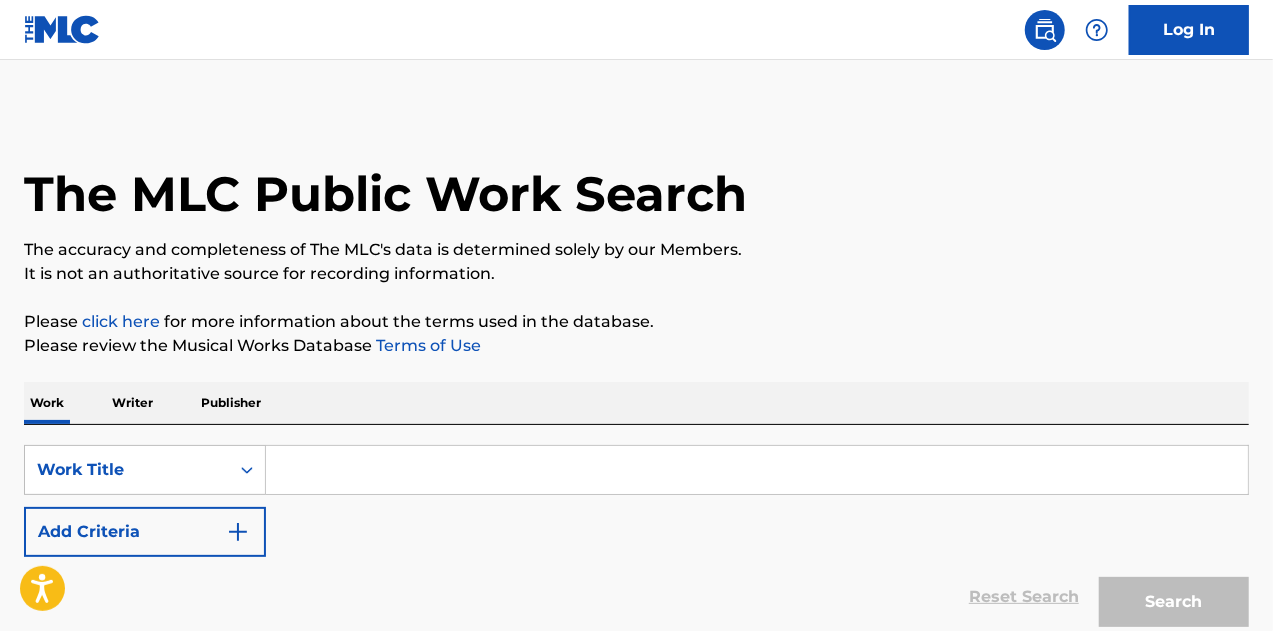 click at bounding box center [757, 470] 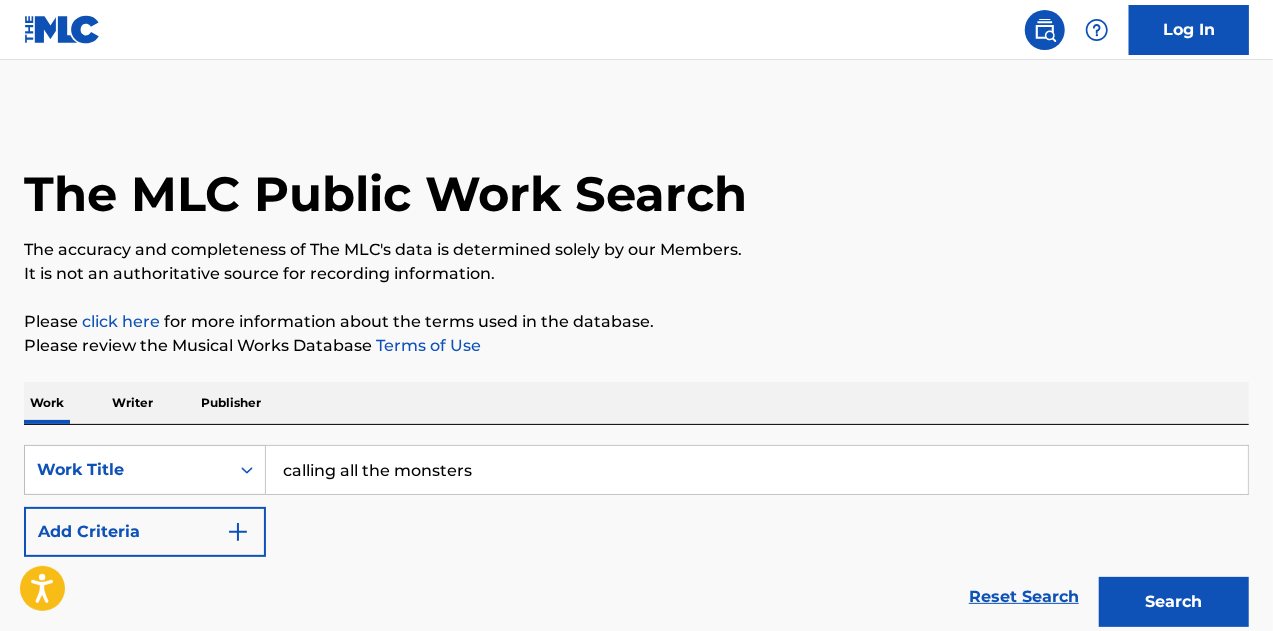 scroll, scrollTop: 174, scrollLeft: 0, axis: vertical 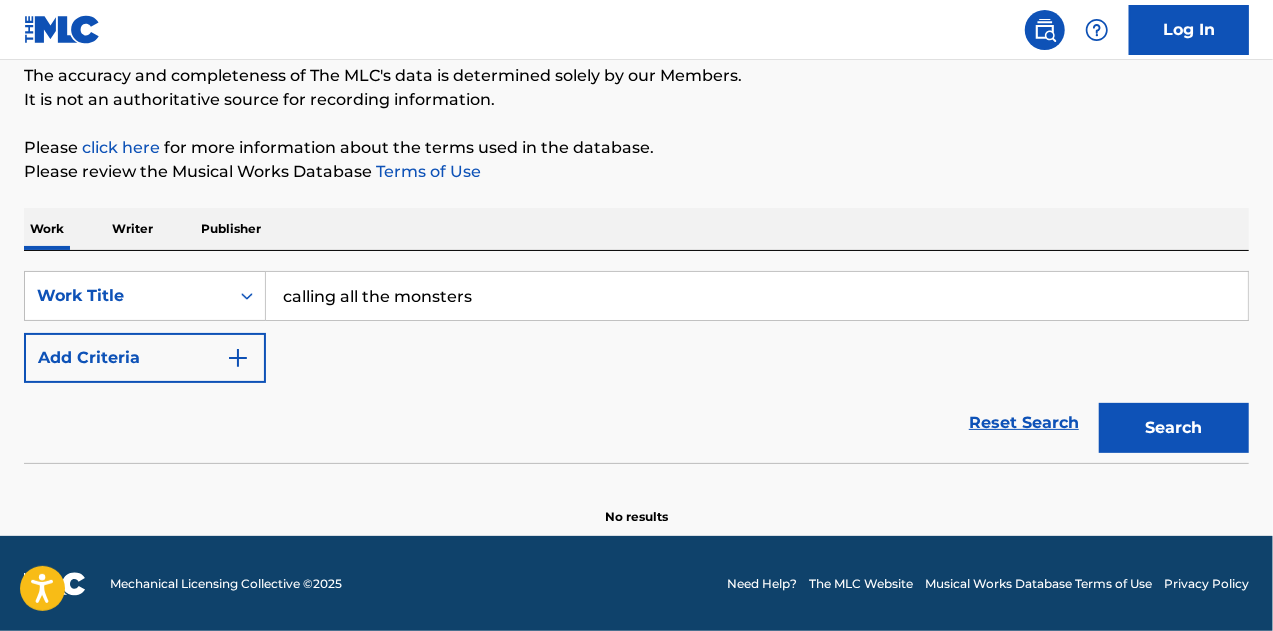 type on "calling all the monsters" 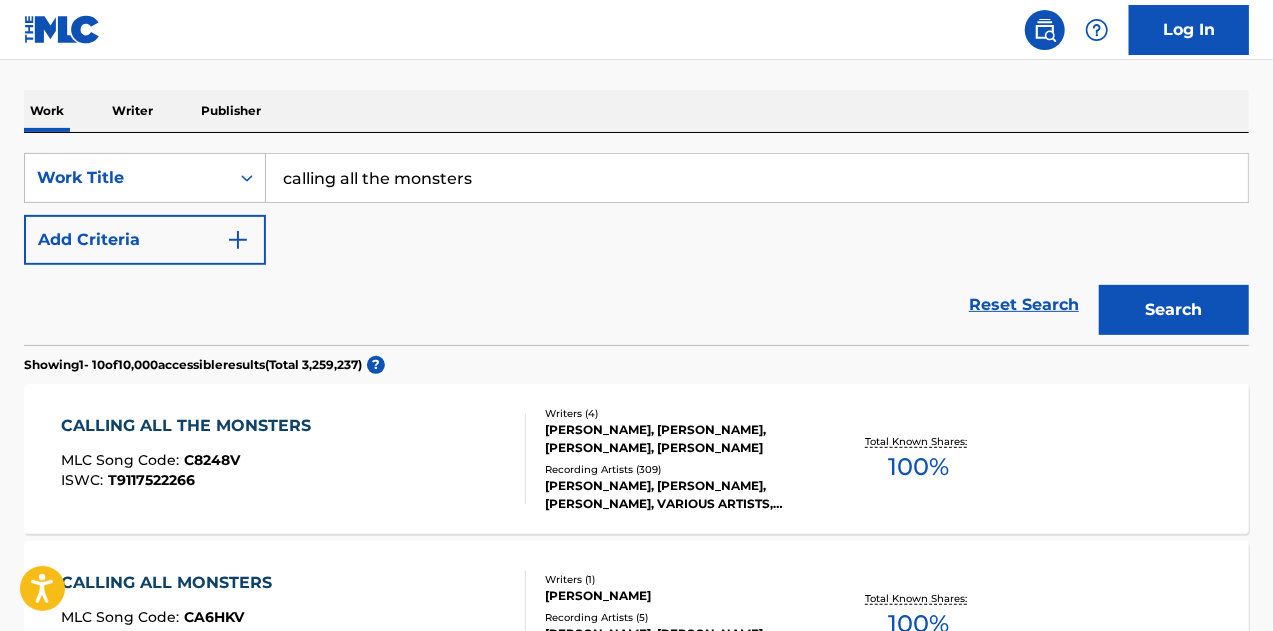 scroll, scrollTop: 374, scrollLeft: 0, axis: vertical 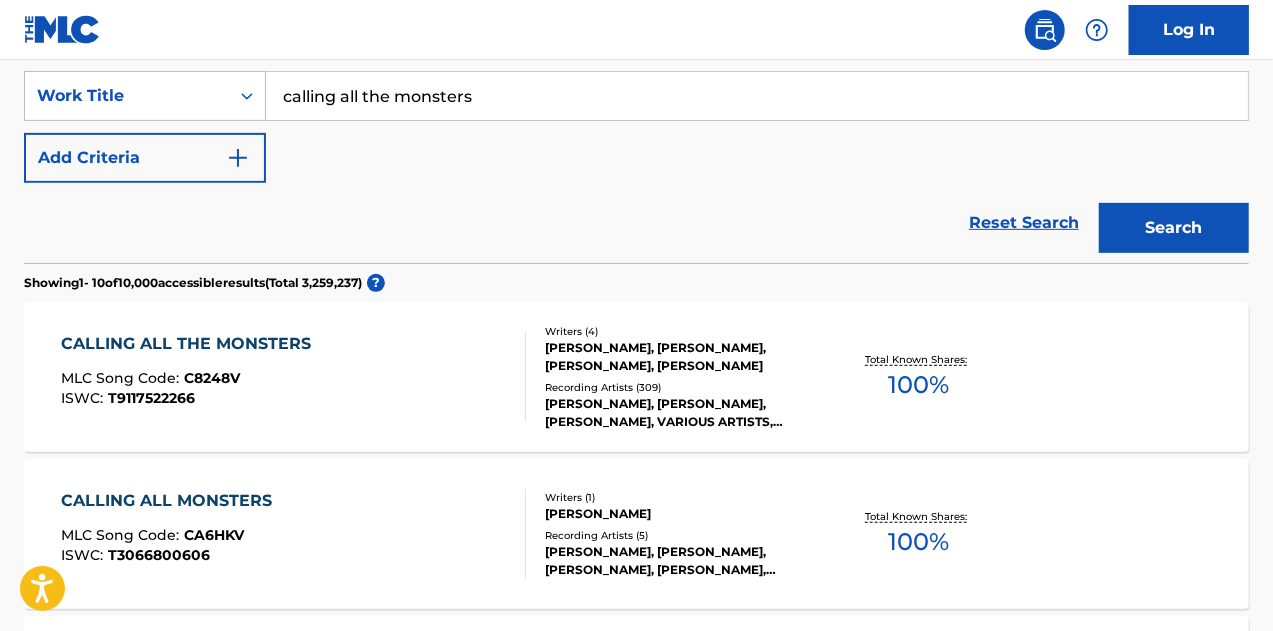click on "CALLING ALL THE MONSTERS MLC Song Code : C8248V ISWC : T9117522266" at bounding box center [294, 377] 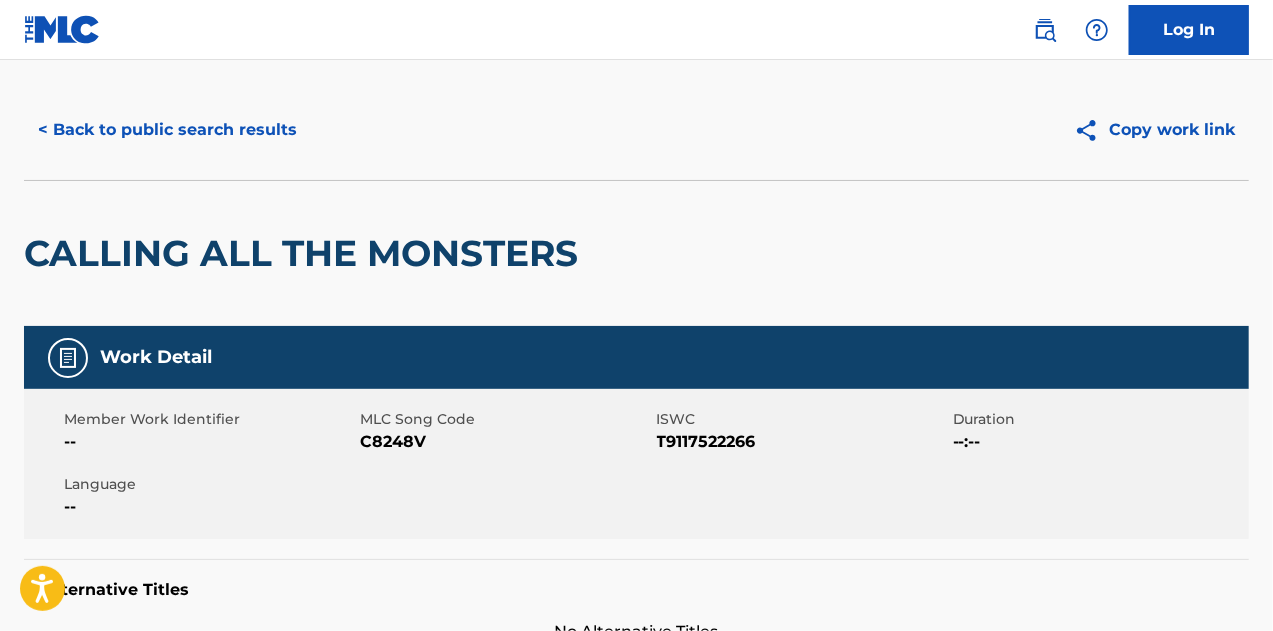 scroll, scrollTop: 0, scrollLeft: 0, axis: both 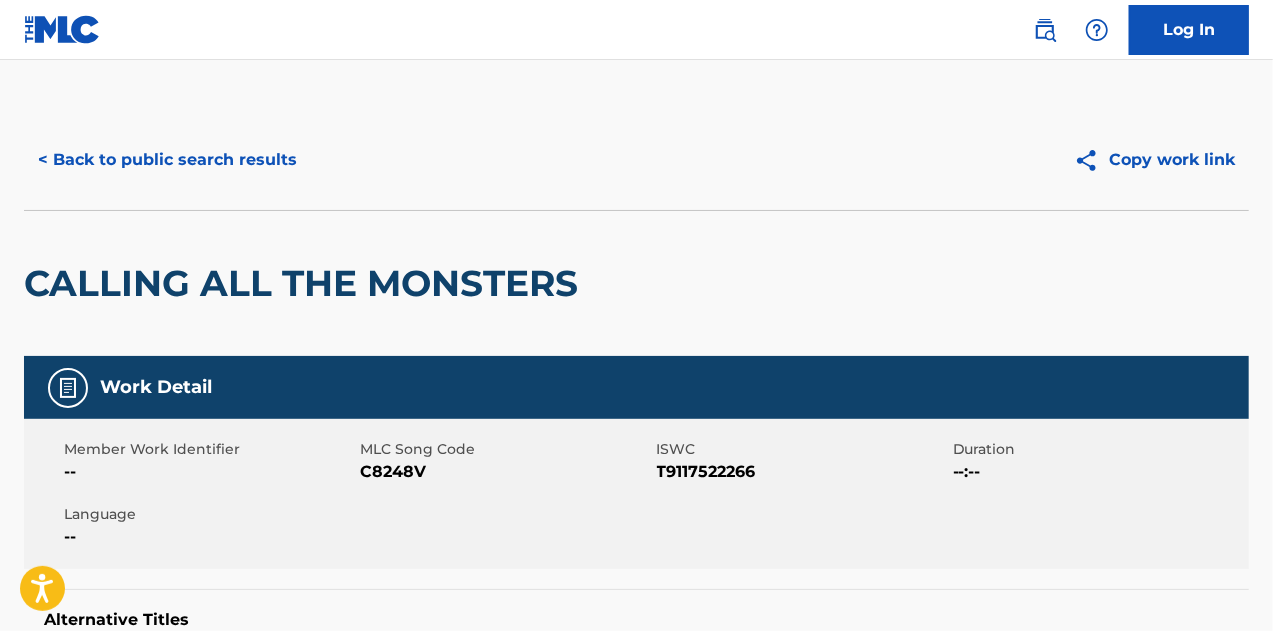 click on "< Back to public search results" at bounding box center (167, 160) 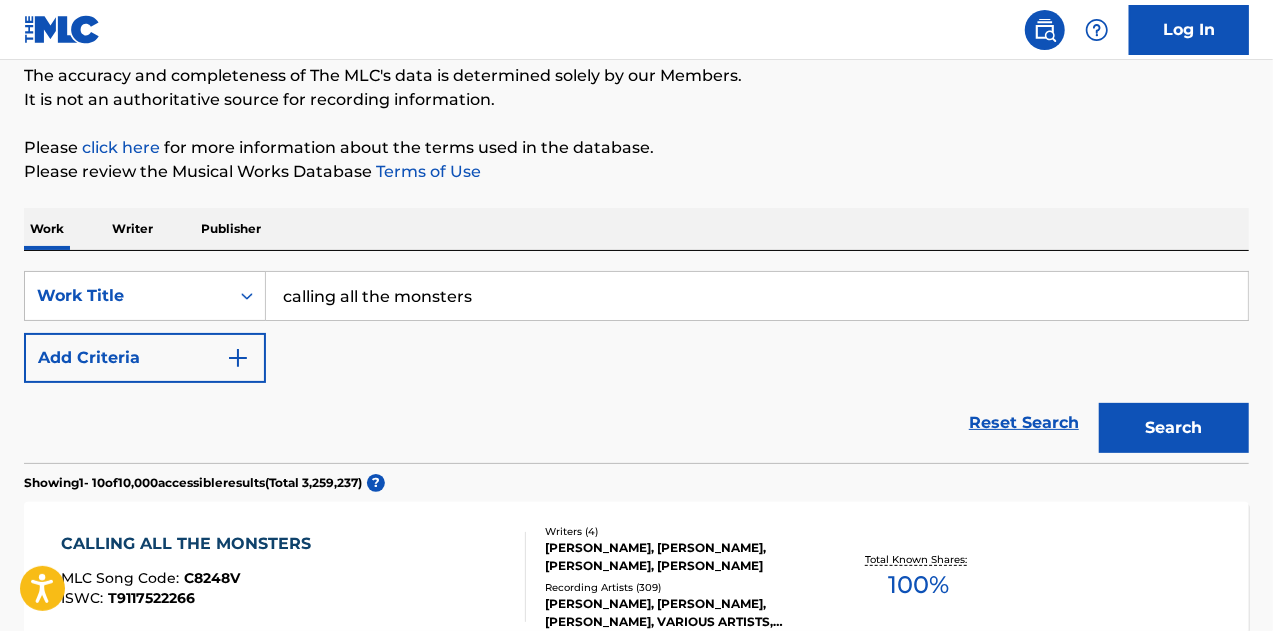 scroll, scrollTop: 174, scrollLeft: 0, axis: vertical 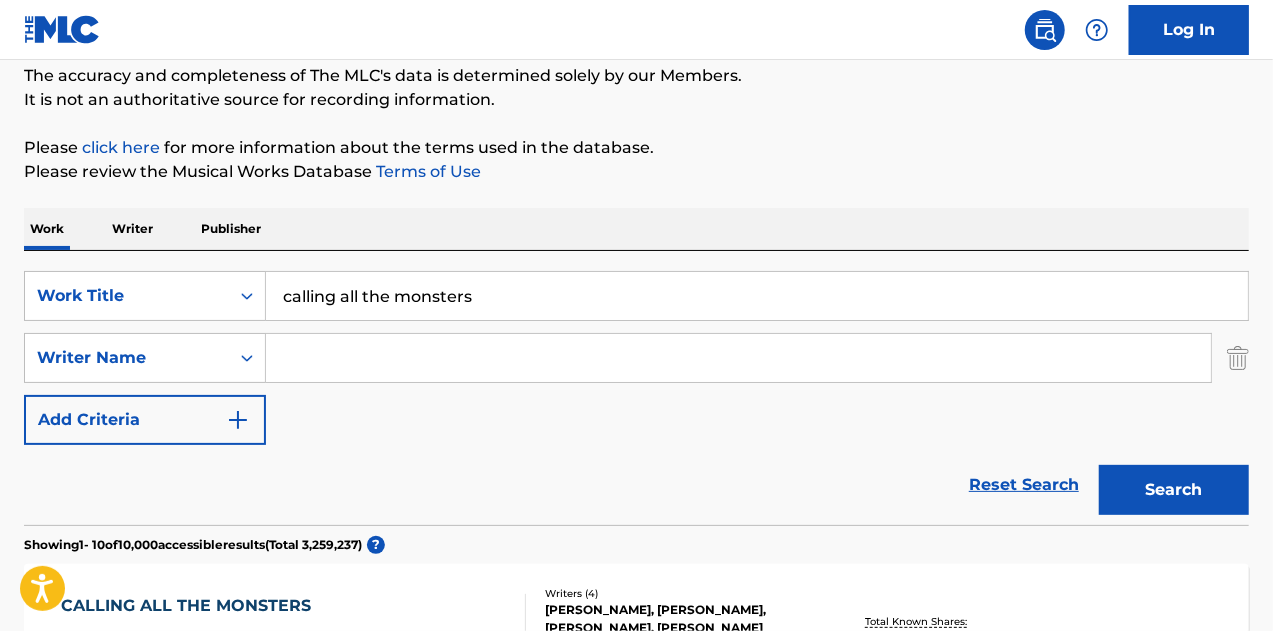 click on "calling all the monsters" at bounding box center [757, 296] 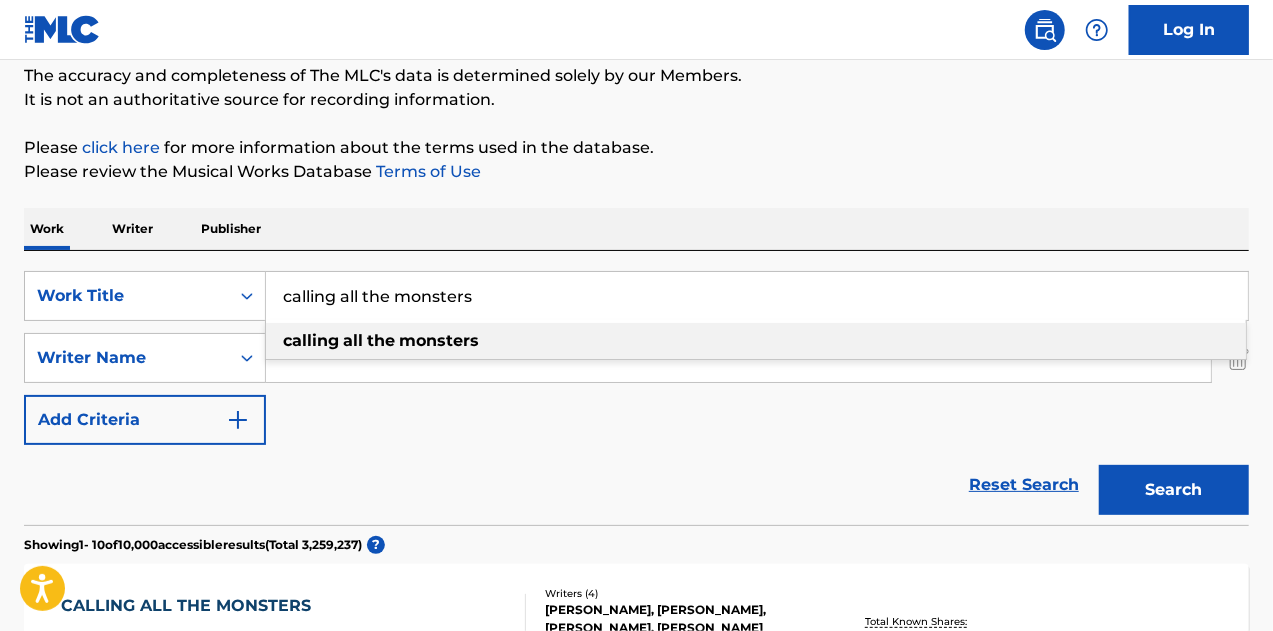 click on "calling all the monsters" at bounding box center [757, 296] 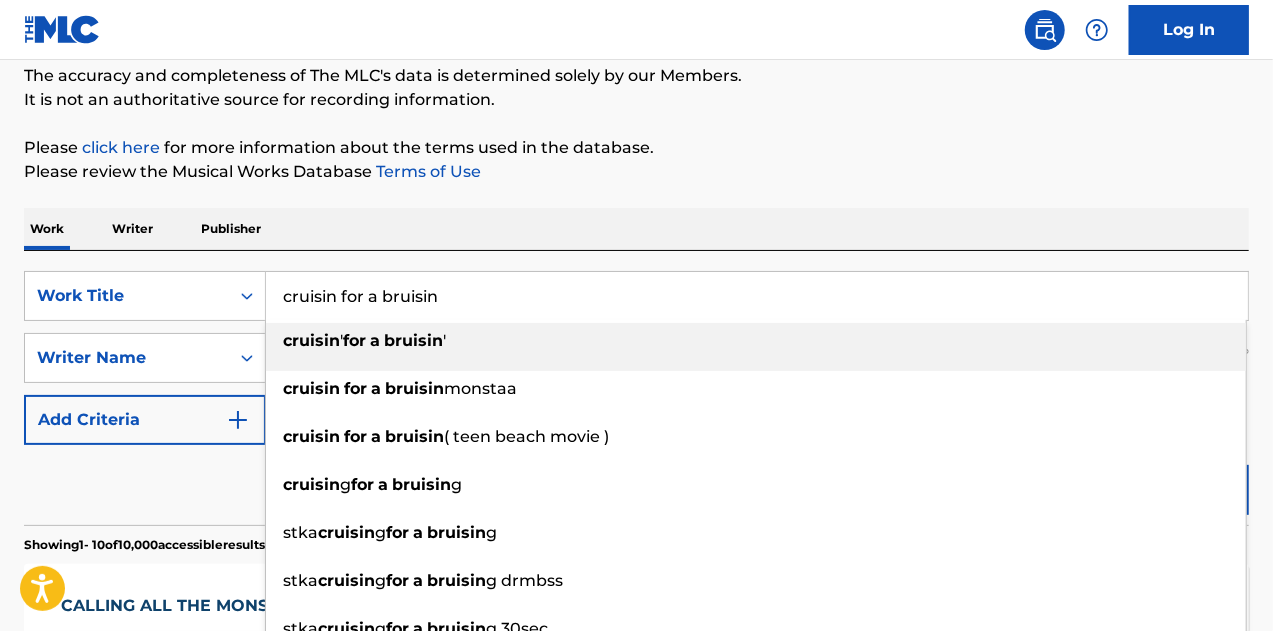 drag, startPoint x: 389, startPoint y: 342, endPoint x: 368, endPoint y: 361, distance: 28.319605 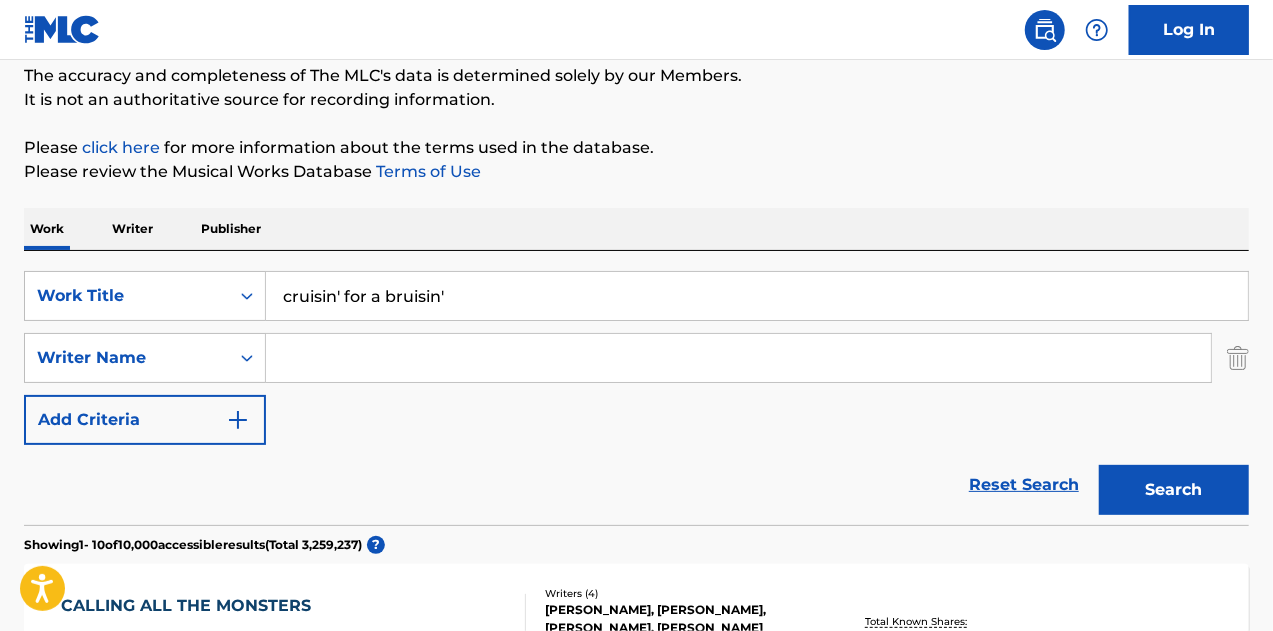 click at bounding box center (738, 358) 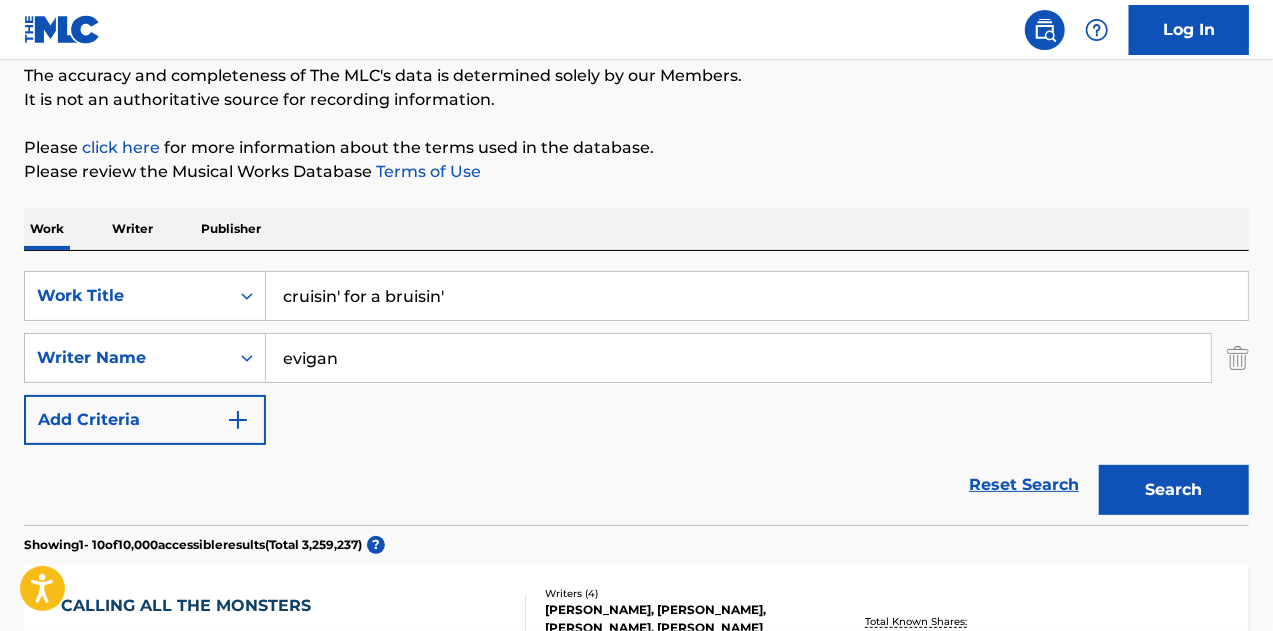 type on "evigan" 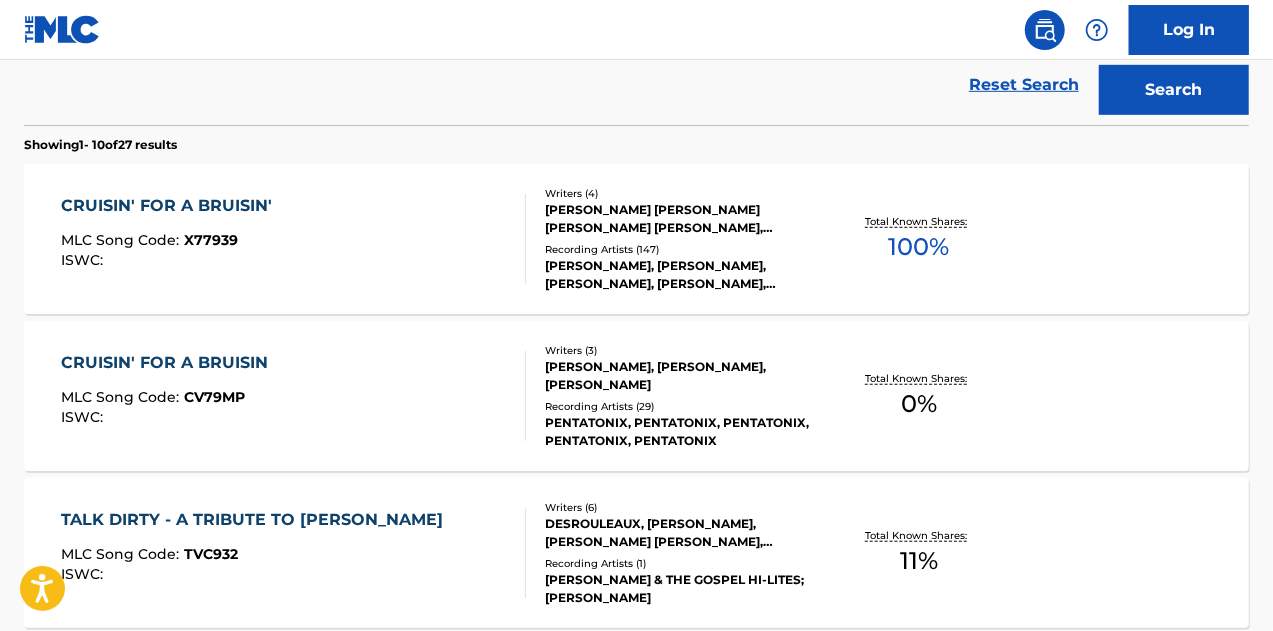 scroll, scrollTop: 674, scrollLeft: 0, axis: vertical 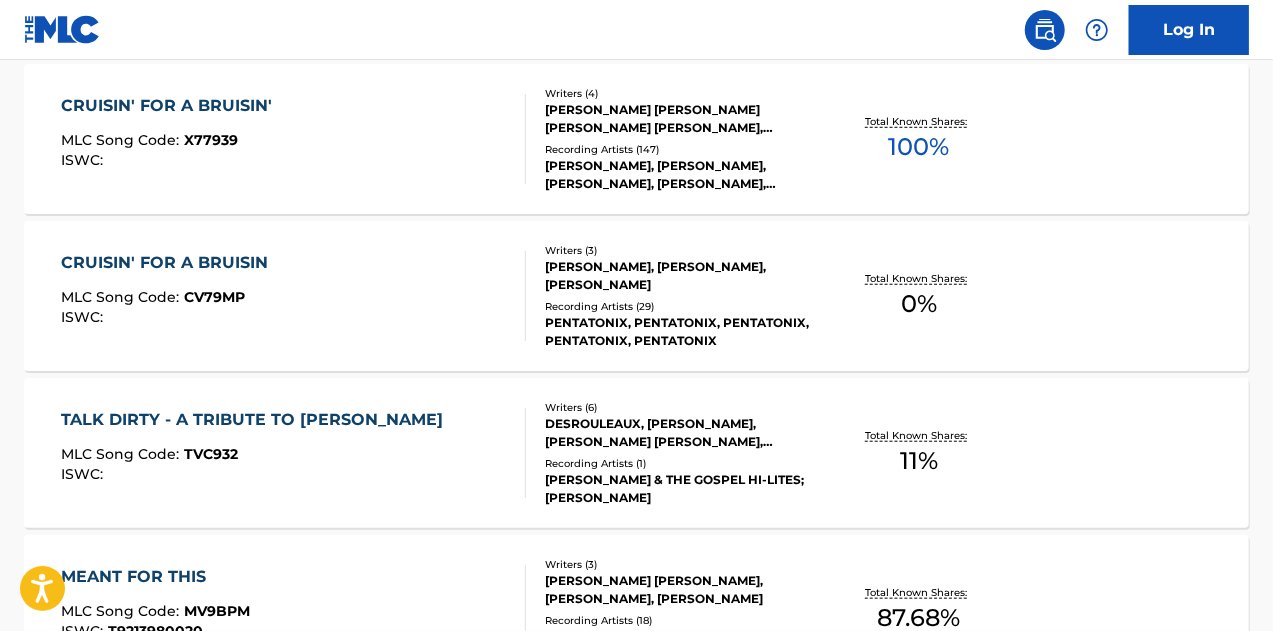 click on "CRUISIN' FOR A BRUISIN' MLC Song Code : X77939 ISWC :" at bounding box center (294, 139) 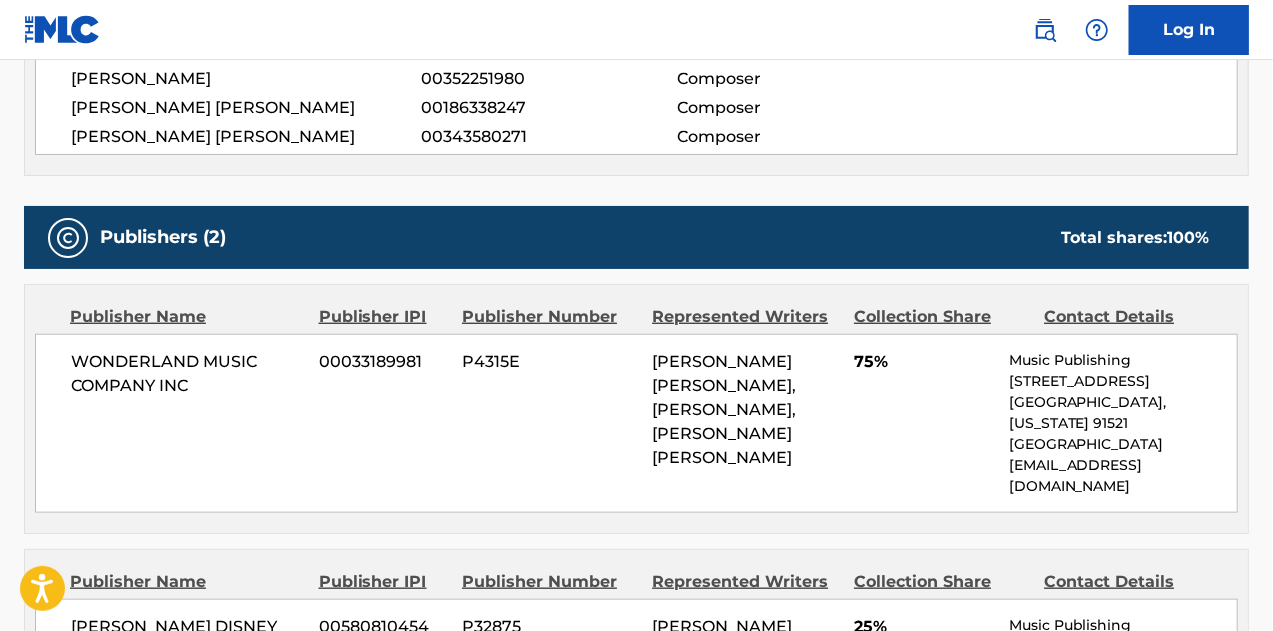 scroll, scrollTop: 700, scrollLeft: 0, axis: vertical 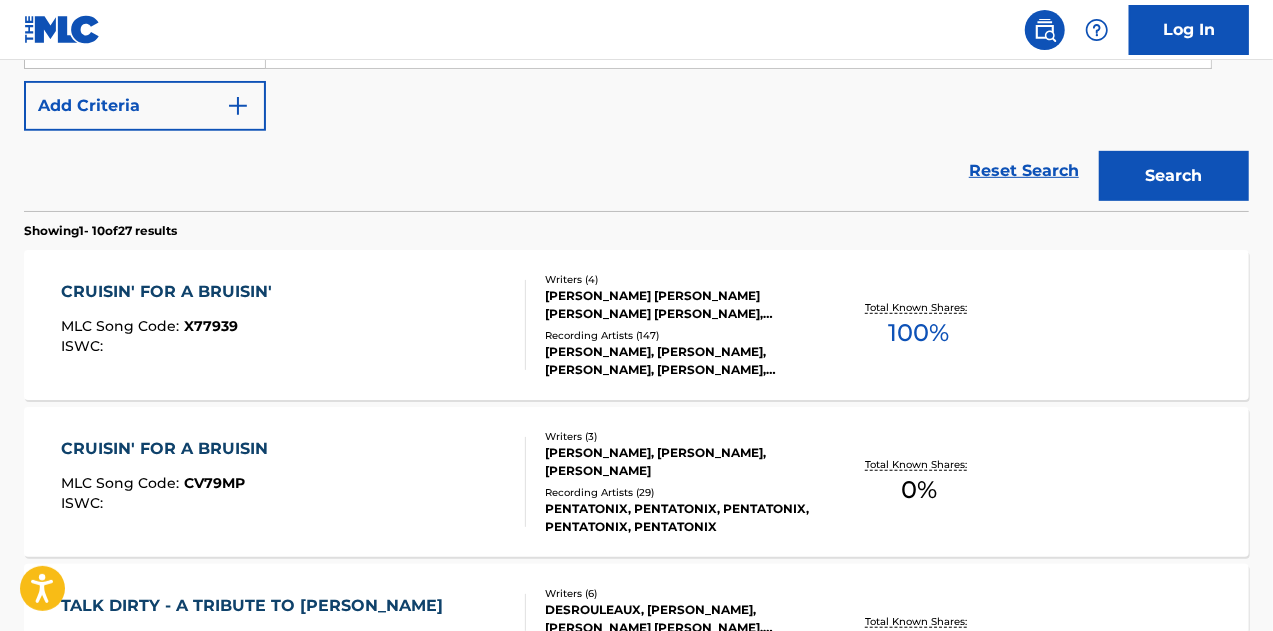 click on "CRUISIN' FOR A BRUISIN' MLC Song Code : X77939 ISWC :" at bounding box center [294, 325] 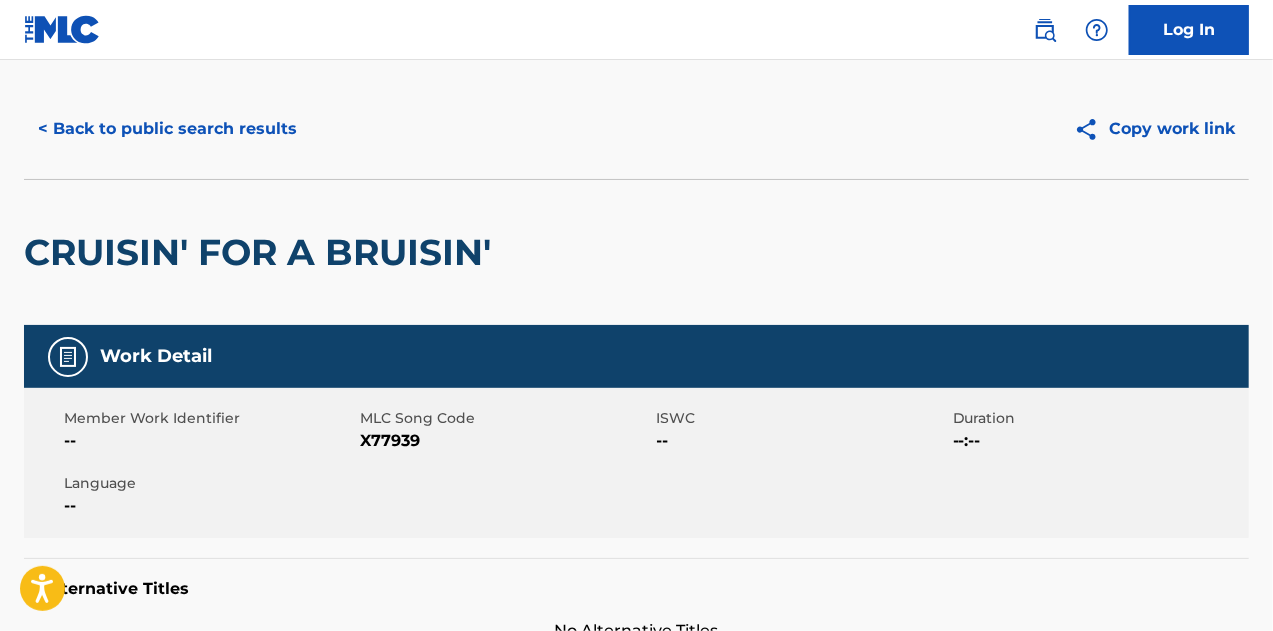 scroll, scrollTop: 0, scrollLeft: 0, axis: both 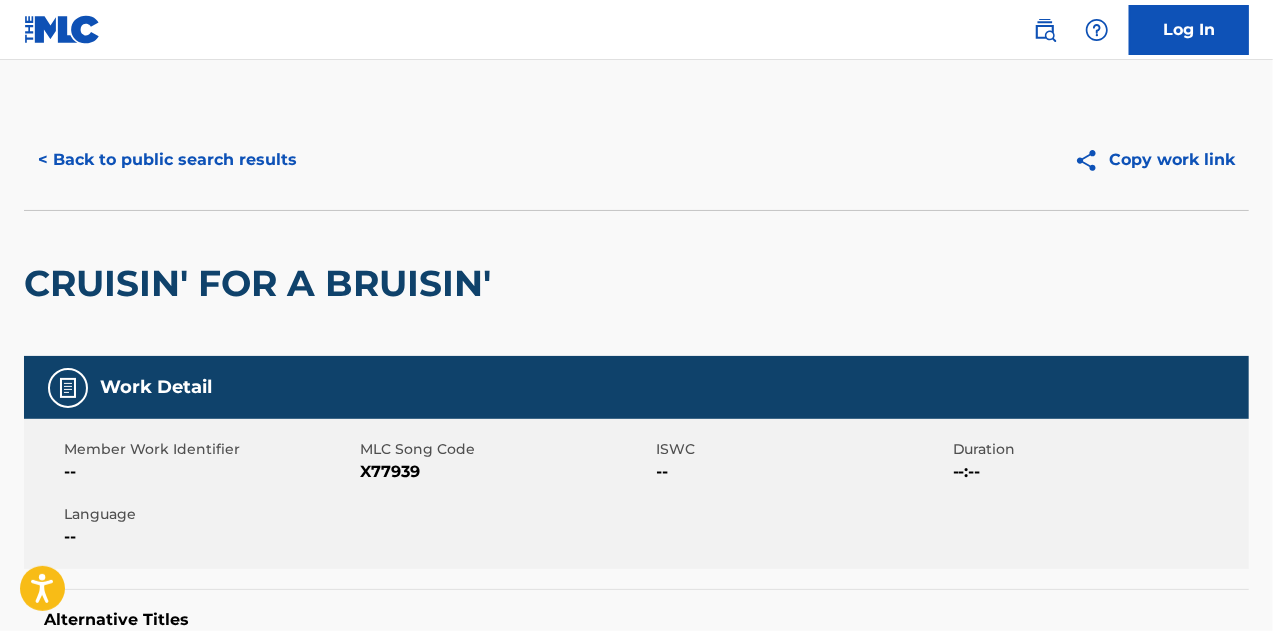 click on "< Back to public search results" at bounding box center (167, 160) 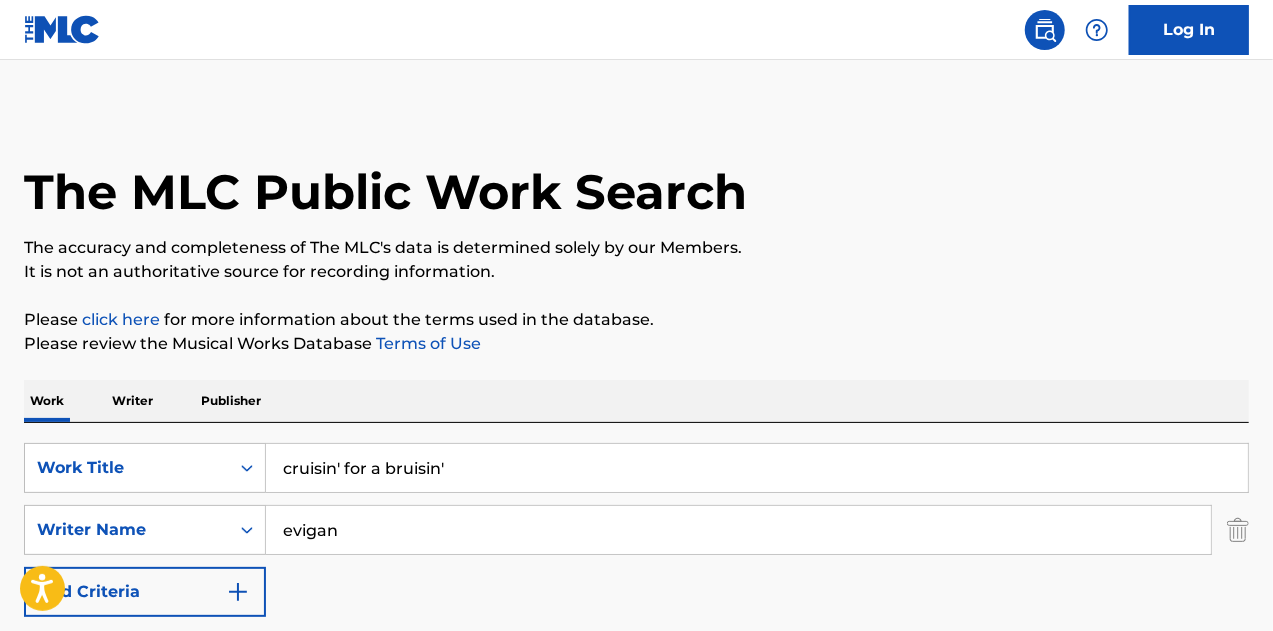 scroll, scrollTop: 0, scrollLeft: 0, axis: both 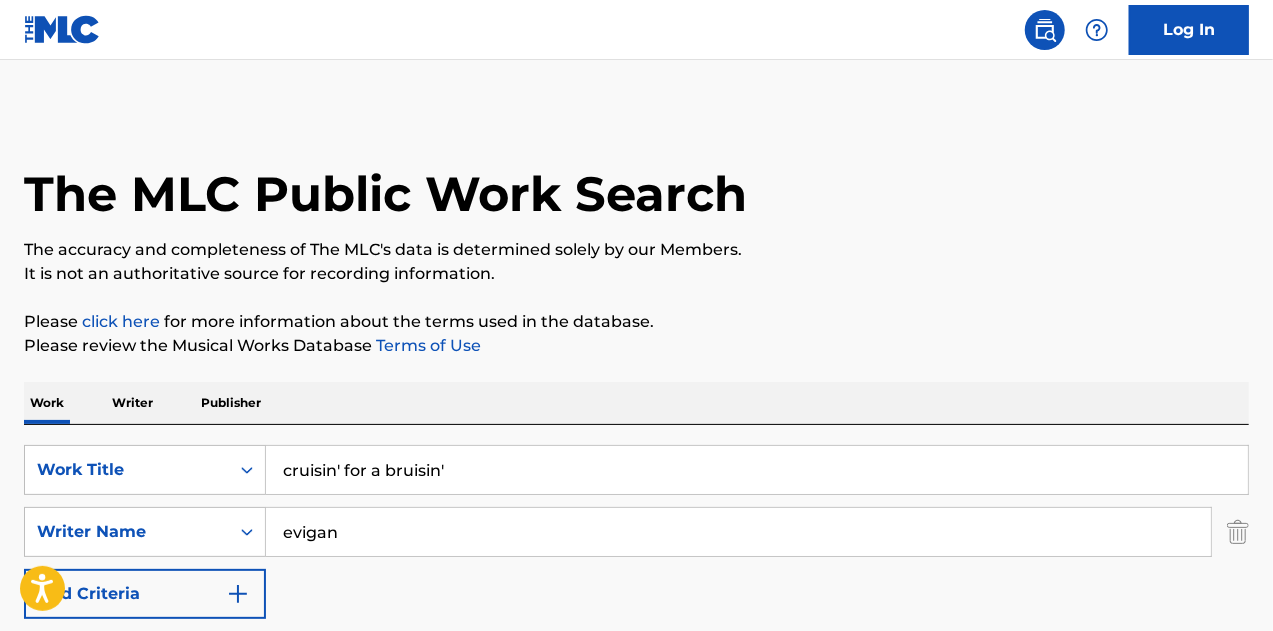 click on "cruisin' for a bruisin'" at bounding box center [757, 470] 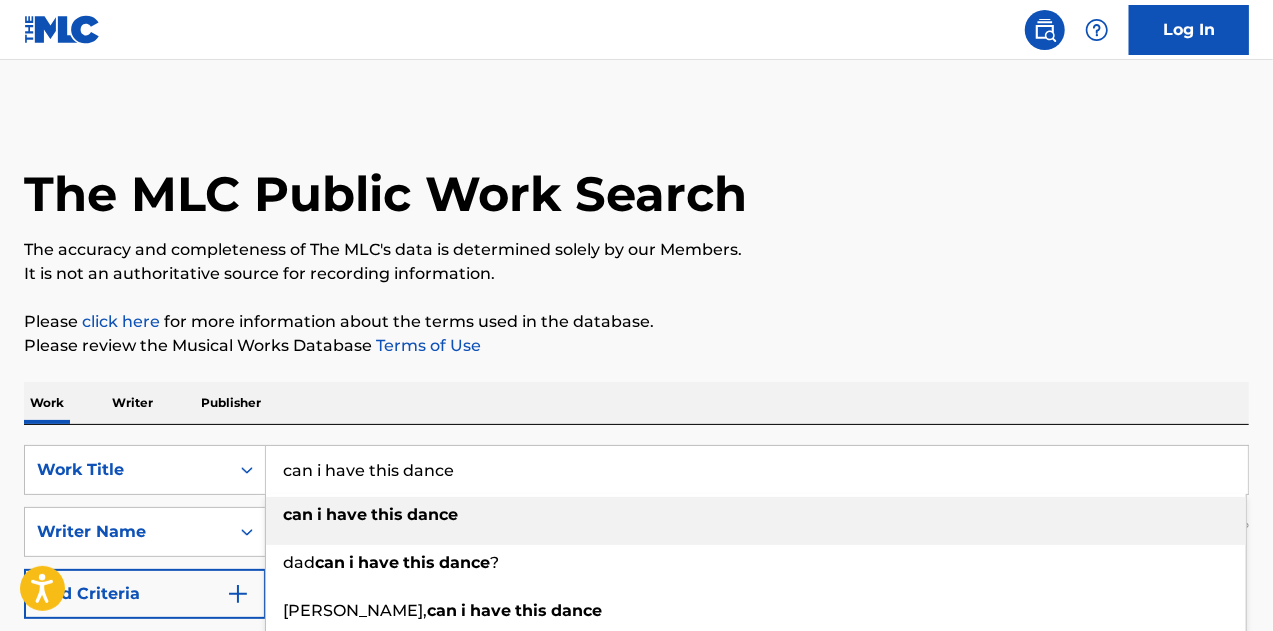 type on "can i have this dance" 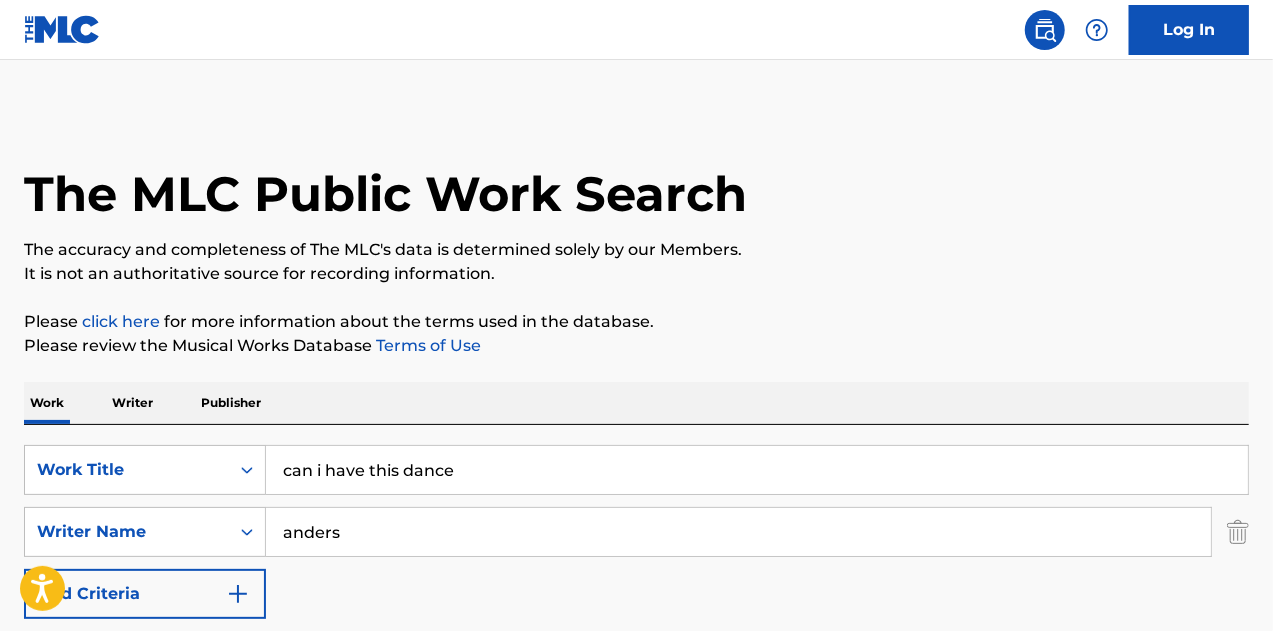 type on "anders" 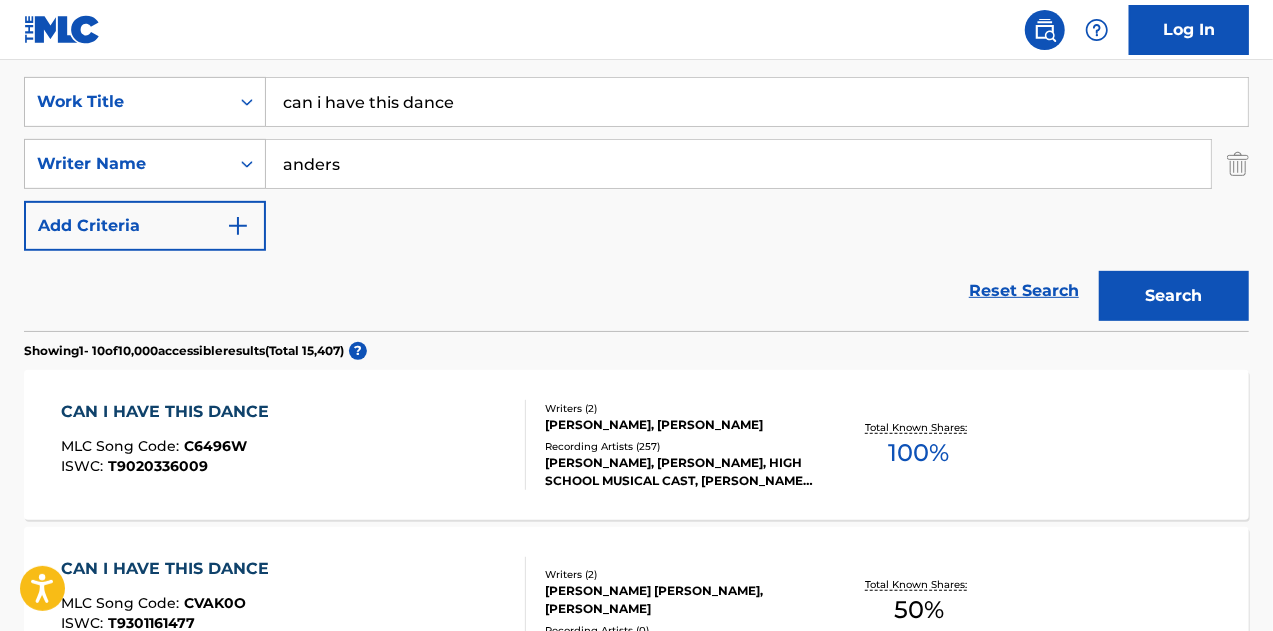 scroll, scrollTop: 400, scrollLeft: 0, axis: vertical 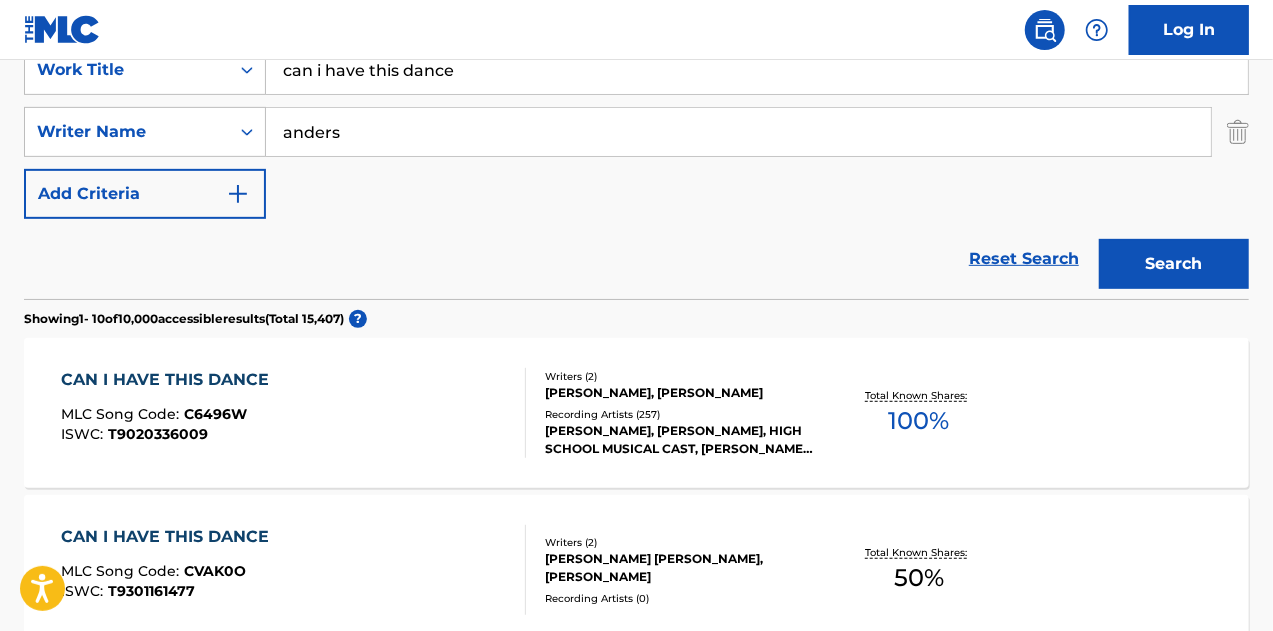 click on "CAN I HAVE THIS DANCE MLC Song Code : C6496W ISWC : T9020336009" at bounding box center [294, 413] 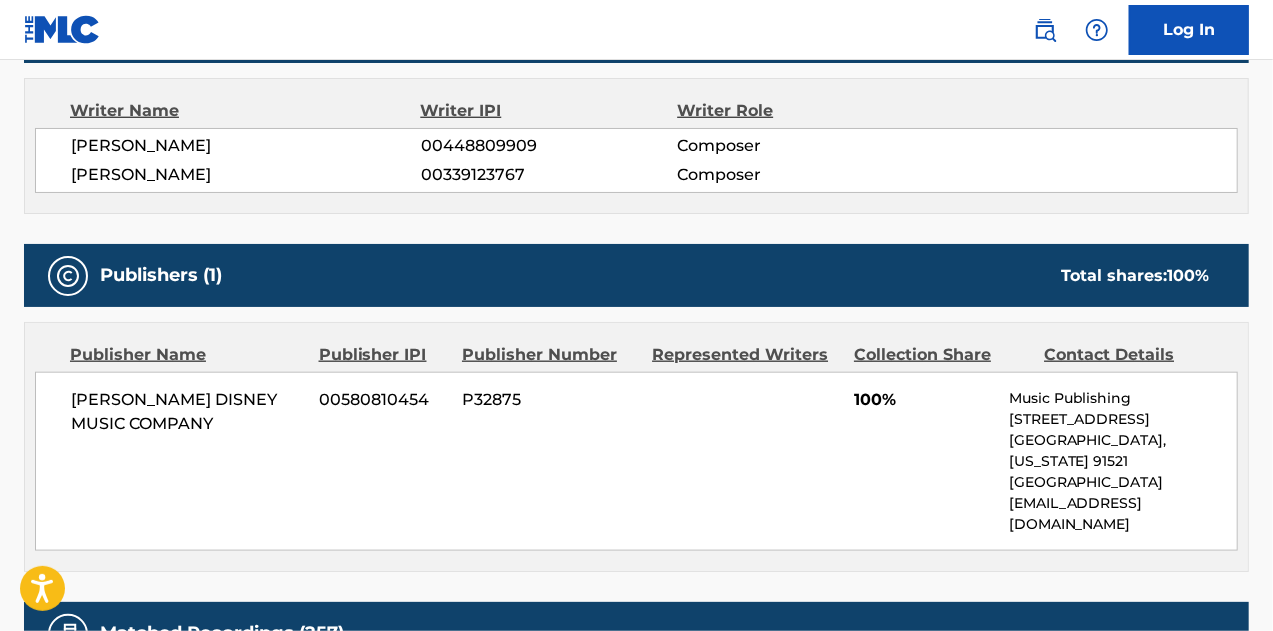 scroll, scrollTop: 1000, scrollLeft: 0, axis: vertical 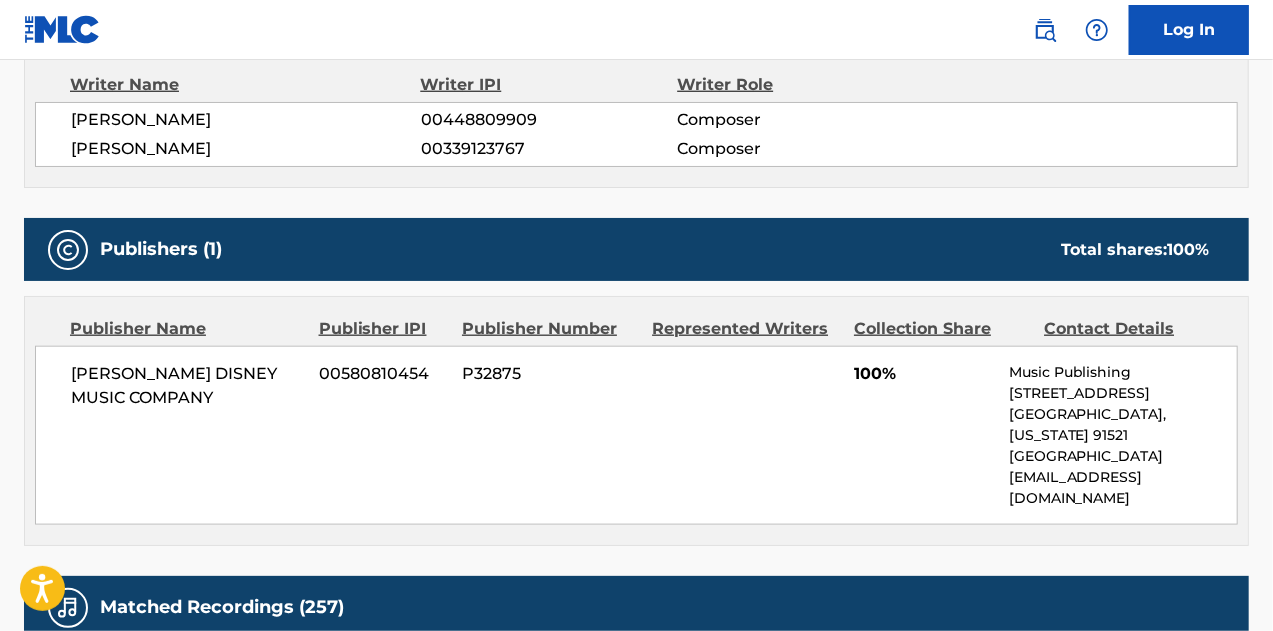 click on "Work Detail   Member Work Identifier -- MLC Song Code C6496W ISWC T9020336009 Duration --:-- Language -- Alternative Titles Alternative Title Alternative Title Type Language SMIM PROSIT O TANEC Generic Alternative Title -- TANCOLHATNANK Generic Alternative Title -- VIL DU DANSE MED MIG Generic Alternative Title -- ?ABAH TAHUEBATB Generic Alternative Title -- BENIMLE DANS ET Generic Alternative Title -- Writers   (2) Writer Name Writer IPI Writer Role ADAM EINAR ANDERS 00448809909 Composer NIKKI HASSMAN 00339123767 Composer Publishers   (1) Total shares:  100 % Publisher Name Publisher IPI Publisher Number Represented Writers Collection Share Contact Details WALT DISNEY MUSIC COMPANY 00580810454 P32875 100% Music Publishing 500 S Buena Vista St.,  Burbank, California 91521 United States MusicPublishing@disney.com Total shares:  100 % Matched Recordings   (257) Showing  1  -   10  of  257   results   Recording Artist Recording Title ISRC DSP Label Duration ZAC EFRON, VANESSA HUDGENS, HIGH SCHOOL MUSICAL CAST 1" at bounding box center [636, 392] 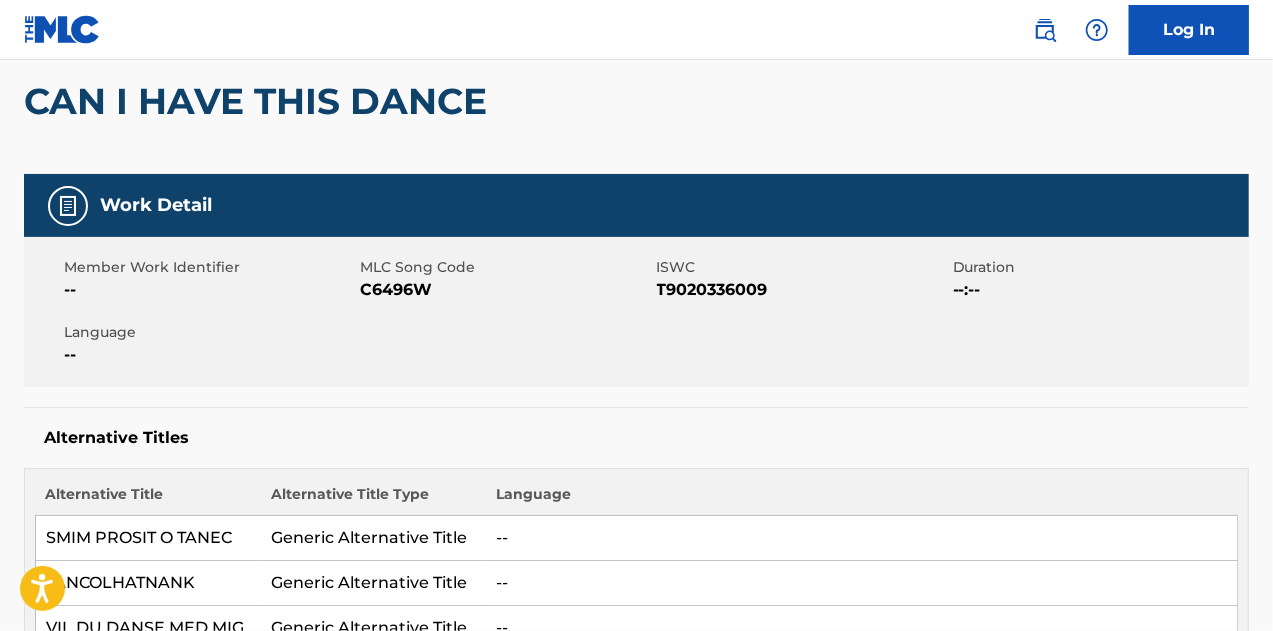 scroll, scrollTop: 0, scrollLeft: 0, axis: both 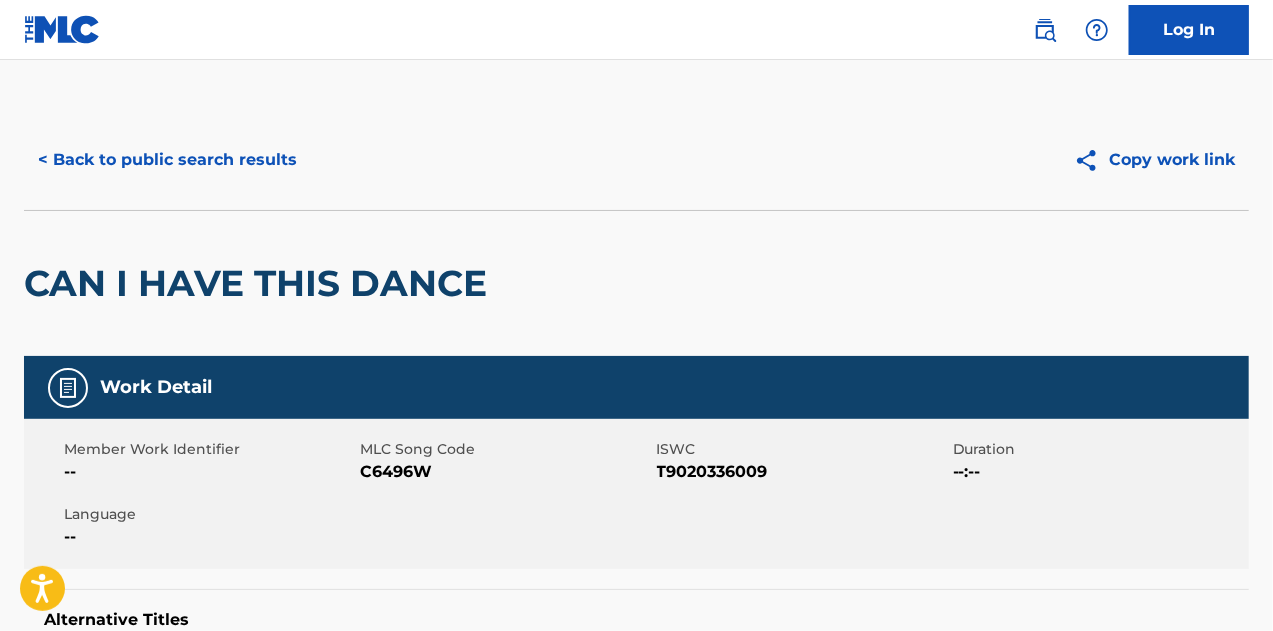 click on "< Back to public search results" at bounding box center [167, 160] 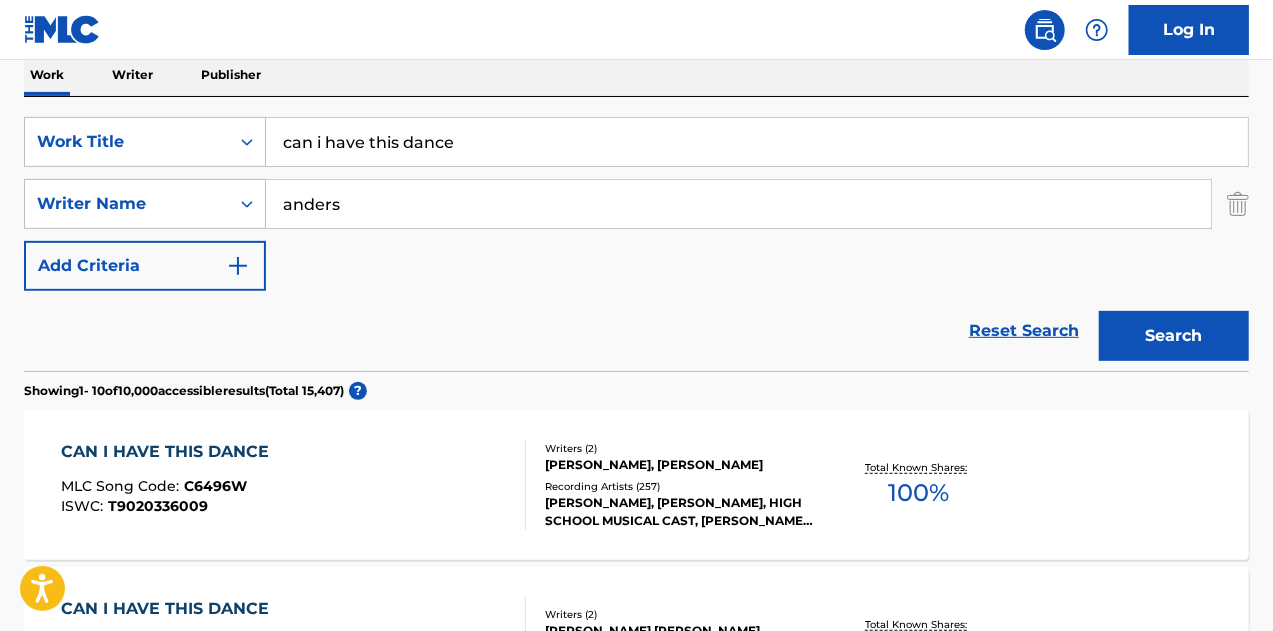 scroll, scrollTop: 200, scrollLeft: 0, axis: vertical 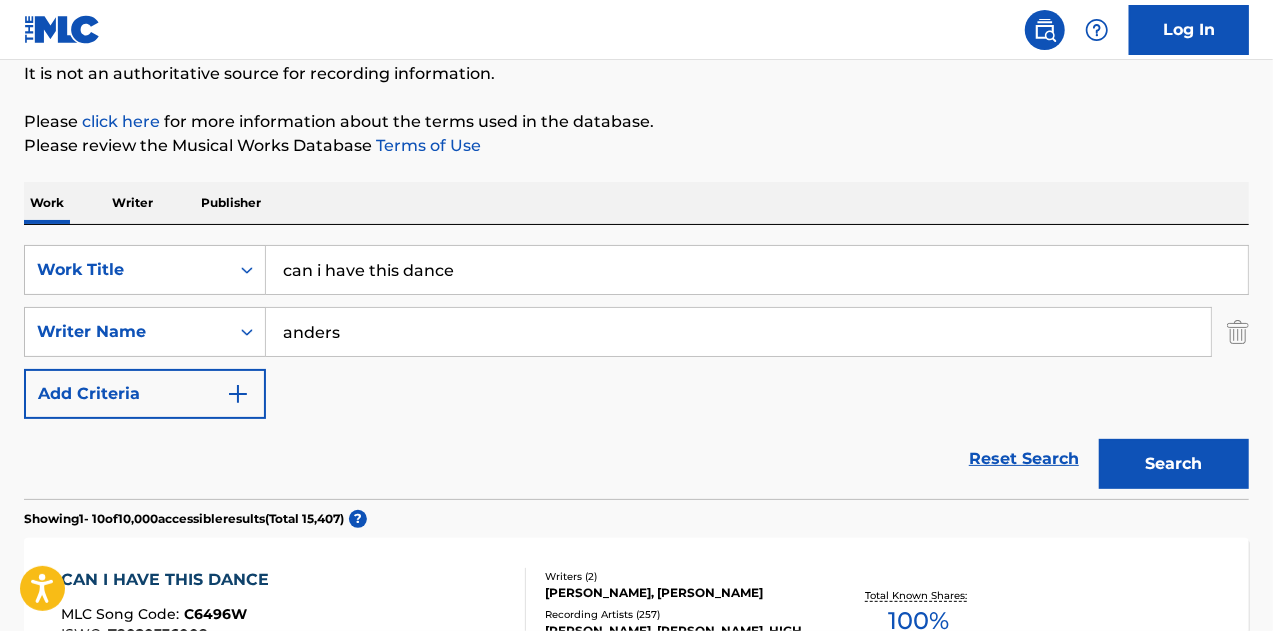 click on "can i have this dance" at bounding box center [757, 270] 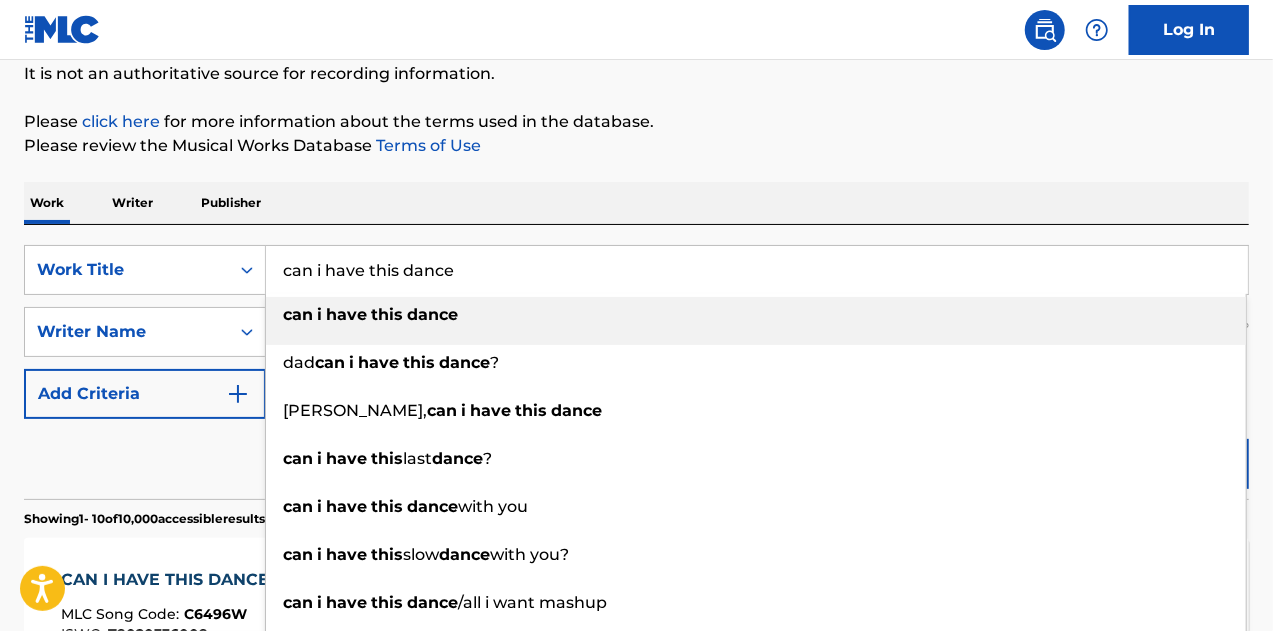 click on "can i have this dance" at bounding box center [757, 270] 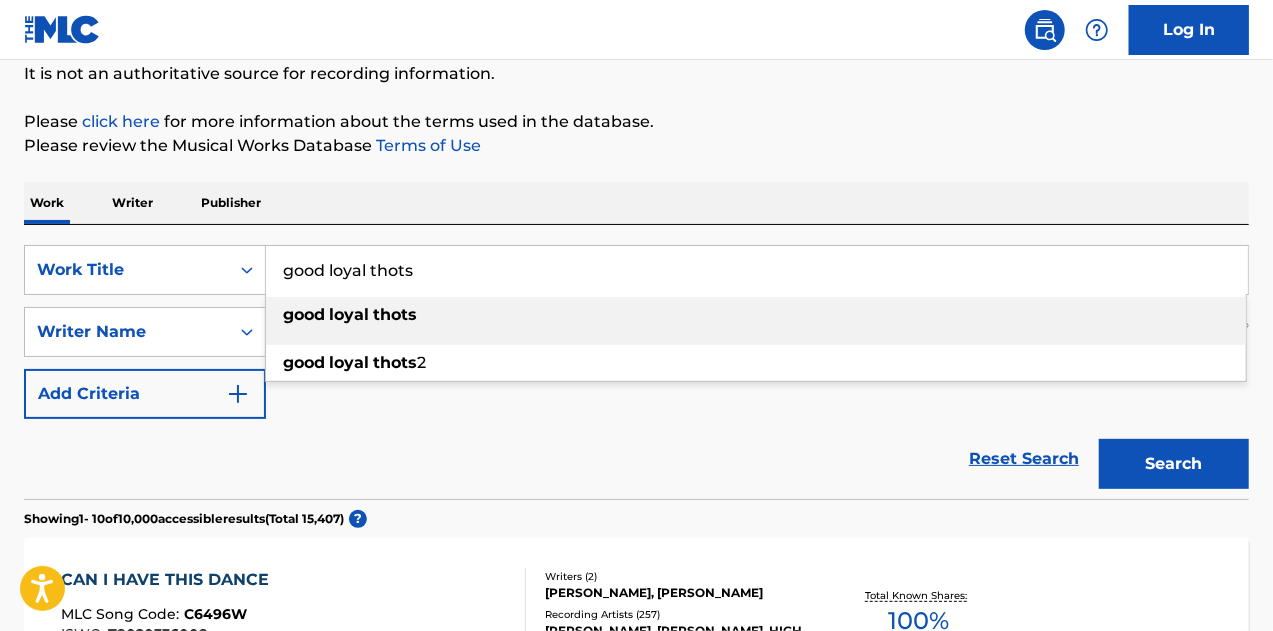 type on "good loyal thots" 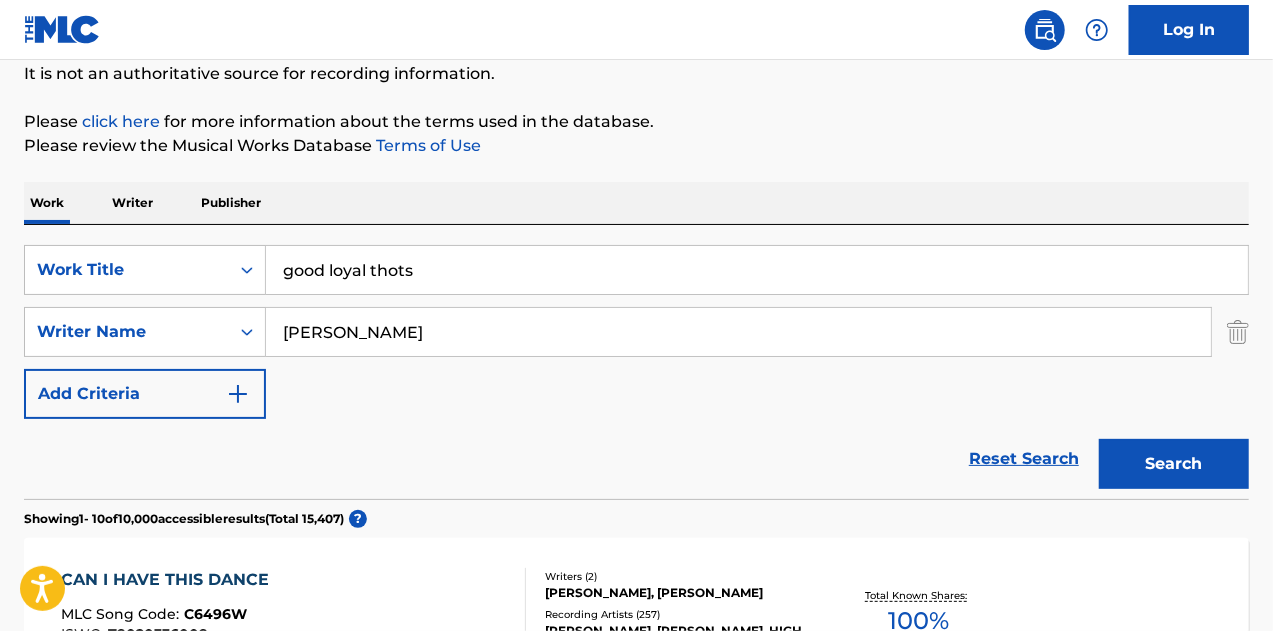 type on "ahmad" 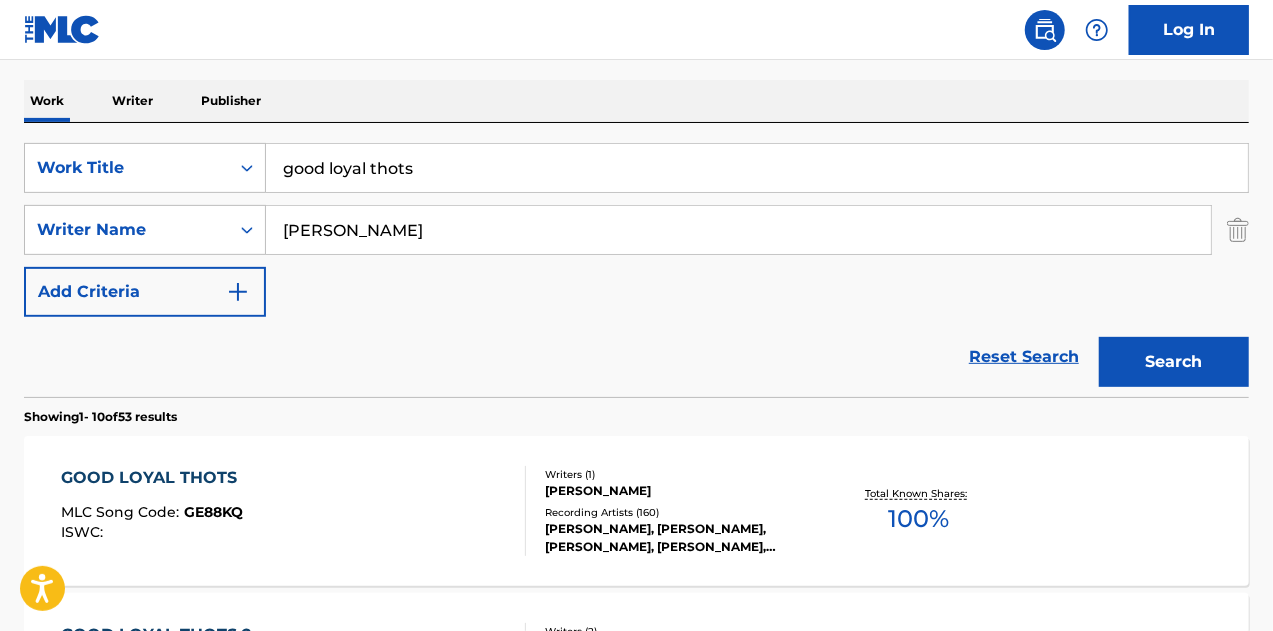 scroll, scrollTop: 400, scrollLeft: 0, axis: vertical 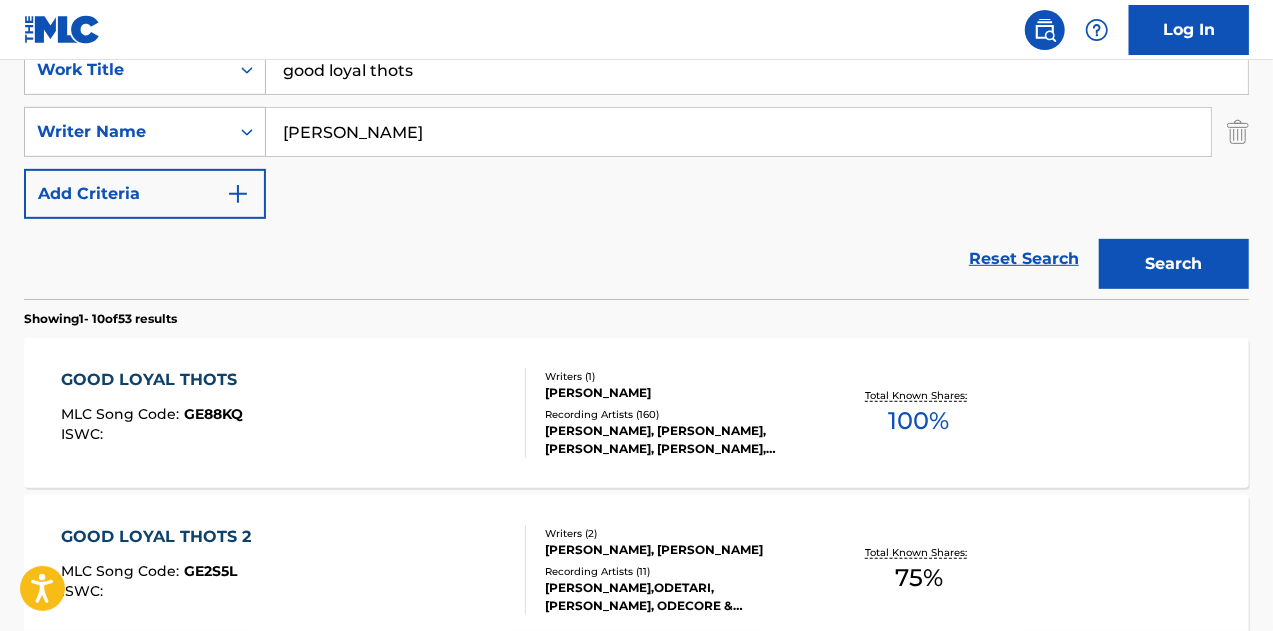 click on "GOOD LOYAL THOTS MLC Song Code : GE88KQ ISWC :" at bounding box center [294, 413] 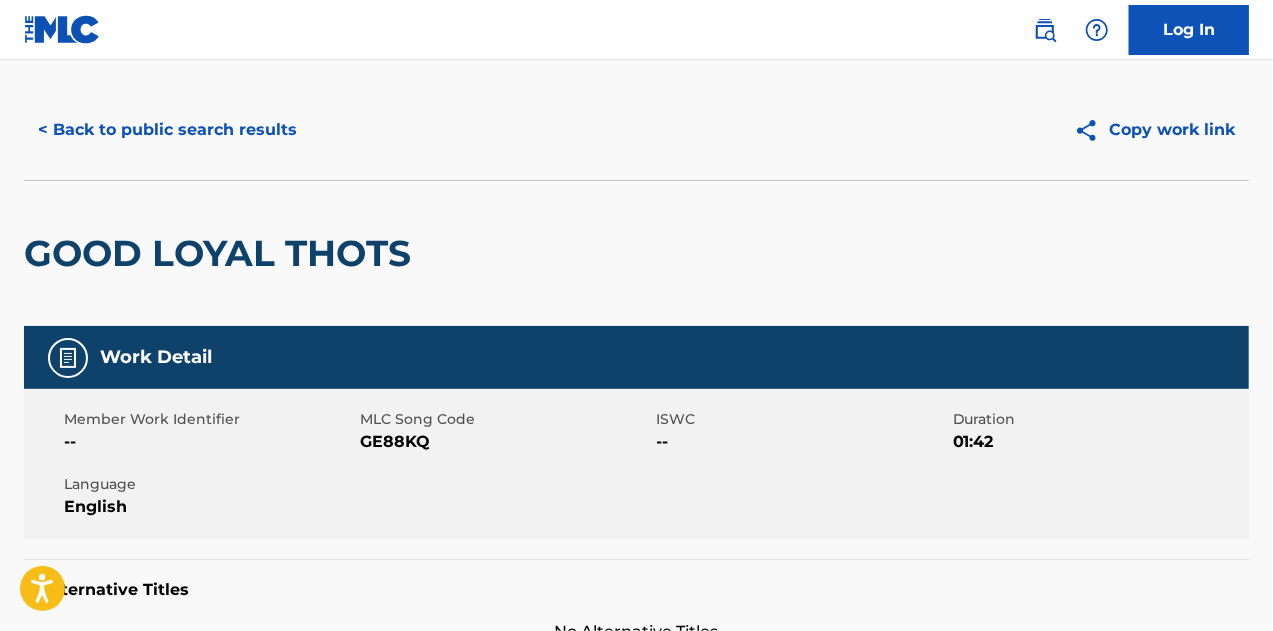 scroll, scrollTop: 0, scrollLeft: 0, axis: both 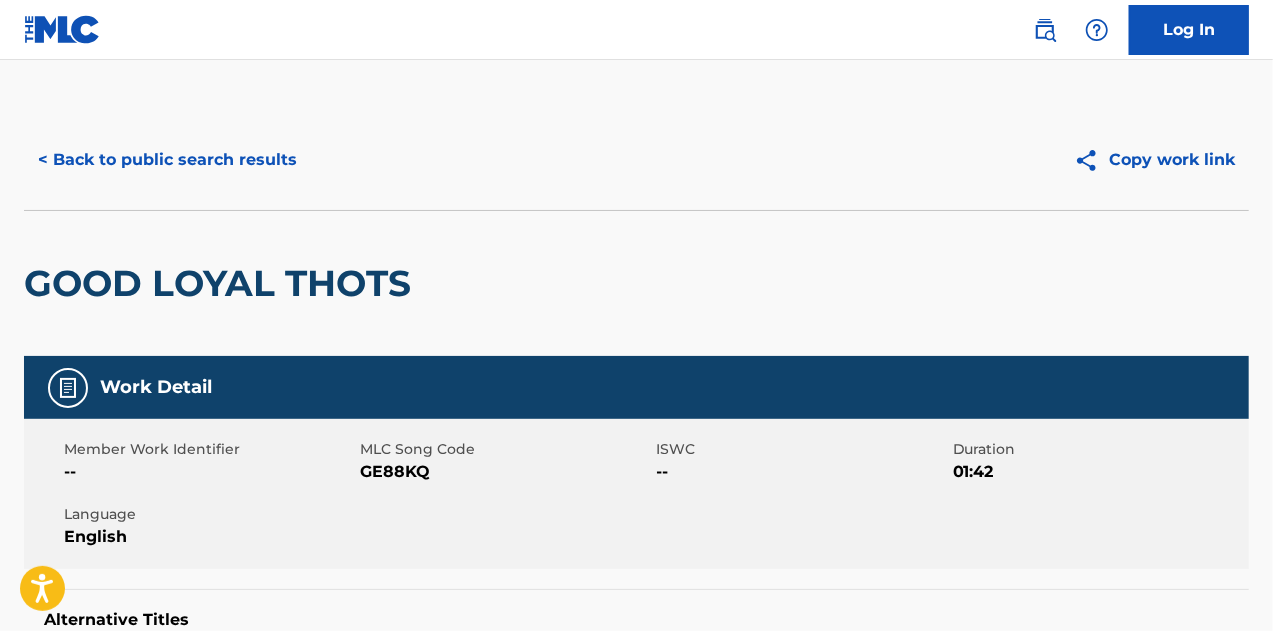 click on "< Back to public search results" at bounding box center (167, 160) 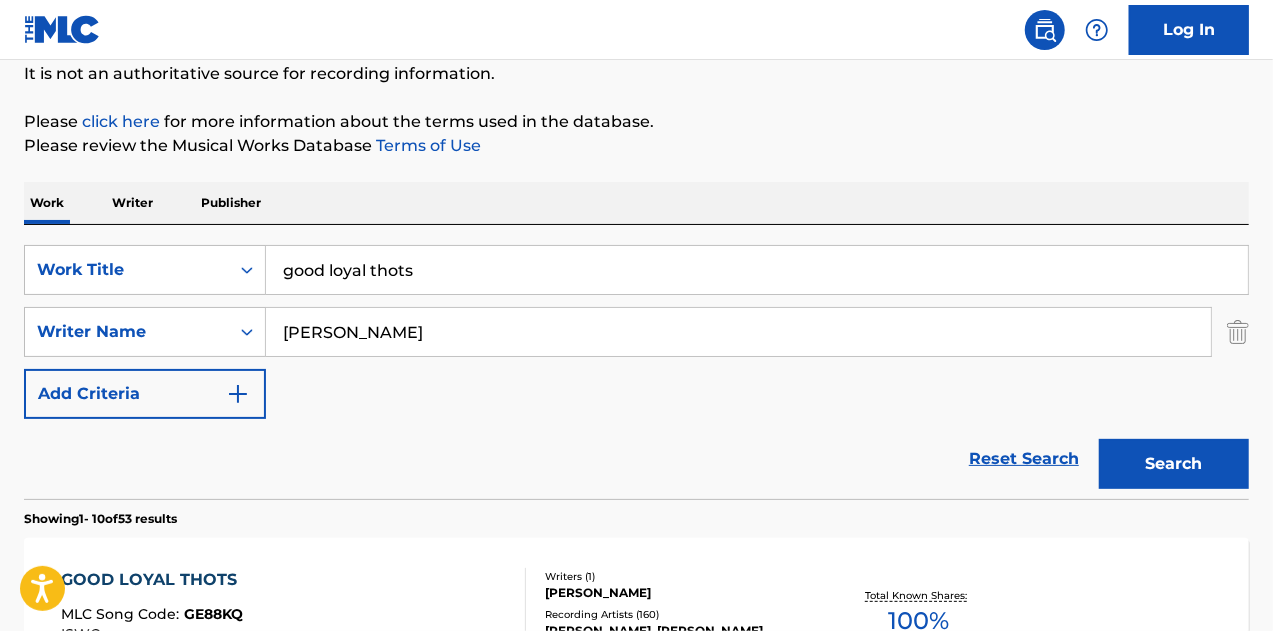 scroll, scrollTop: 200, scrollLeft: 0, axis: vertical 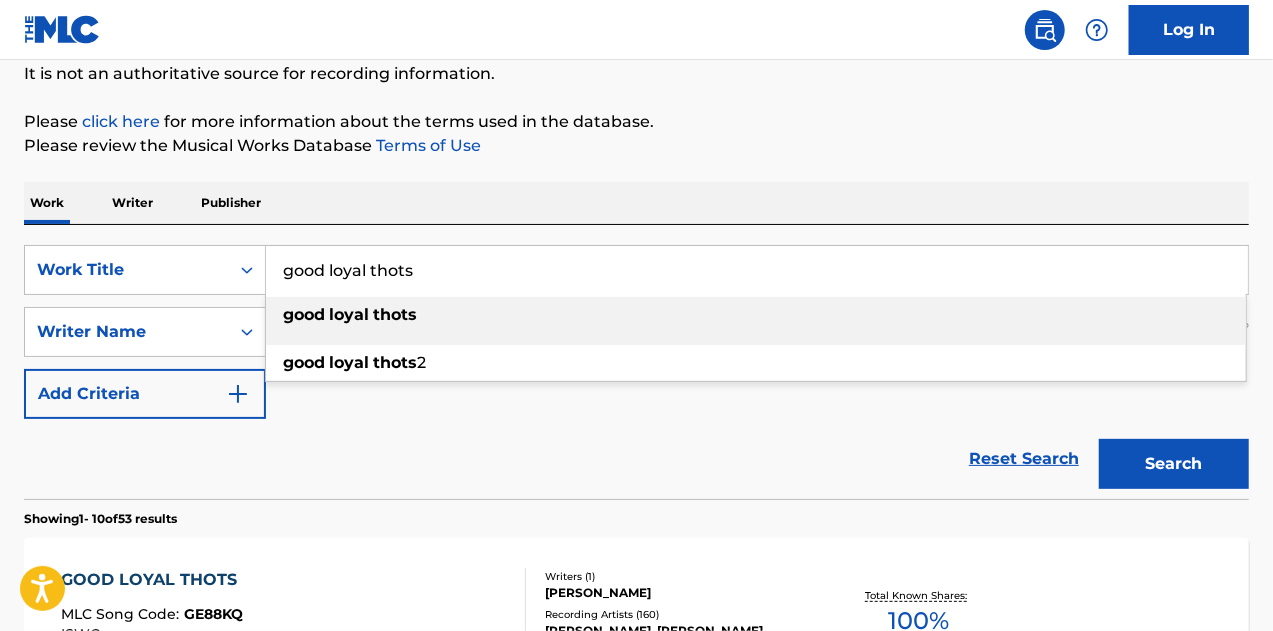 click on "good loyal thots" at bounding box center (757, 270) 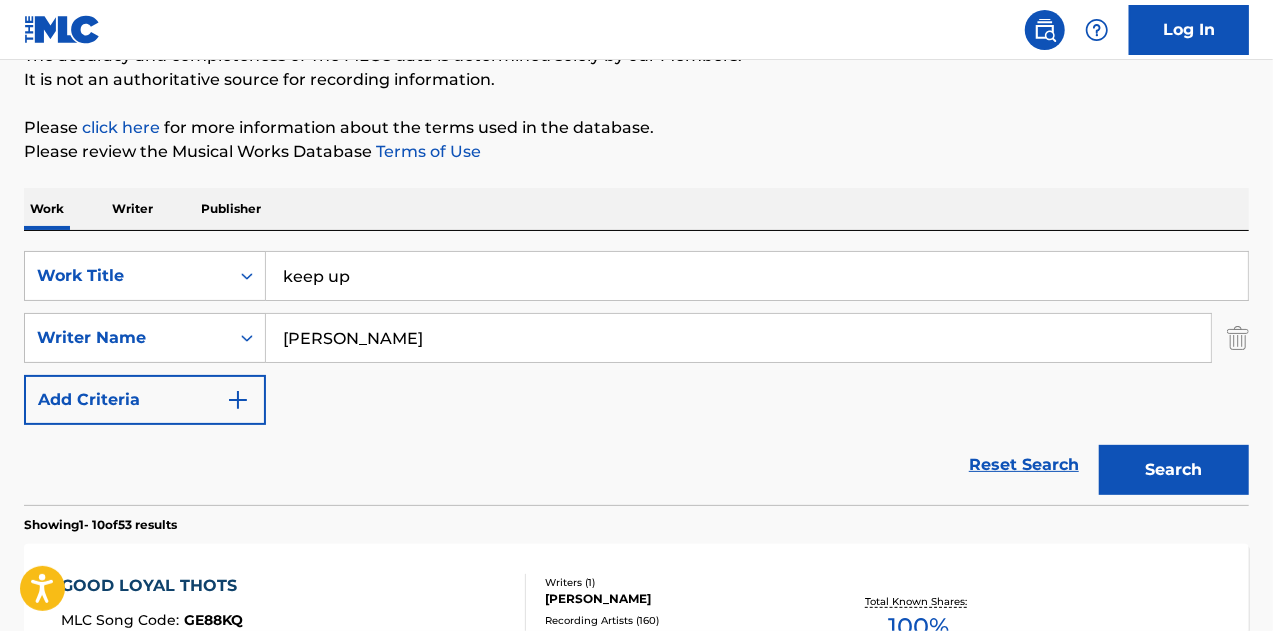 scroll, scrollTop: 300, scrollLeft: 0, axis: vertical 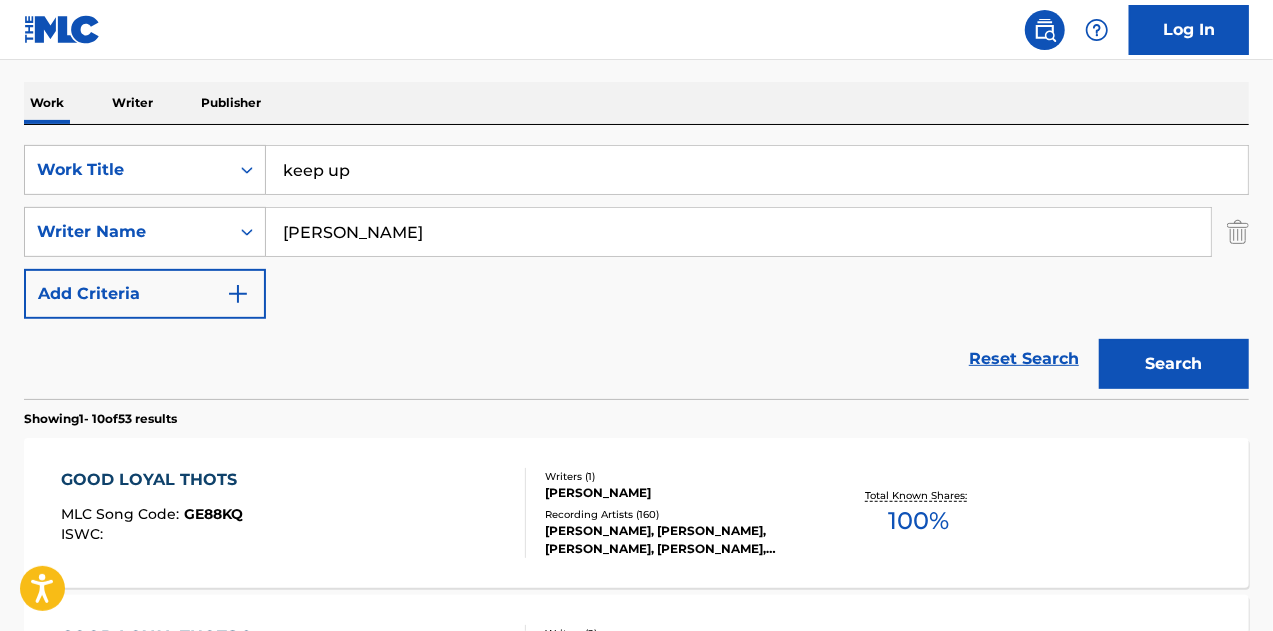 type on "keep up" 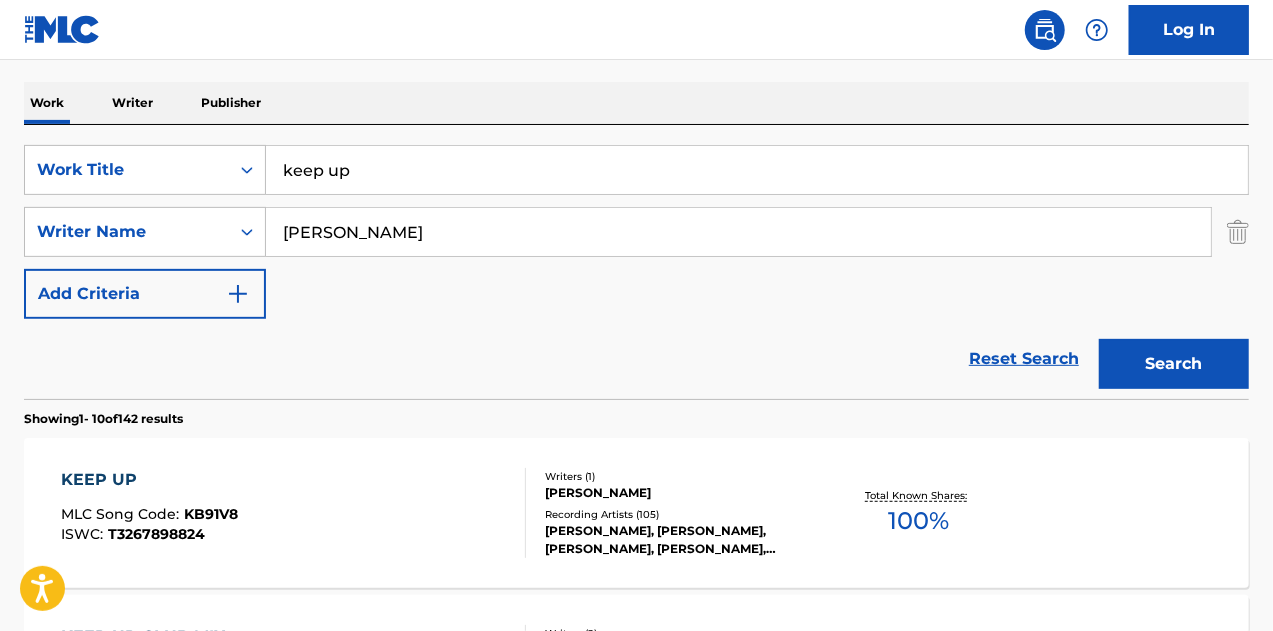 scroll, scrollTop: 400, scrollLeft: 0, axis: vertical 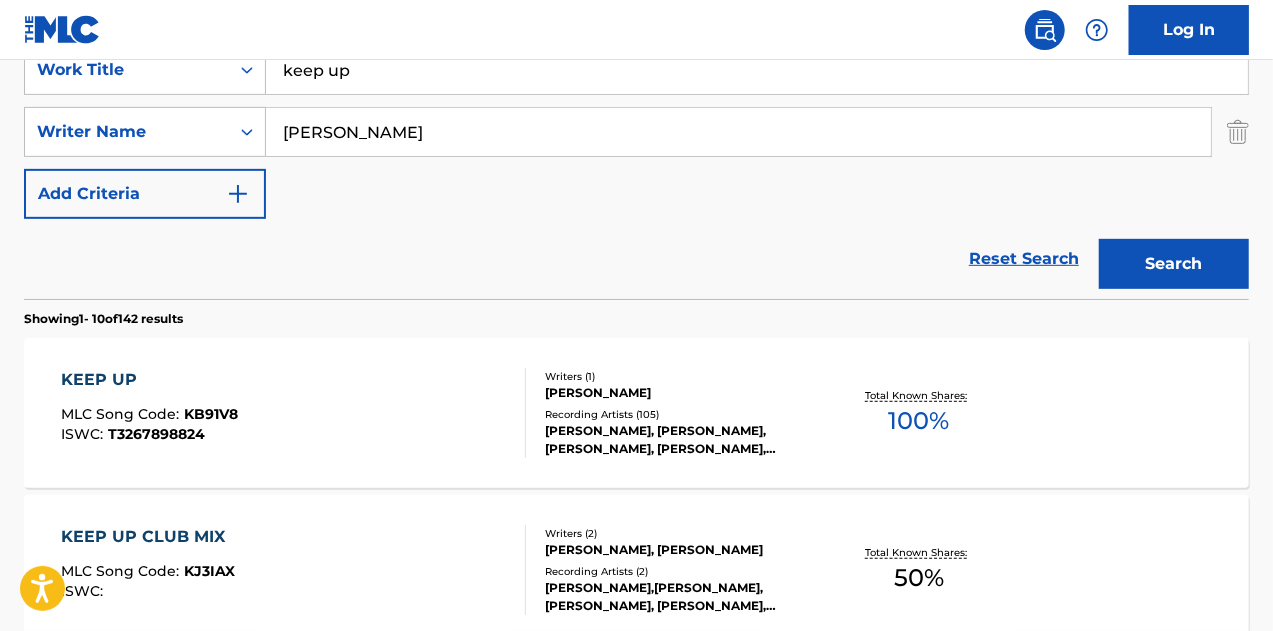 click on "KEEP UP MLC Song Code : KB91V8 ISWC : T3267898824" at bounding box center (294, 413) 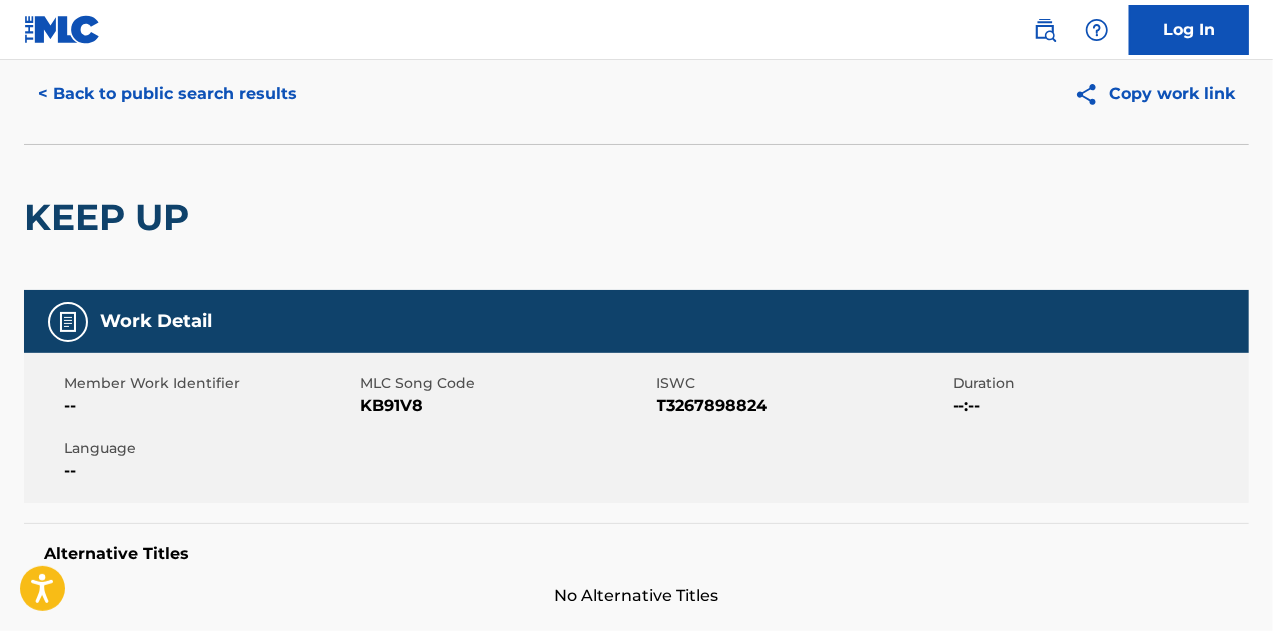 scroll, scrollTop: 0, scrollLeft: 0, axis: both 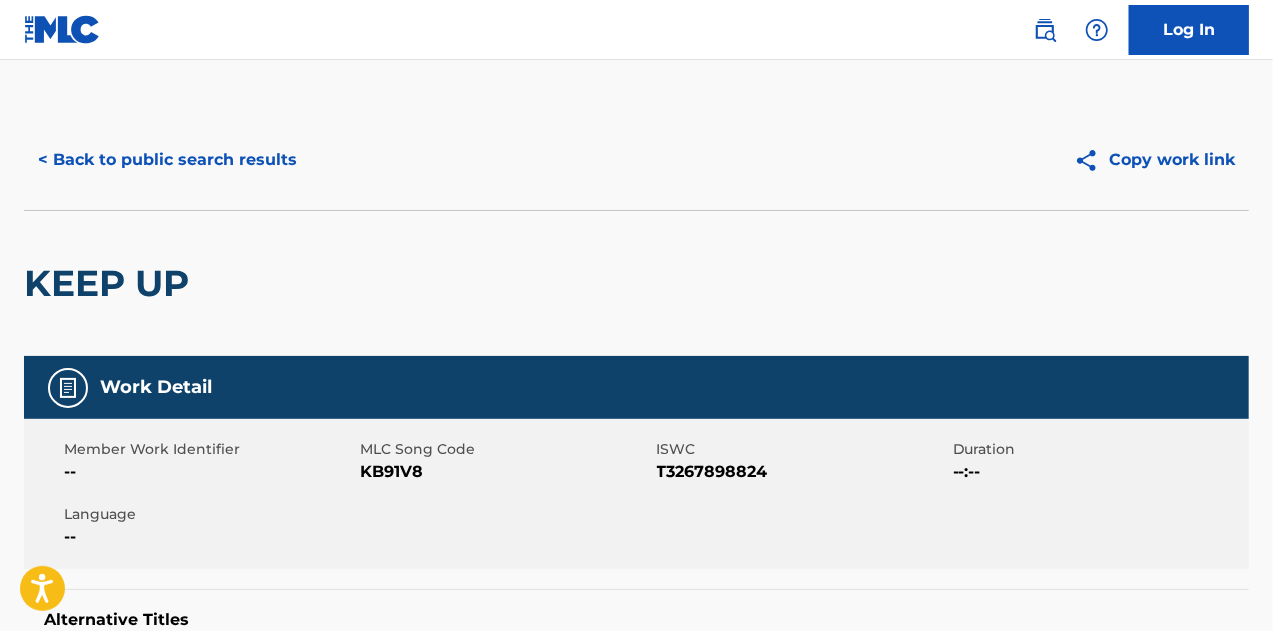 click on "< Back to public search results" at bounding box center (167, 160) 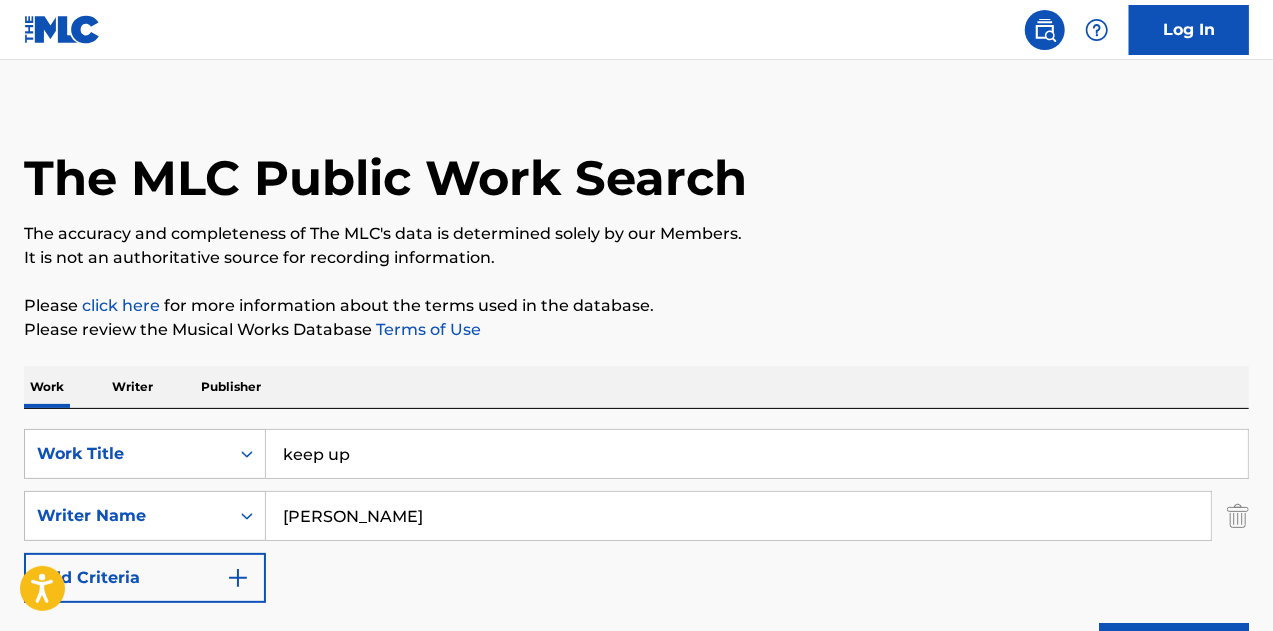 scroll, scrollTop: 0, scrollLeft: 0, axis: both 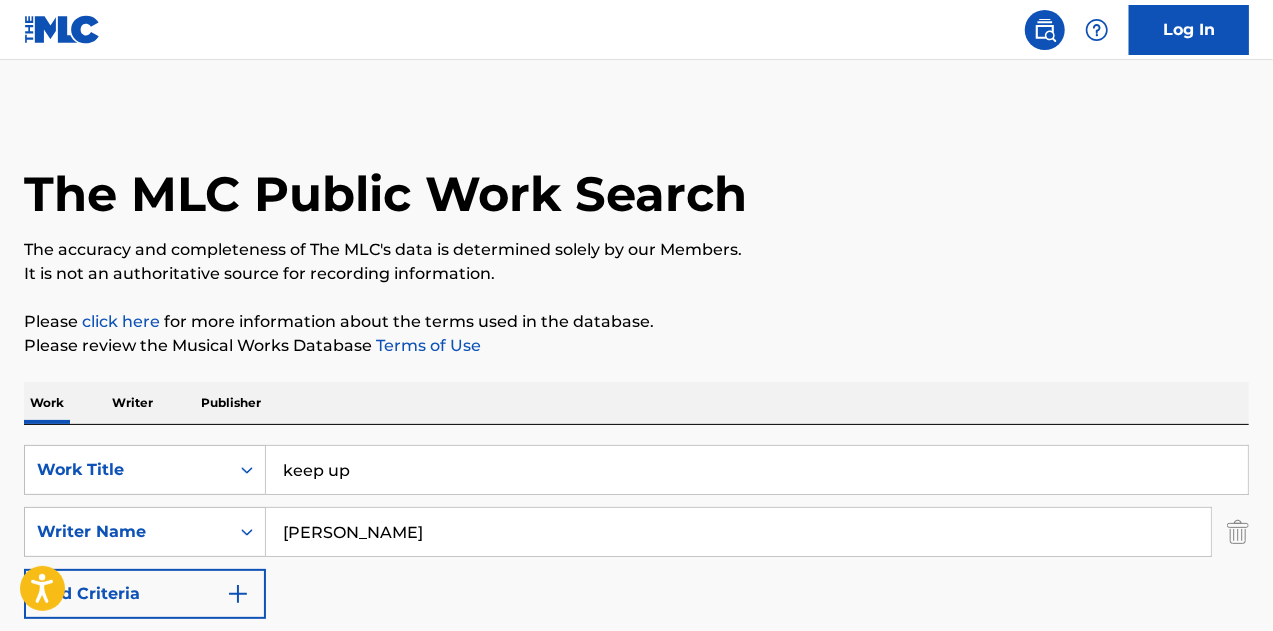 click on "keep up" at bounding box center (757, 470) 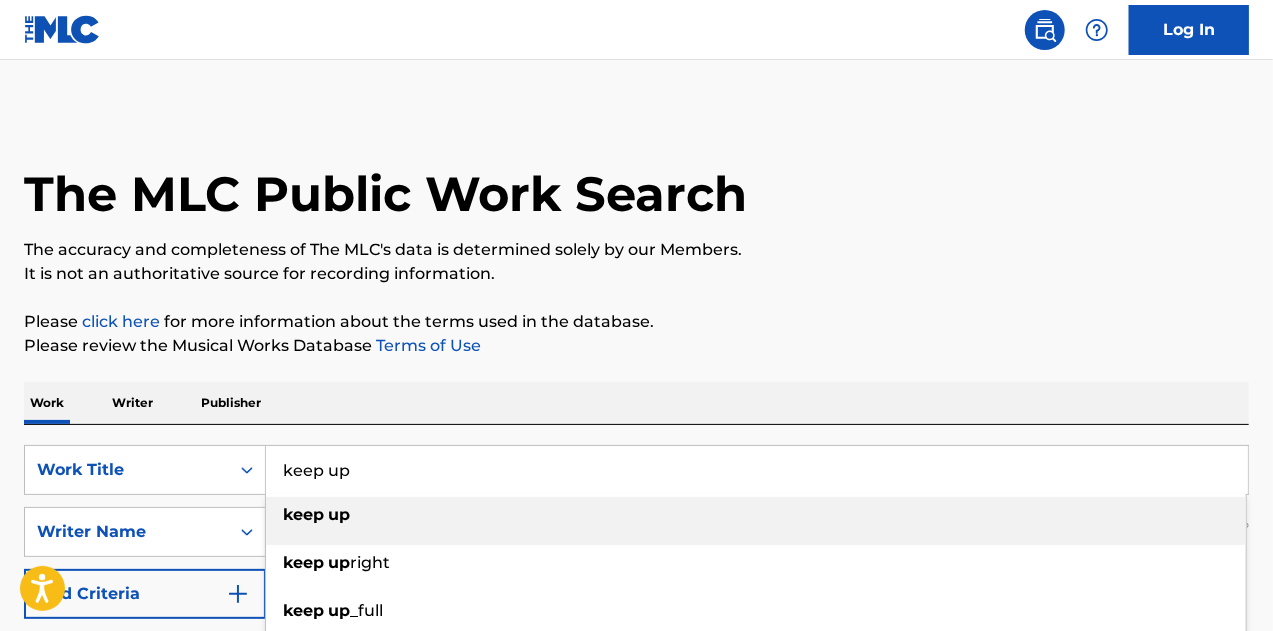 click on "keep up" at bounding box center [757, 470] 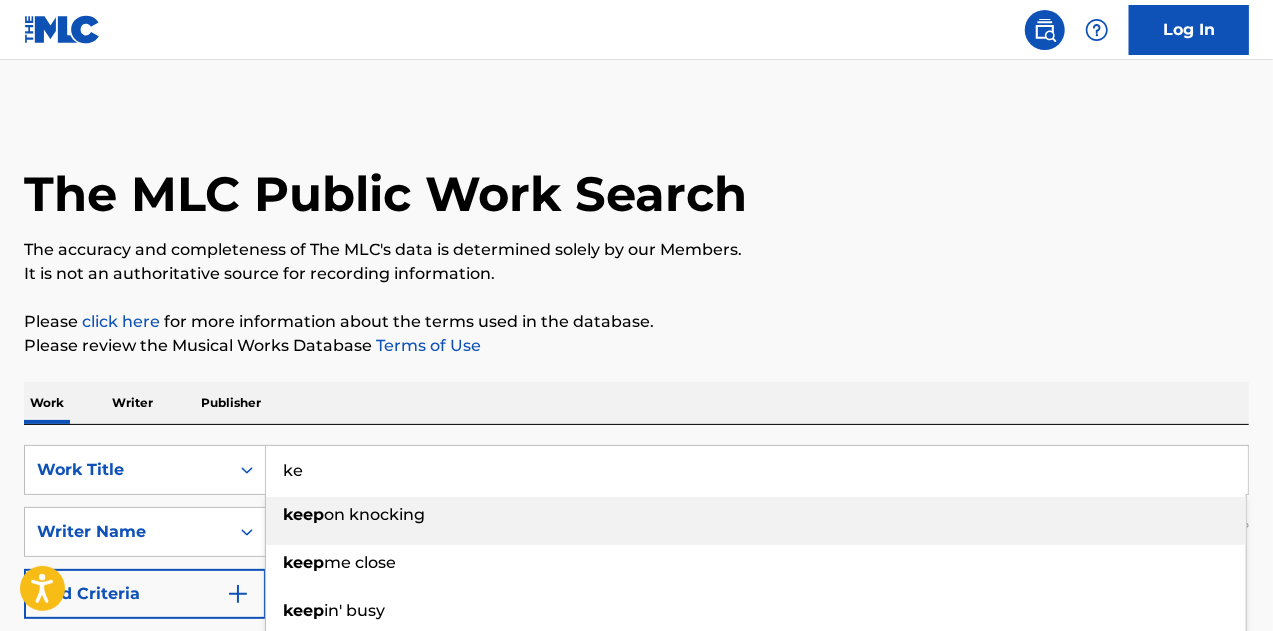 type on "k" 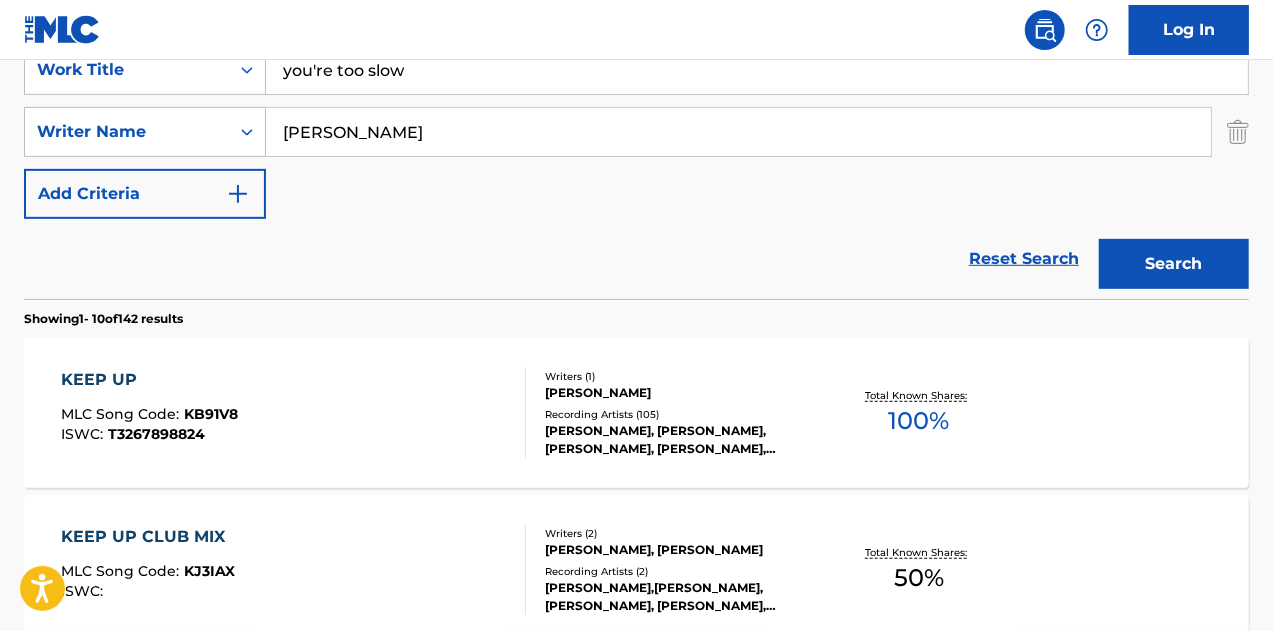 scroll, scrollTop: 500, scrollLeft: 0, axis: vertical 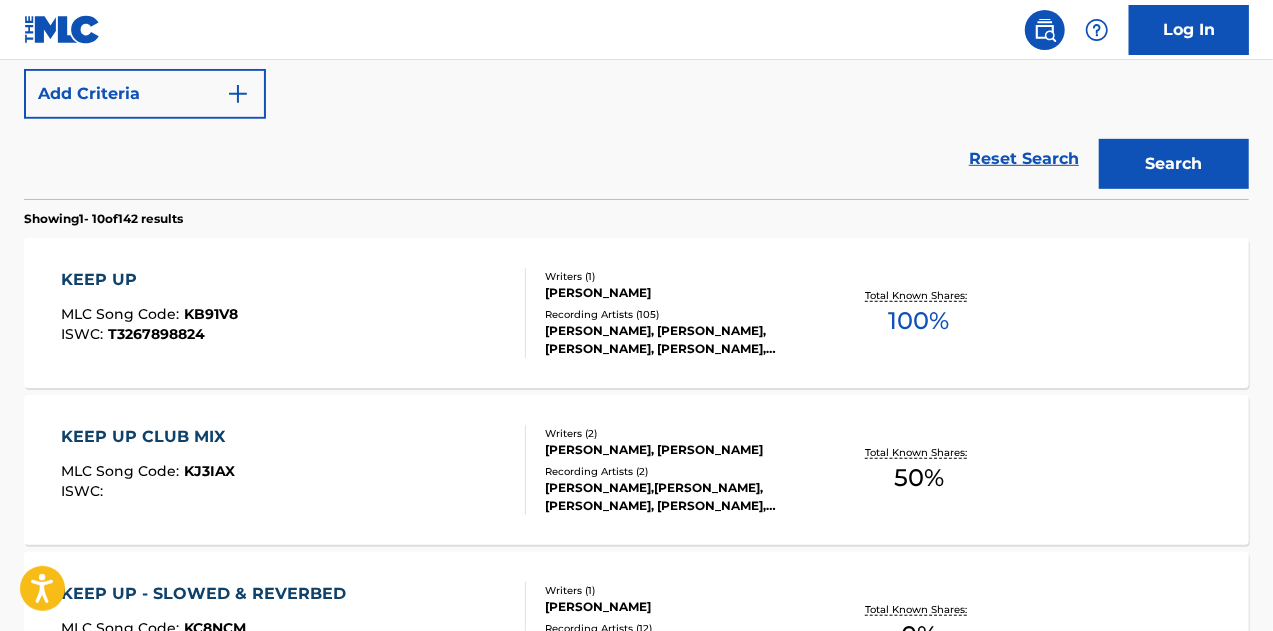 type on "you're too slow" 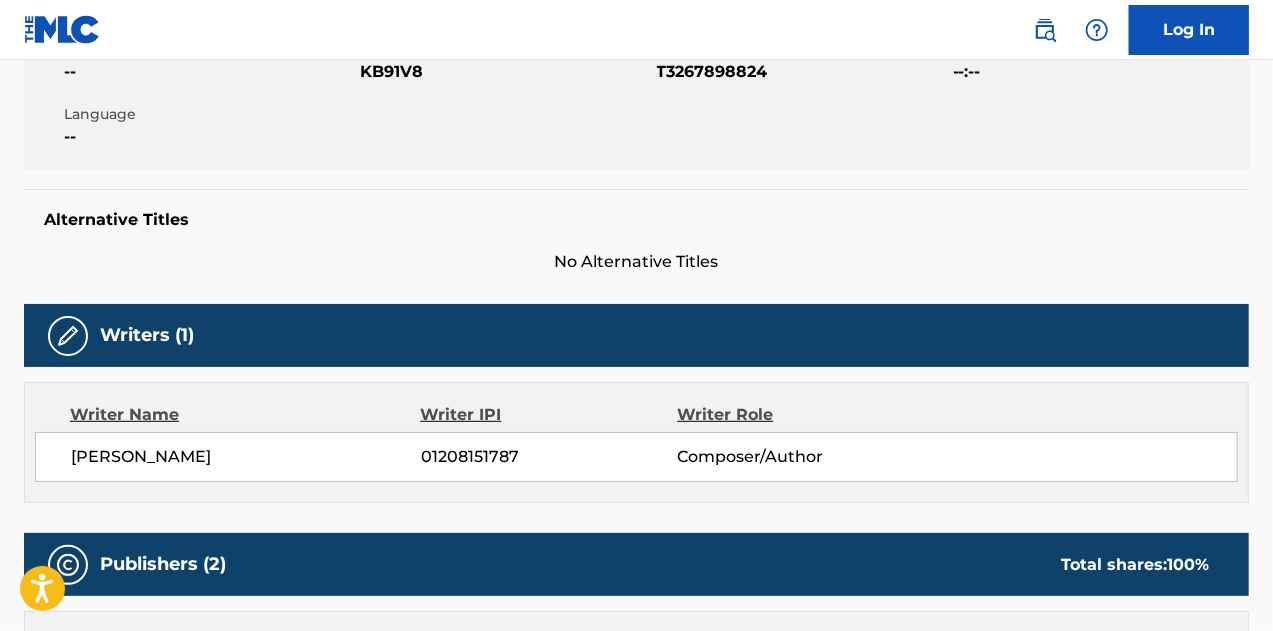 scroll, scrollTop: 0, scrollLeft: 0, axis: both 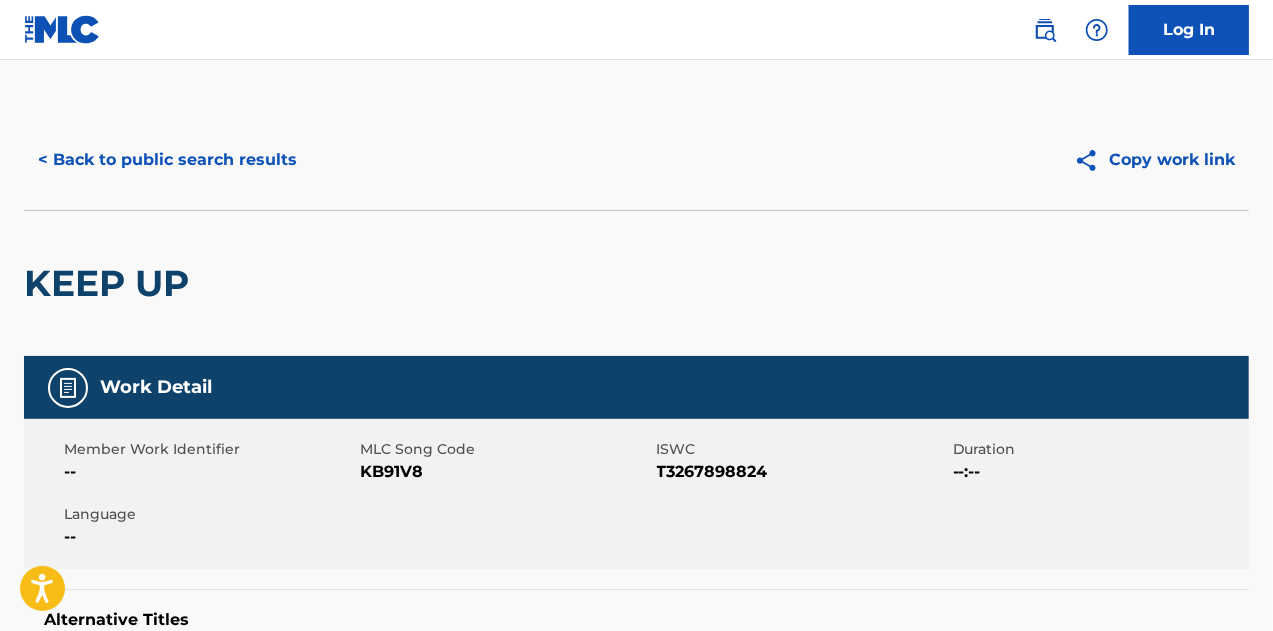 click on "< Back to public search results" at bounding box center (167, 160) 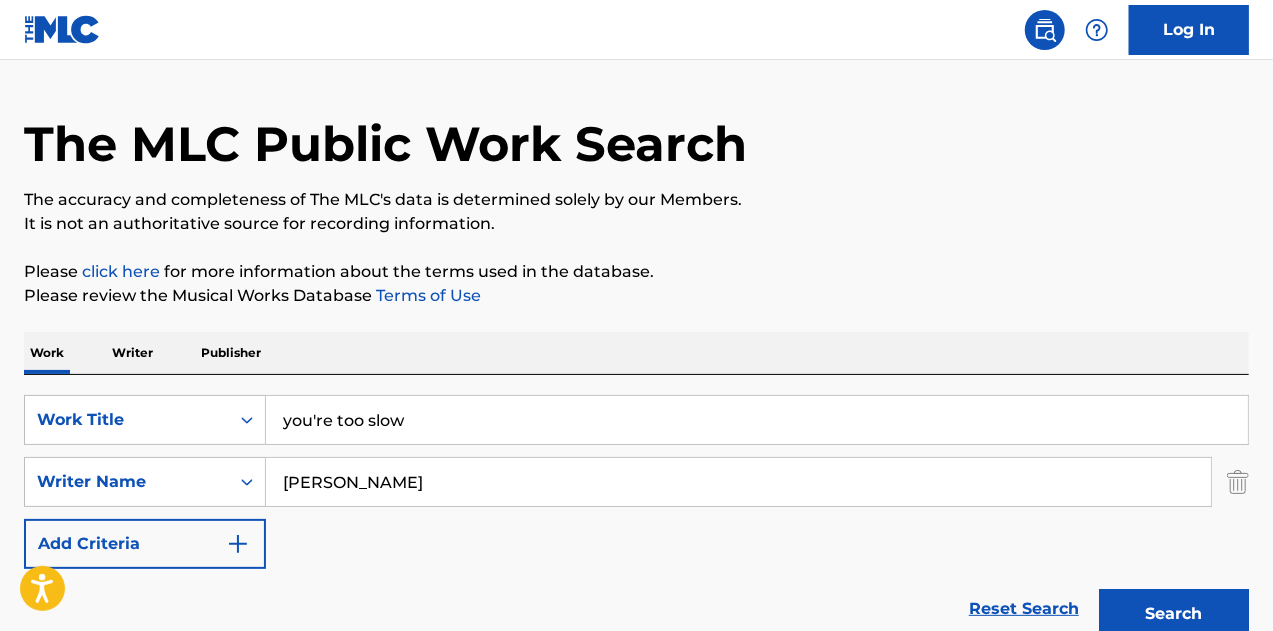 scroll, scrollTop: 0, scrollLeft: 0, axis: both 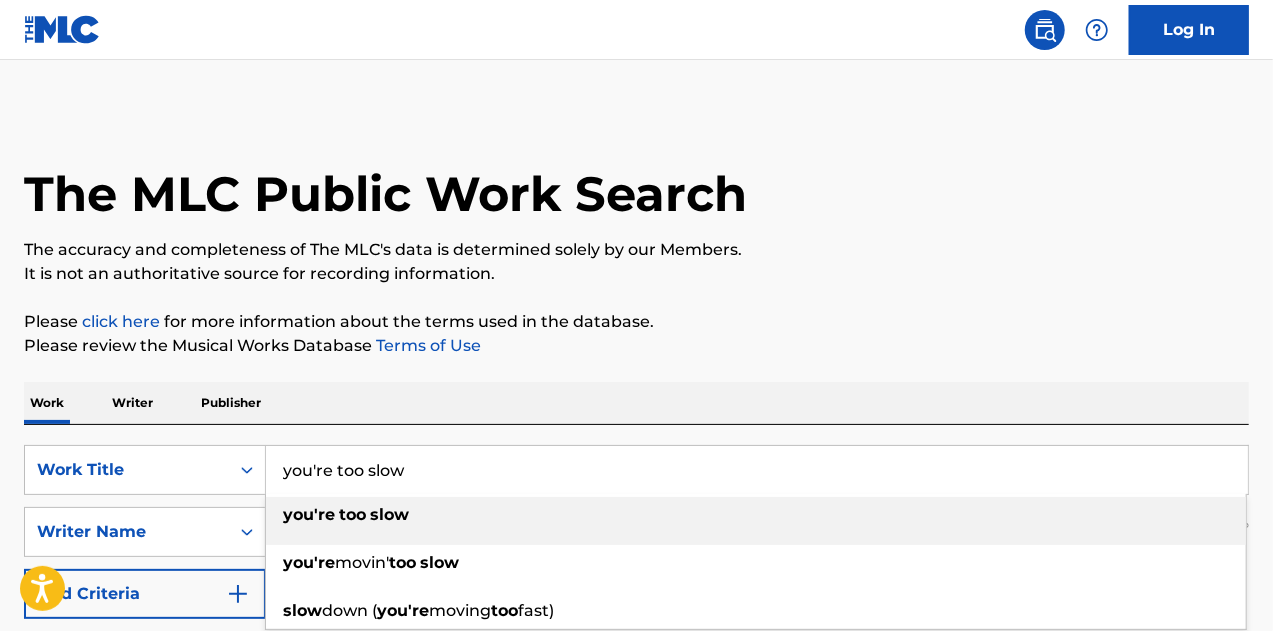 click on "you're too slow" at bounding box center (757, 470) 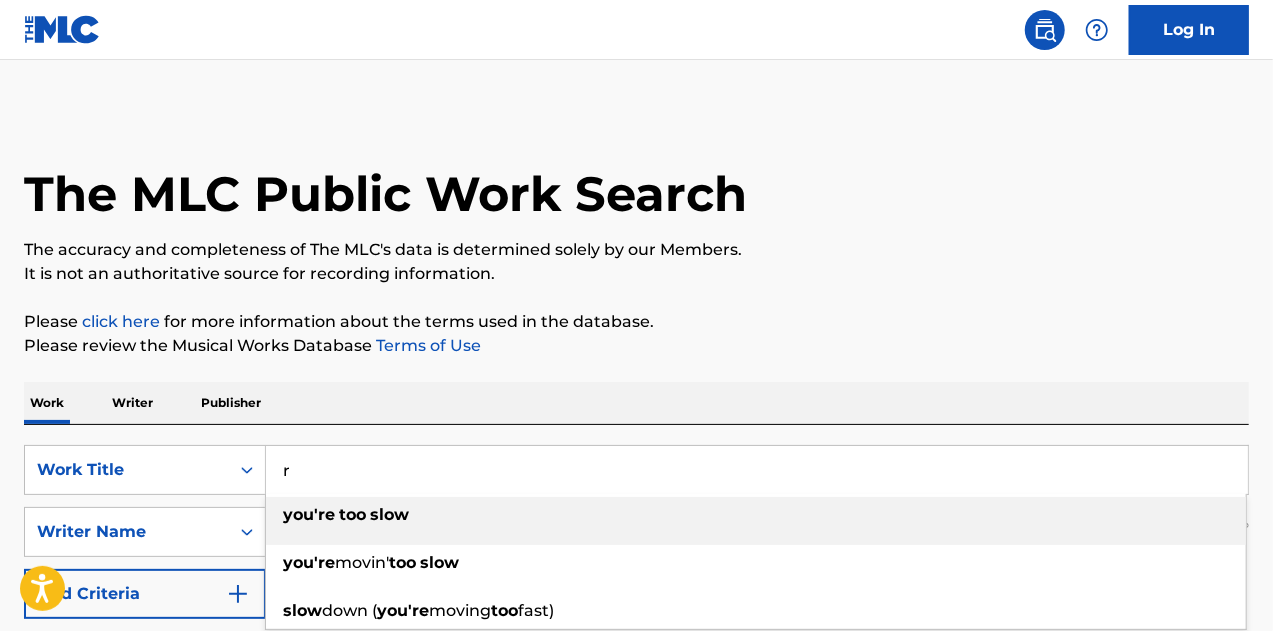 click on "r" at bounding box center [757, 470] 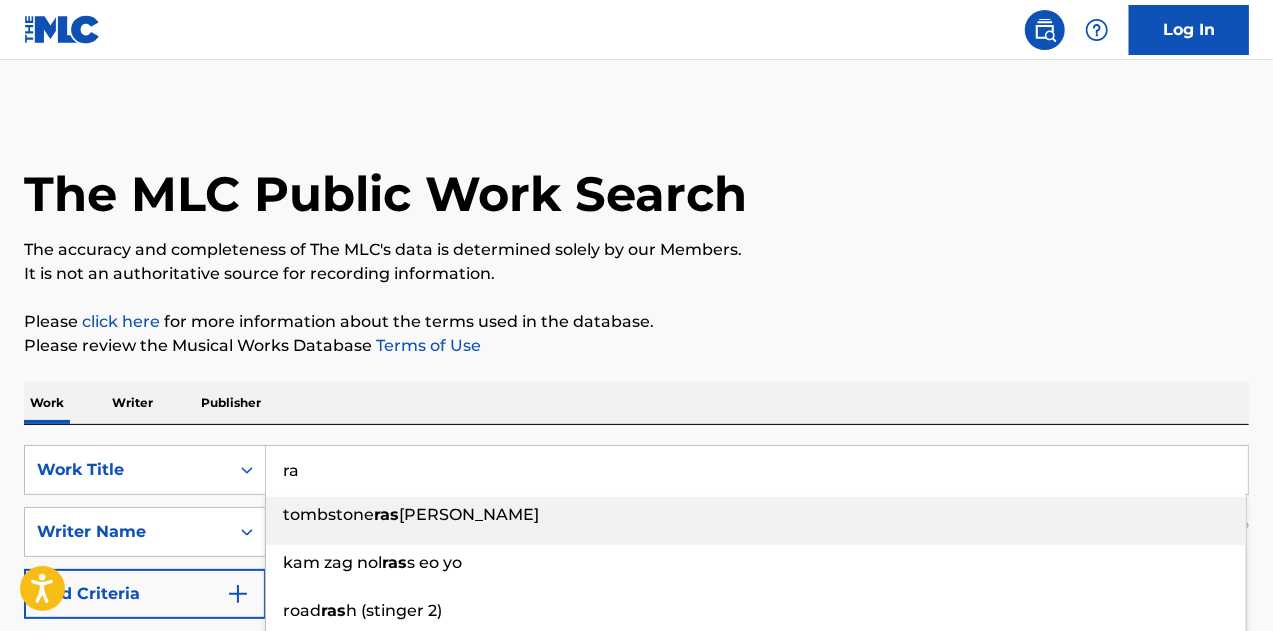 type on "r" 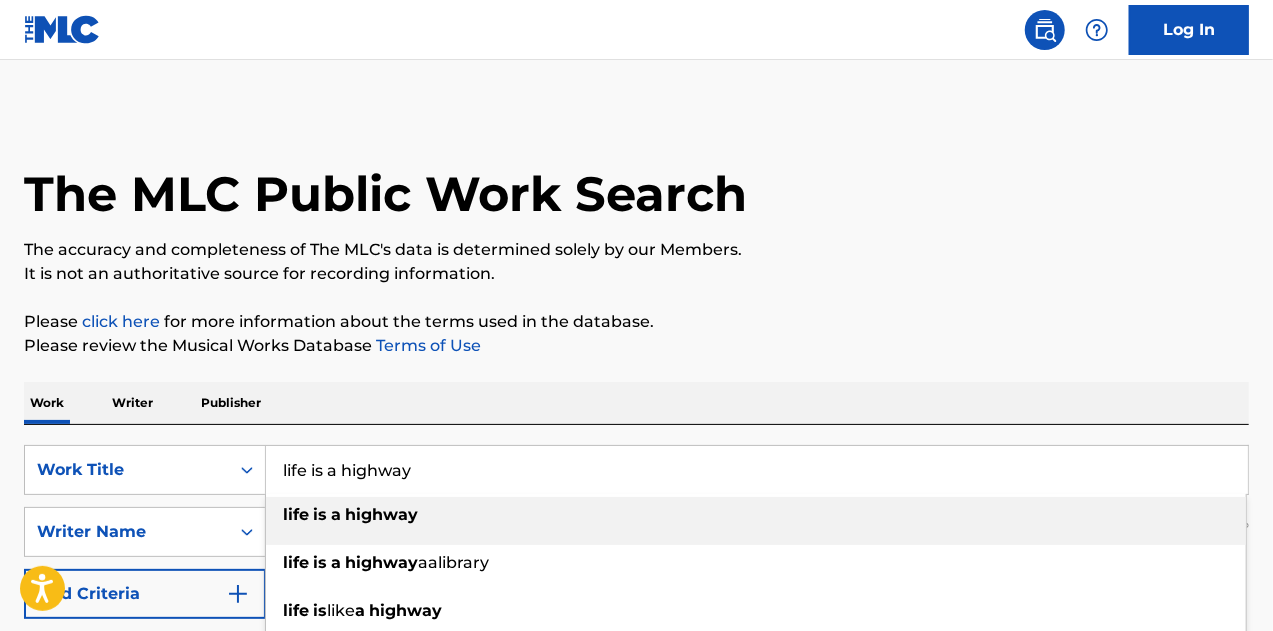 type on "life is a highway" 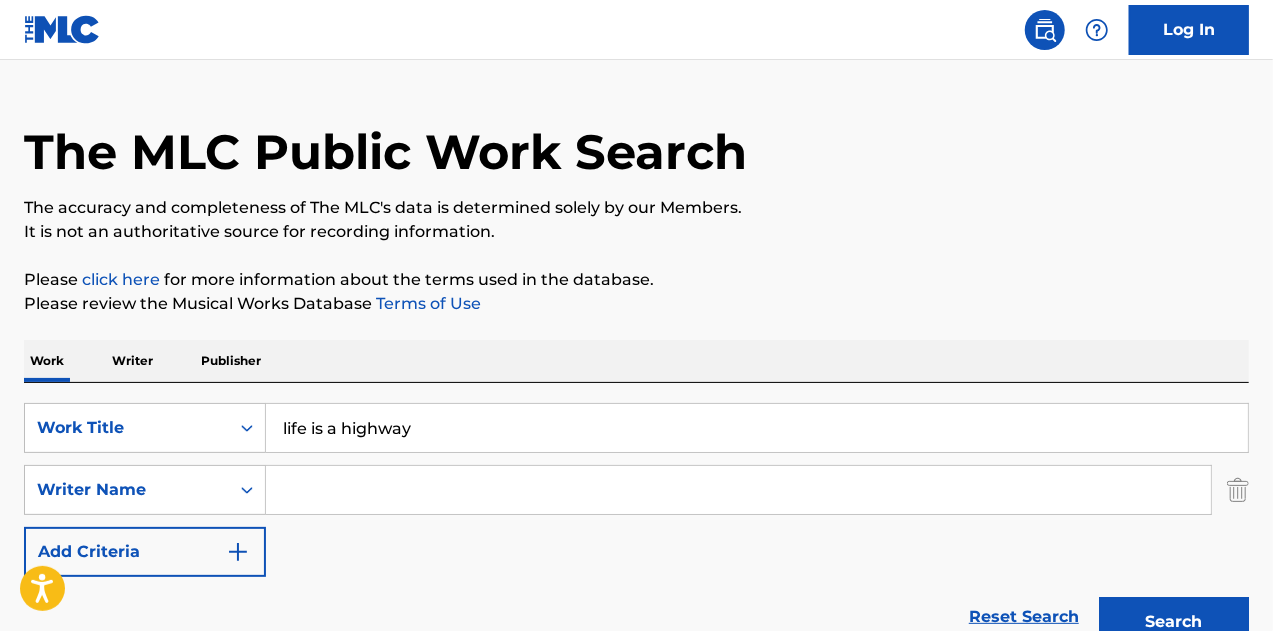 scroll, scrollTop: 100, scrollLeft: 0, axis: vertical 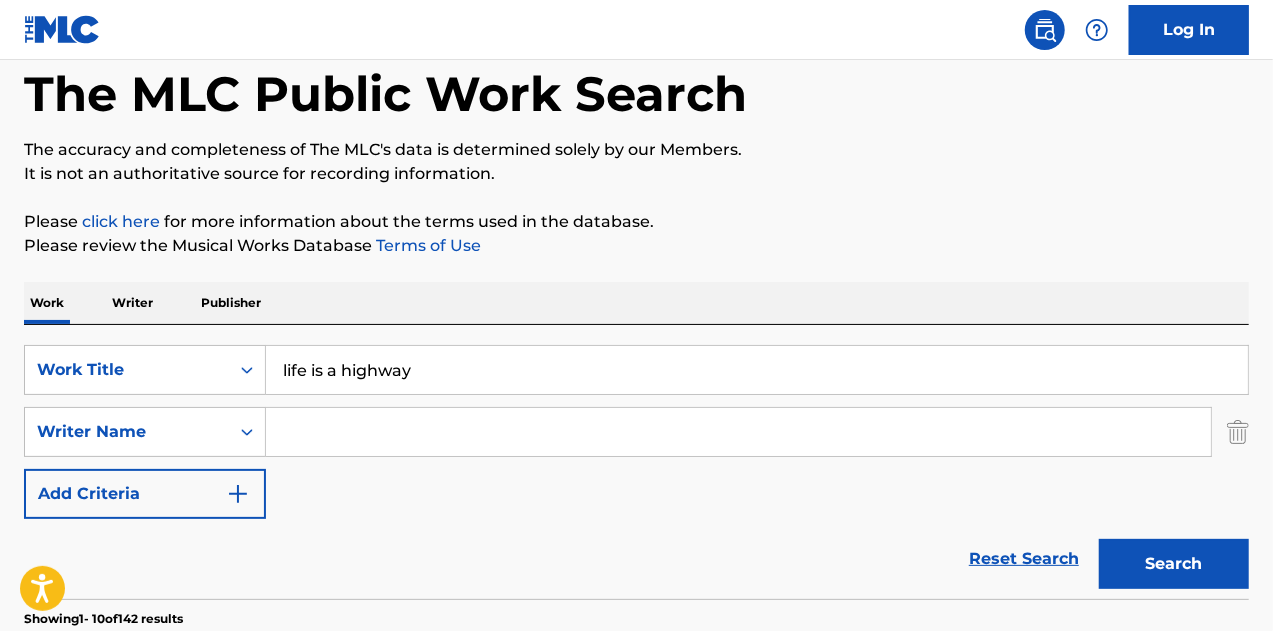 click on "Search" at bounding box center [1174, 564] 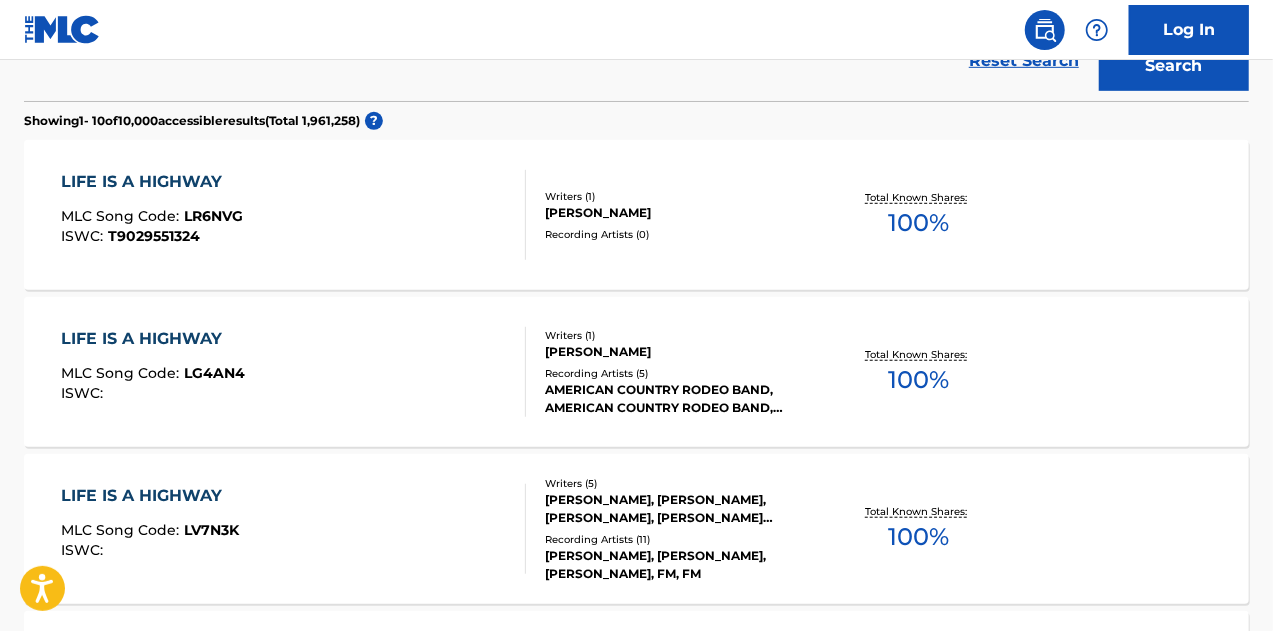 scroll, scrollTop: 600, scrollLeft: 0, axis: vertical 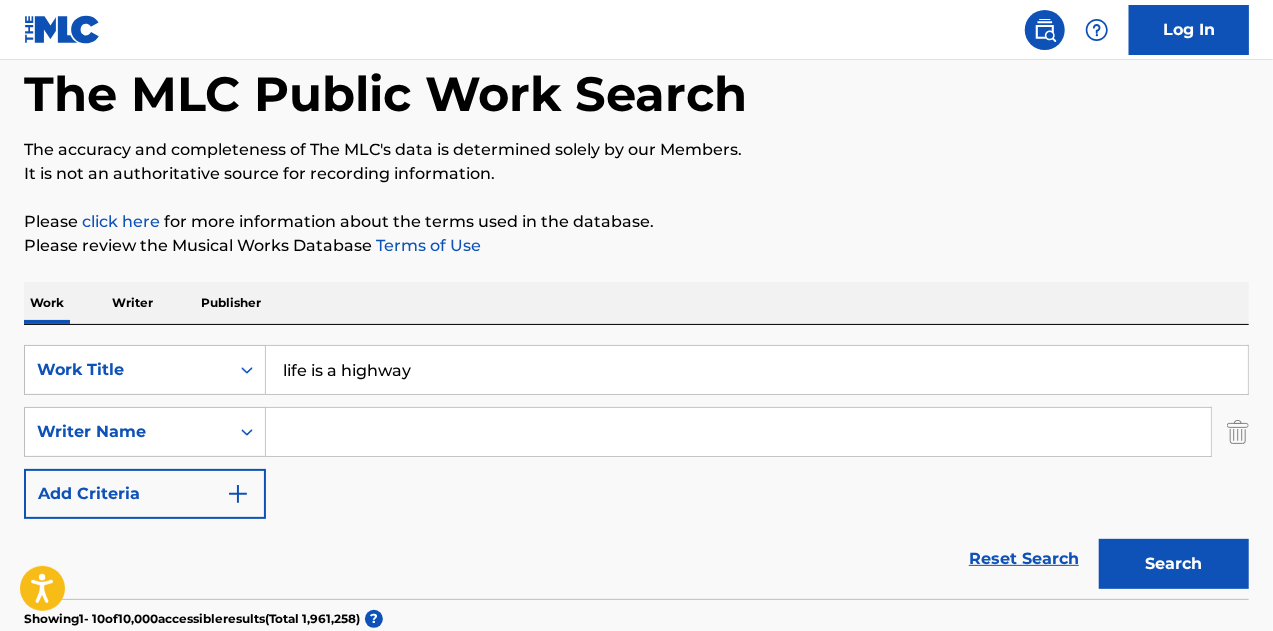 click at bounding box center [738, 432] 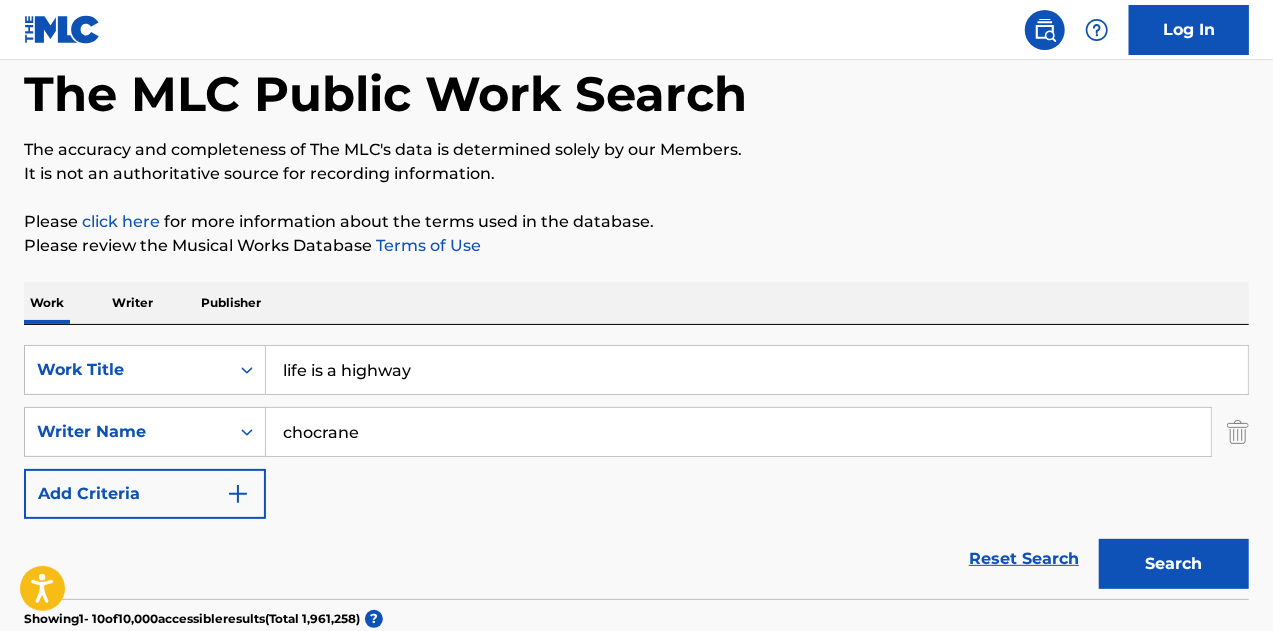 click on "Search" at bounding box center (1174, 564) 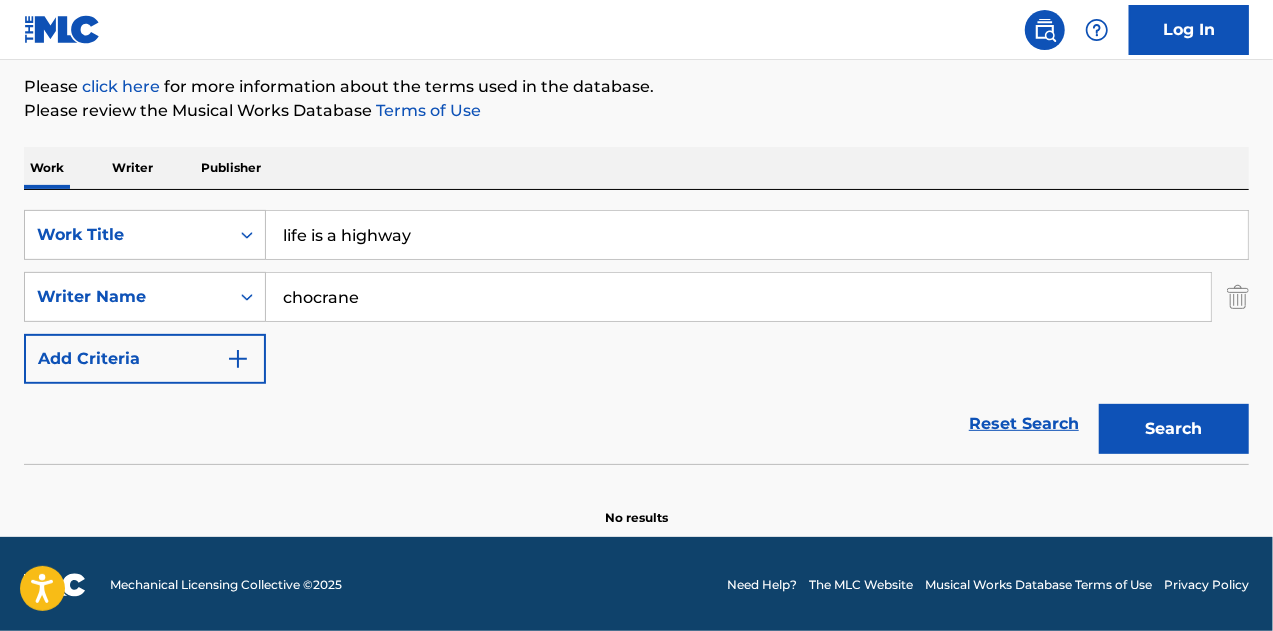 scroll, scrollTop: 236, scrollLeft: 0, axis: vertical 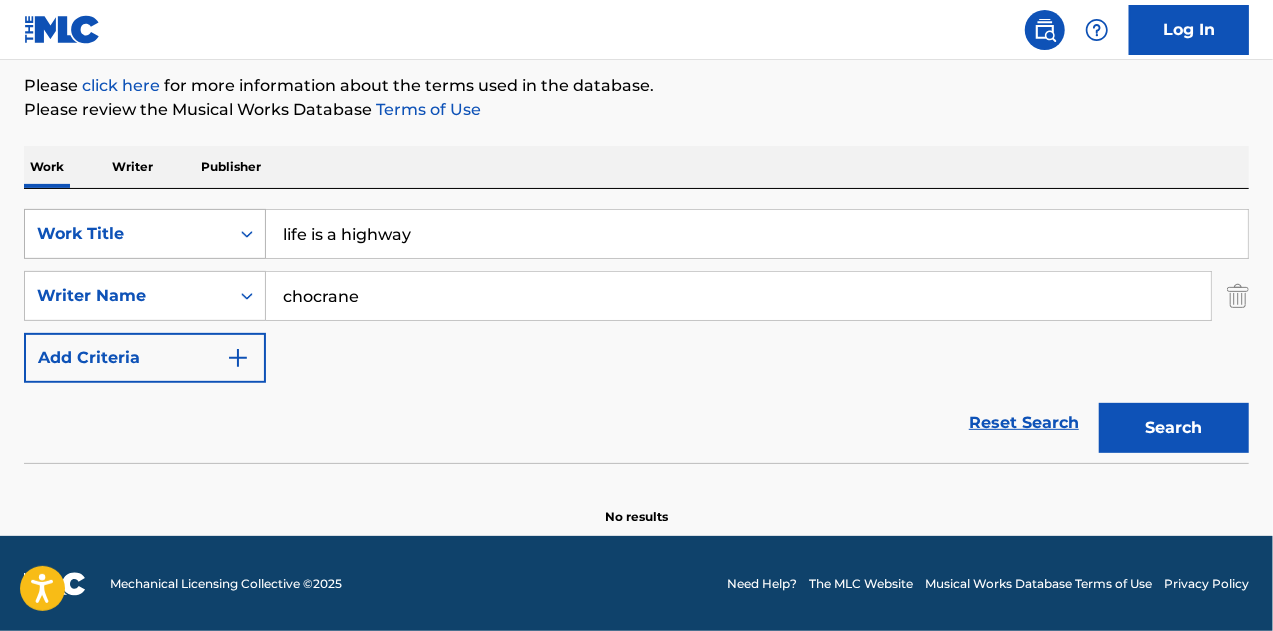 drag, startPoint x: 423, startPoint y: 280, endPoint x: 150, endPoint y: 251, distance: 274.53598 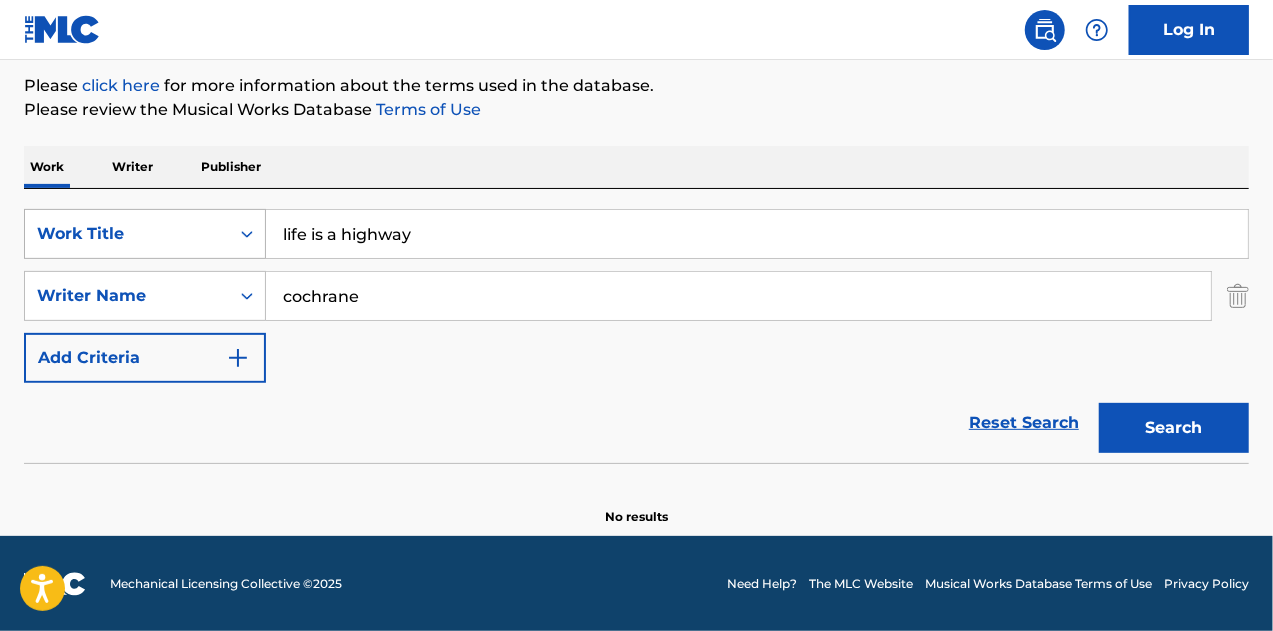 type on "cochrane" 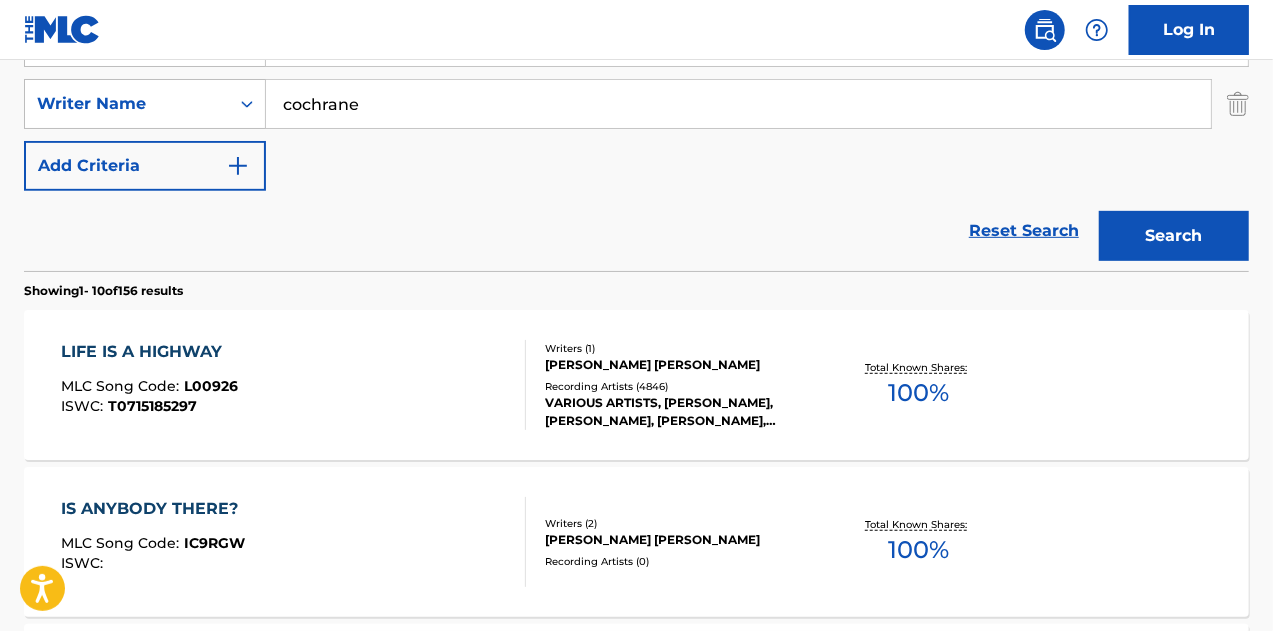 scroll, scrollTop: 436, scrollLeft: 0, axis: vertical 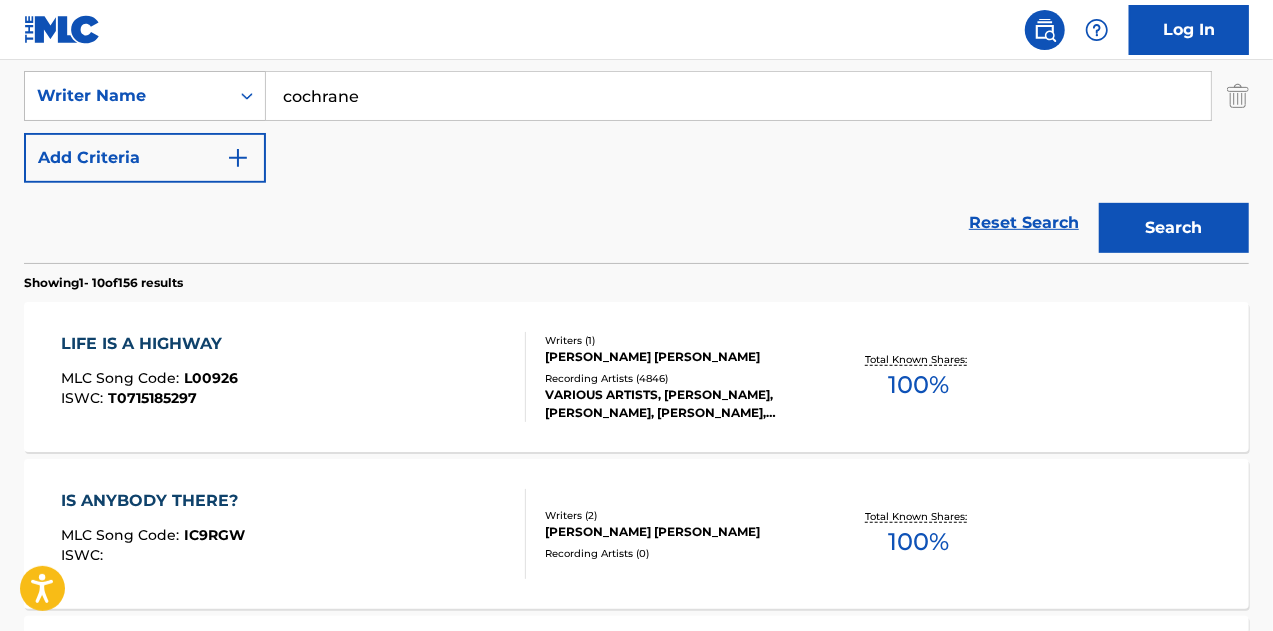 click on "LIFE IS A HIGHWAY MLC Song Code : L00926 ISWC : T0715185297" at bounding box center (294, 377) 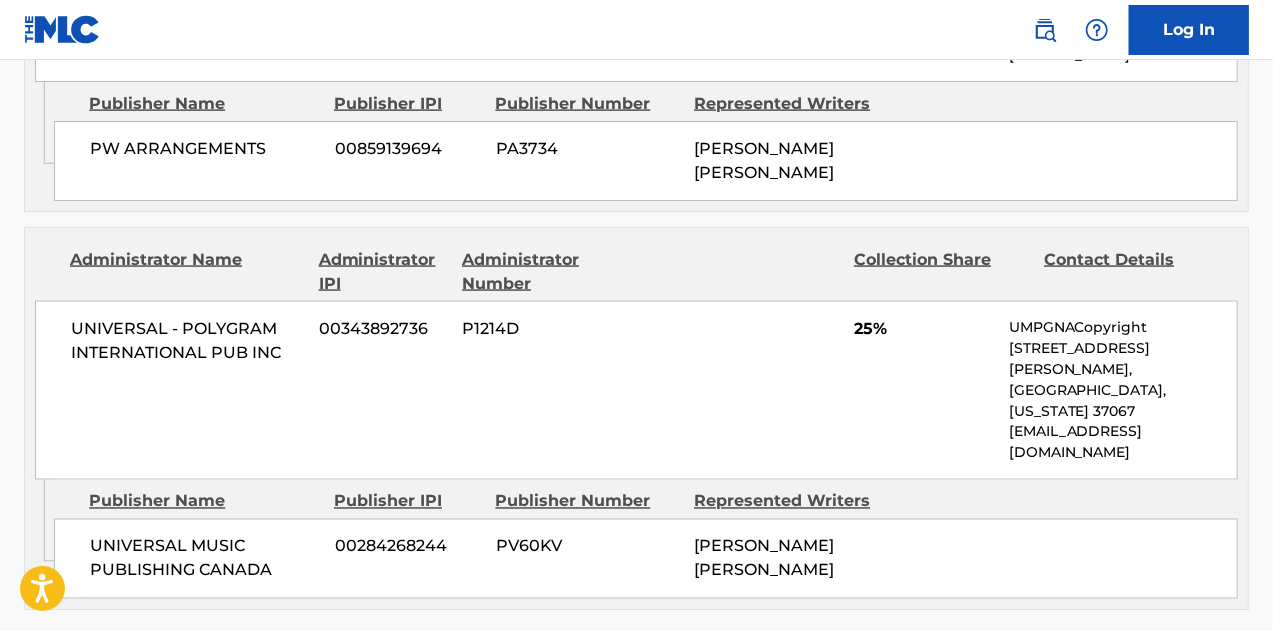 scroll, scrollTop: 1500, scrollLeft: 0, axis: vertical 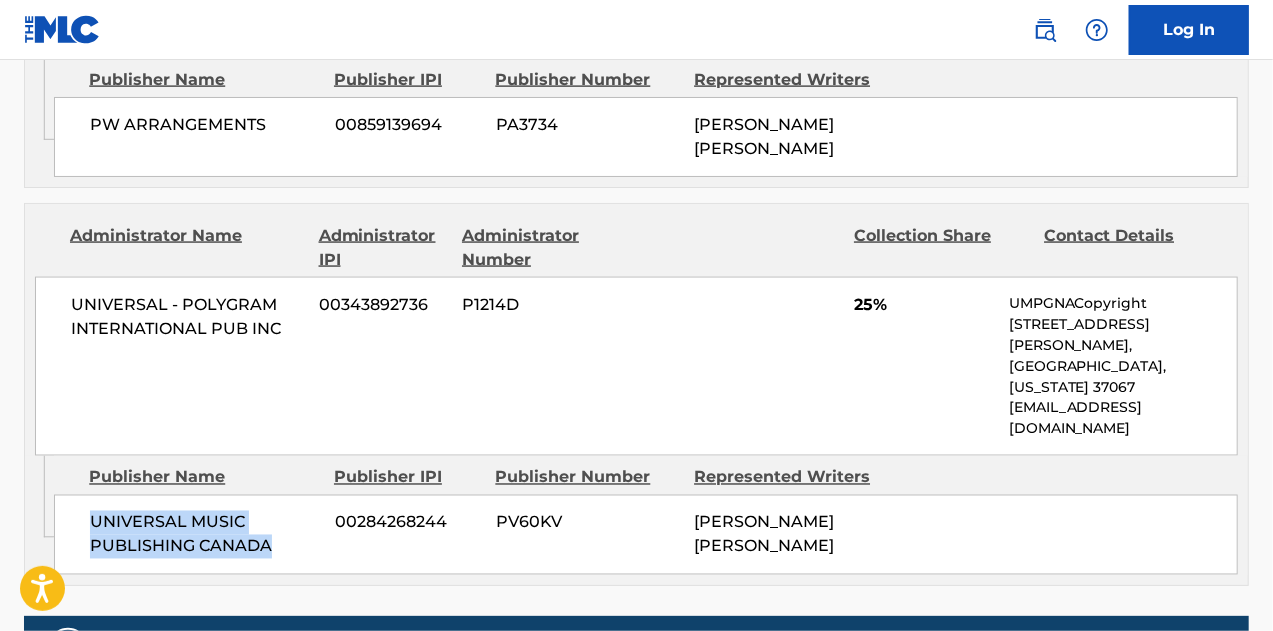 drag, startPoint x: 272, startPoint y: 461, endPoint x: 92, endPoint y: 410, distance: 187.08554 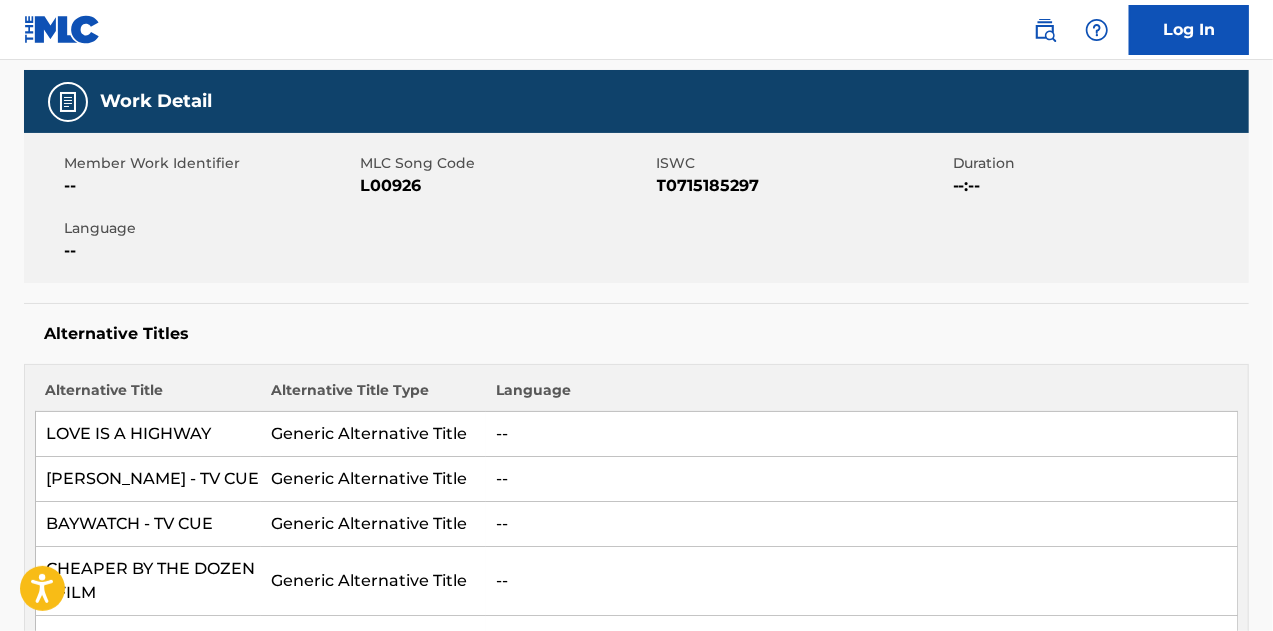 scroll, scrollTop: 0, scrollLeft: 0, axis: both 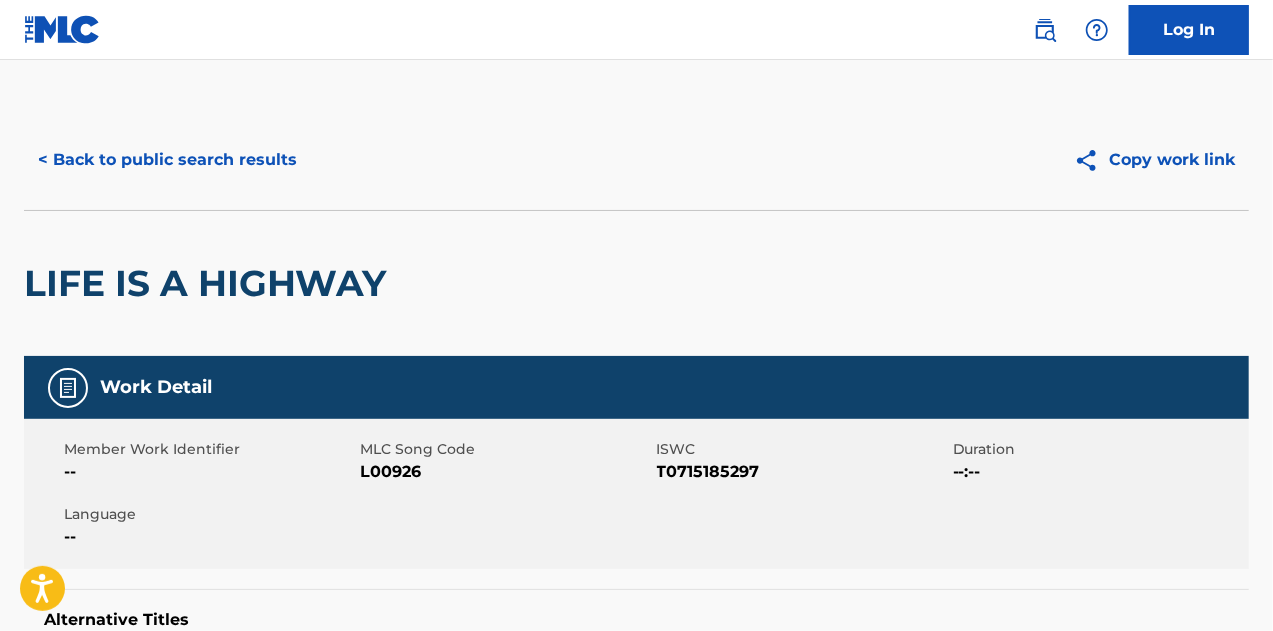 click on "< Back to public search results Copy work link" at bounding box center [636, 160] 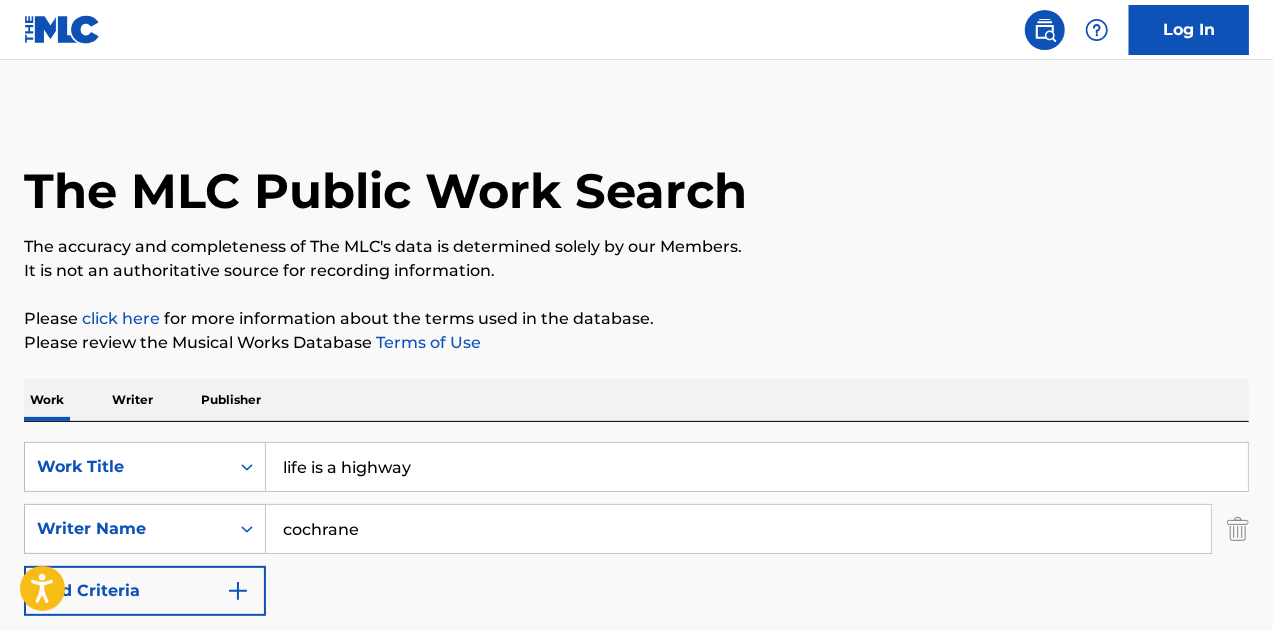 scroll, scrollTop: 0, scrollLeft: 0, axis: both 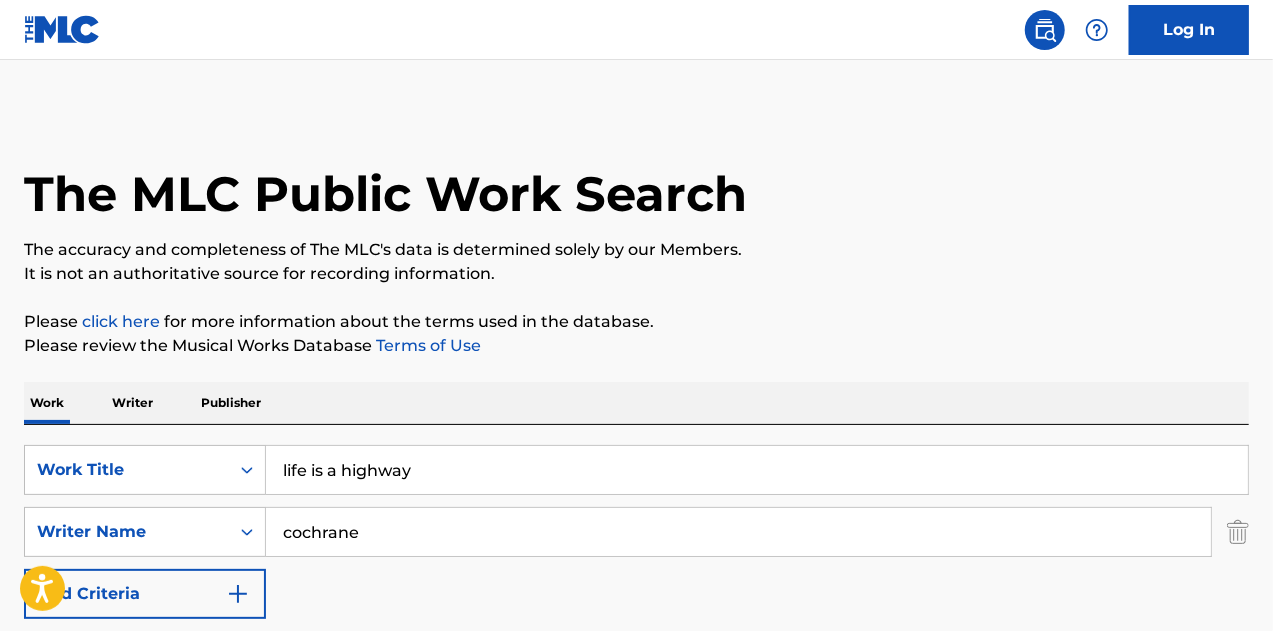 click on "life is a highway" at bounding box center (757, 470) 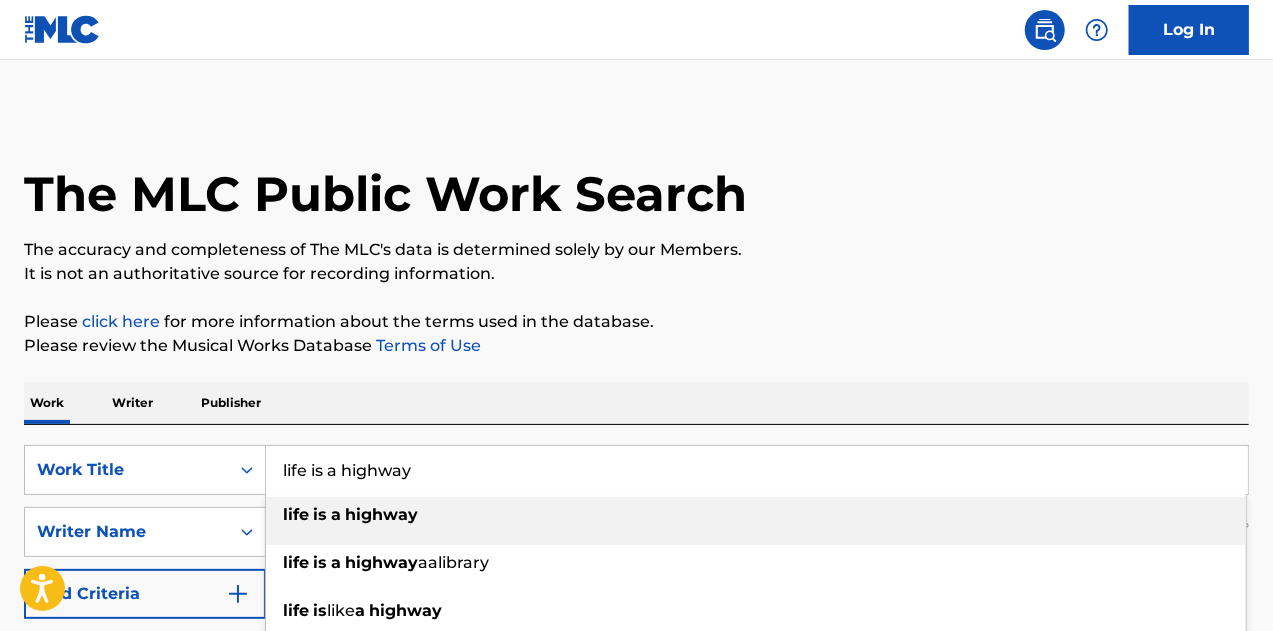 click on "life is a highway" at bounding box center (757, 470) 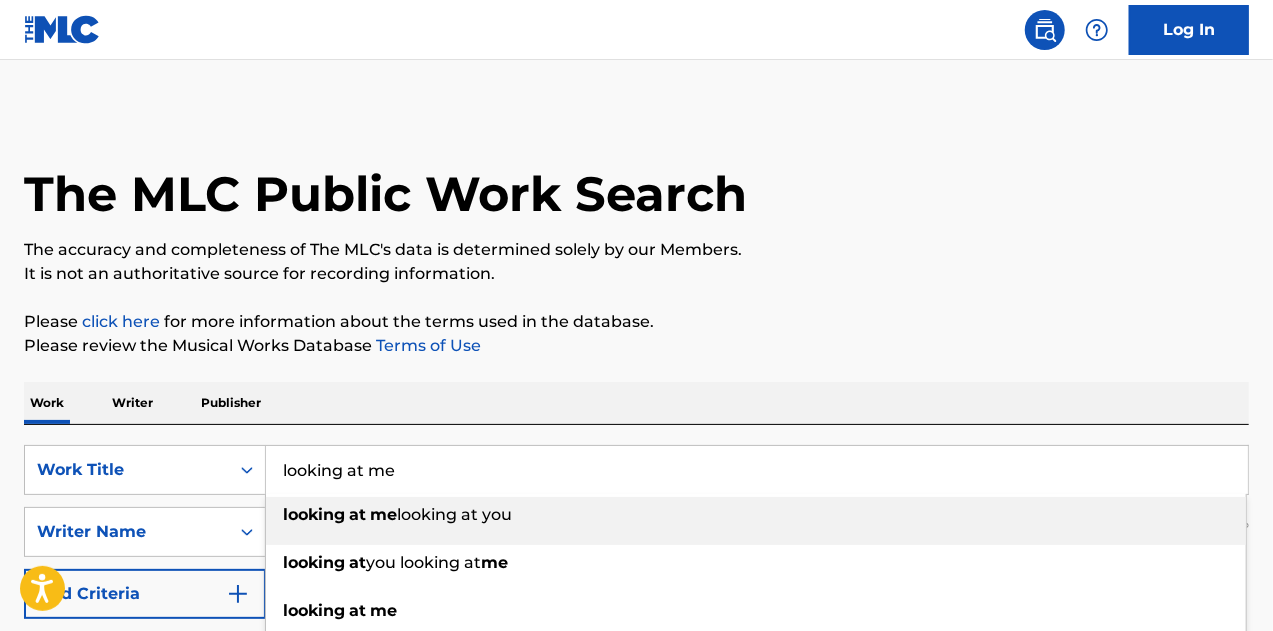 type on "looking at me" 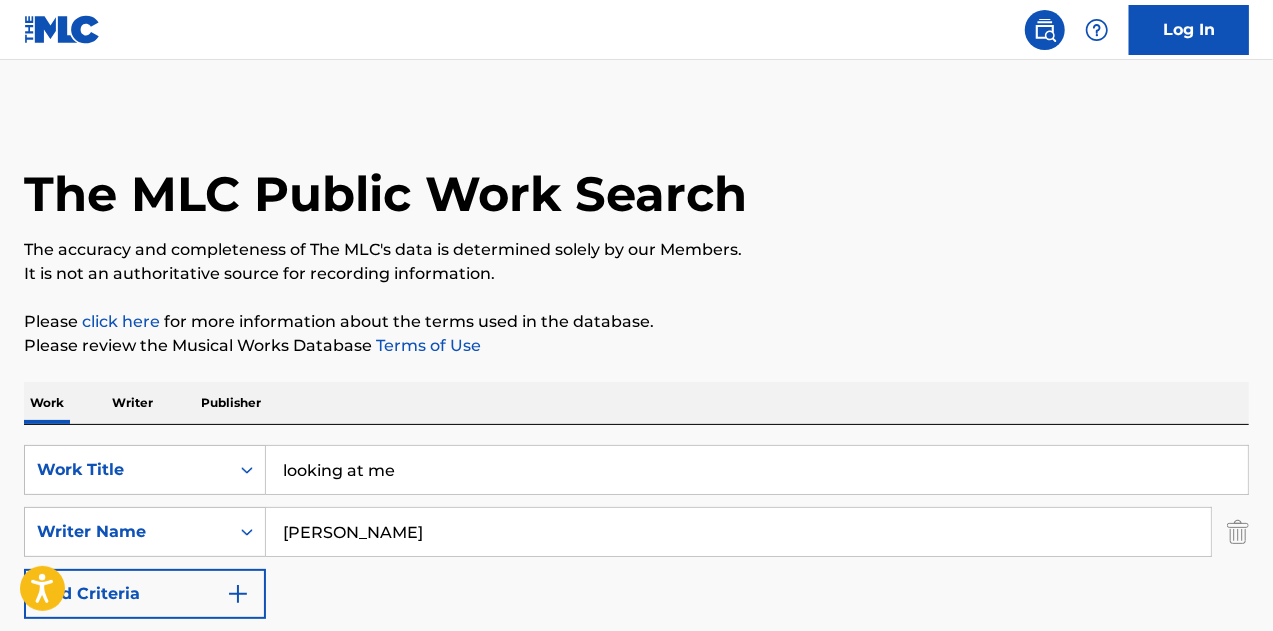 type on "carpenter" 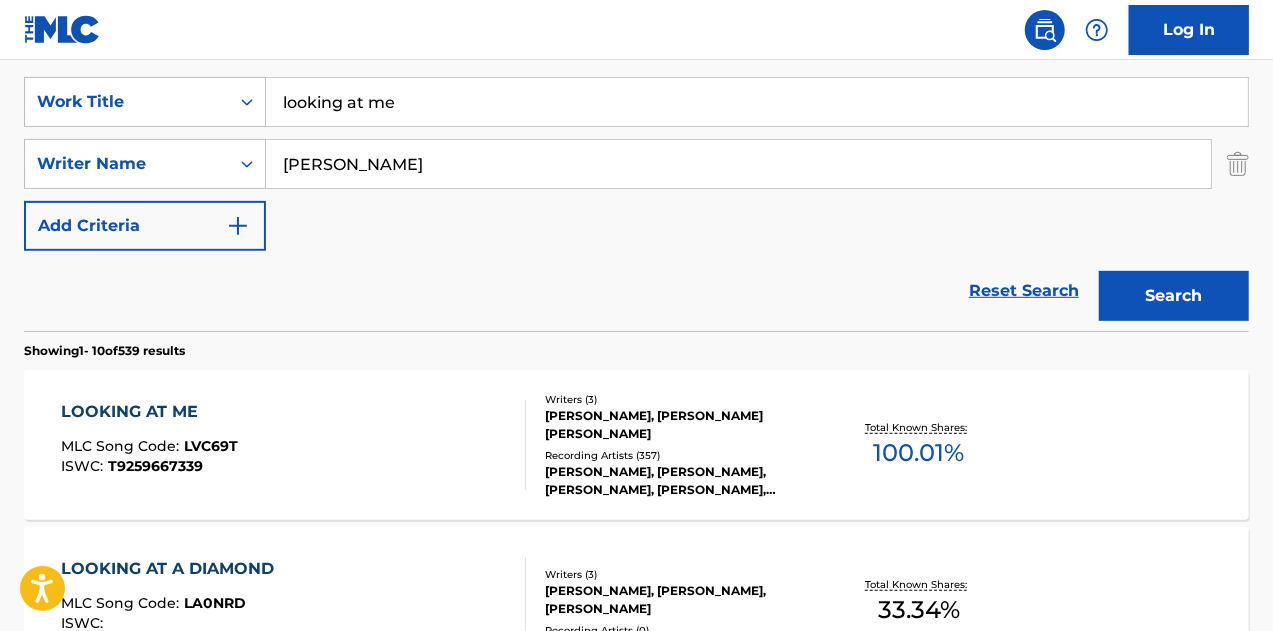 scroll, scrollTop: 400, scrollLeft: 0, axis: vertical 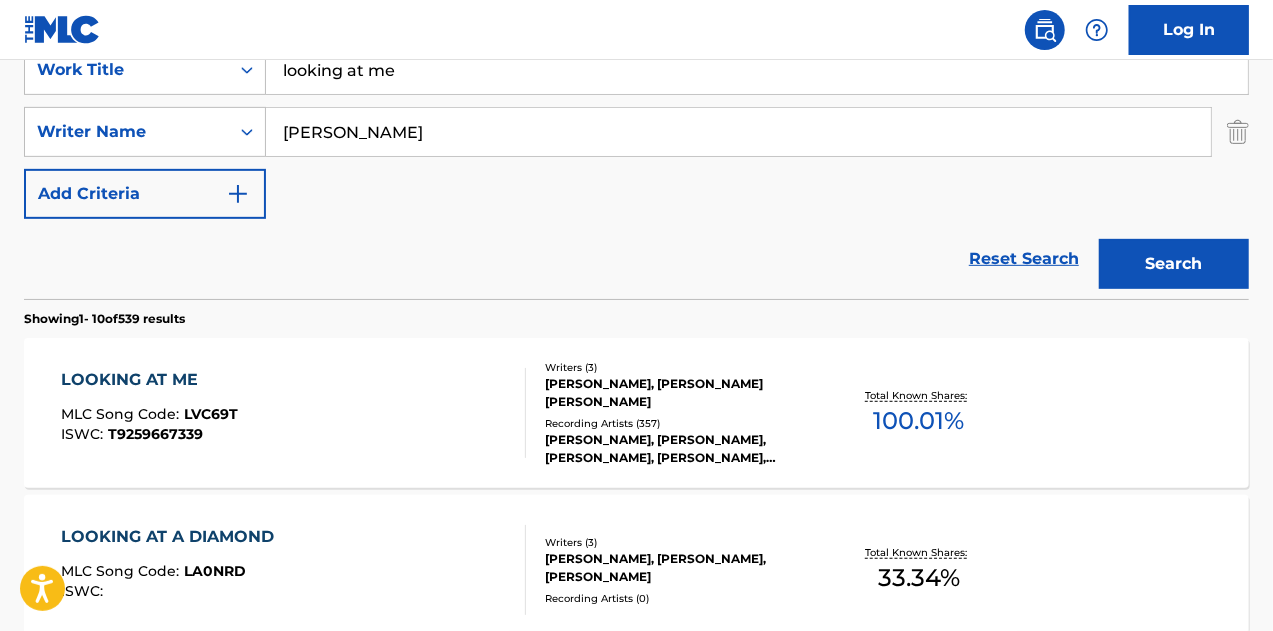 click on "LOOKING AT ME MLC Song Code : LVC69T ISWC : T9259667339" at bounding box center (294, 413) 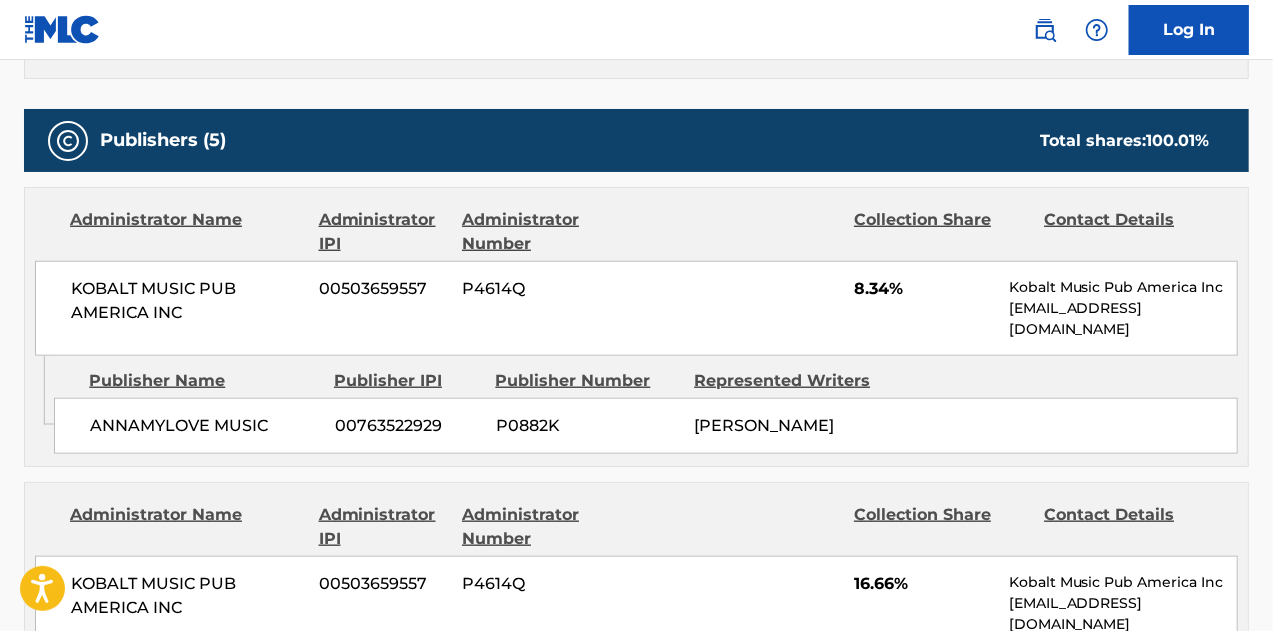 scroll, scrollTop: 900, scrollLeft: 0, axis: vertical 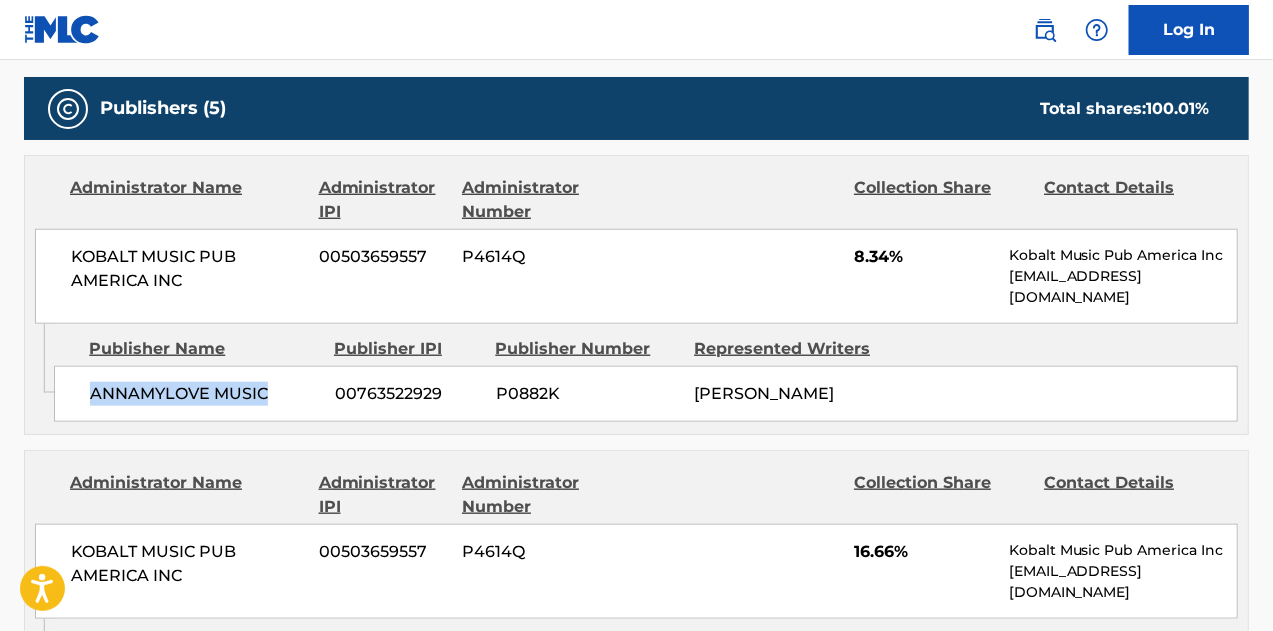drag, startPoint x: 272, startPoint y: 391, endPoint x: 93, endPoint y: 379, distance: 179.40178 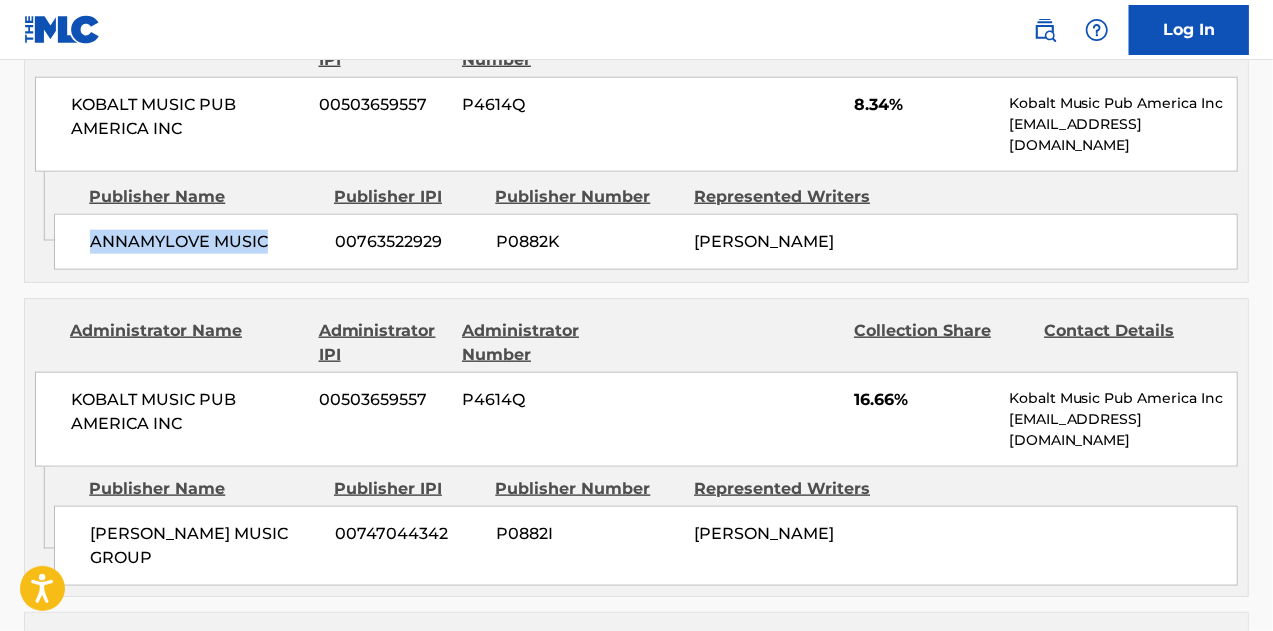 scroll, scrollTop: 1100, scrollLeft: 0, axis: vertical 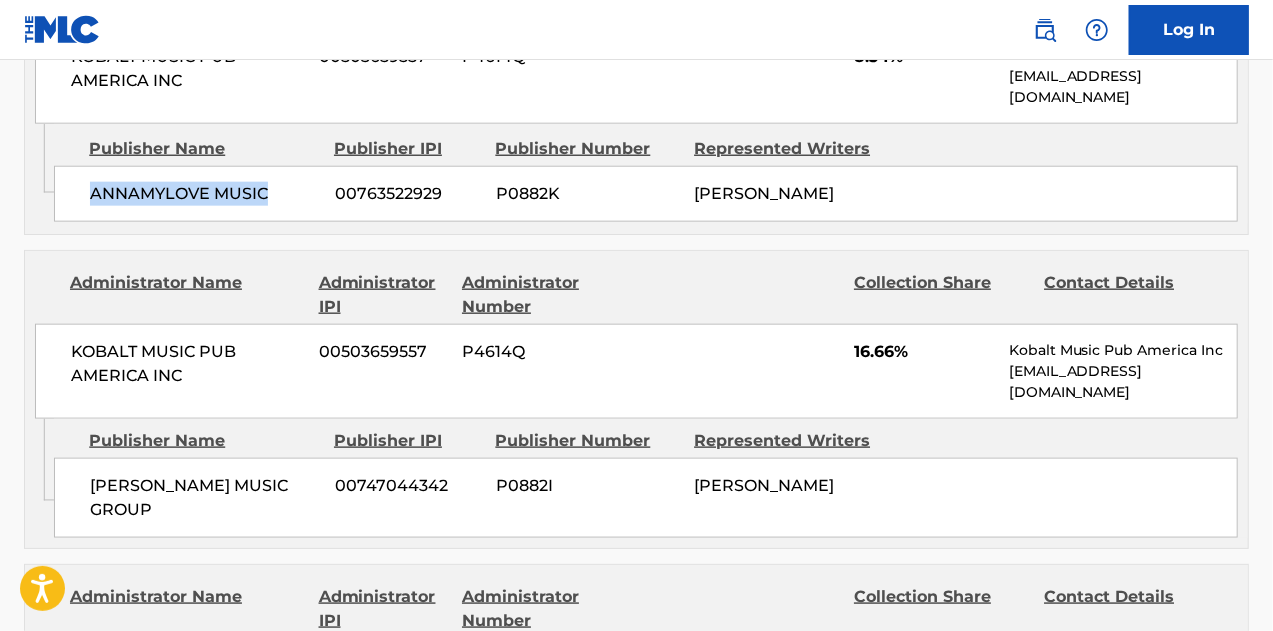 drag, startPoint x: 210, startPoint y: 516, endPoint x: 92, endPoint y: 484, distance: 122.26202 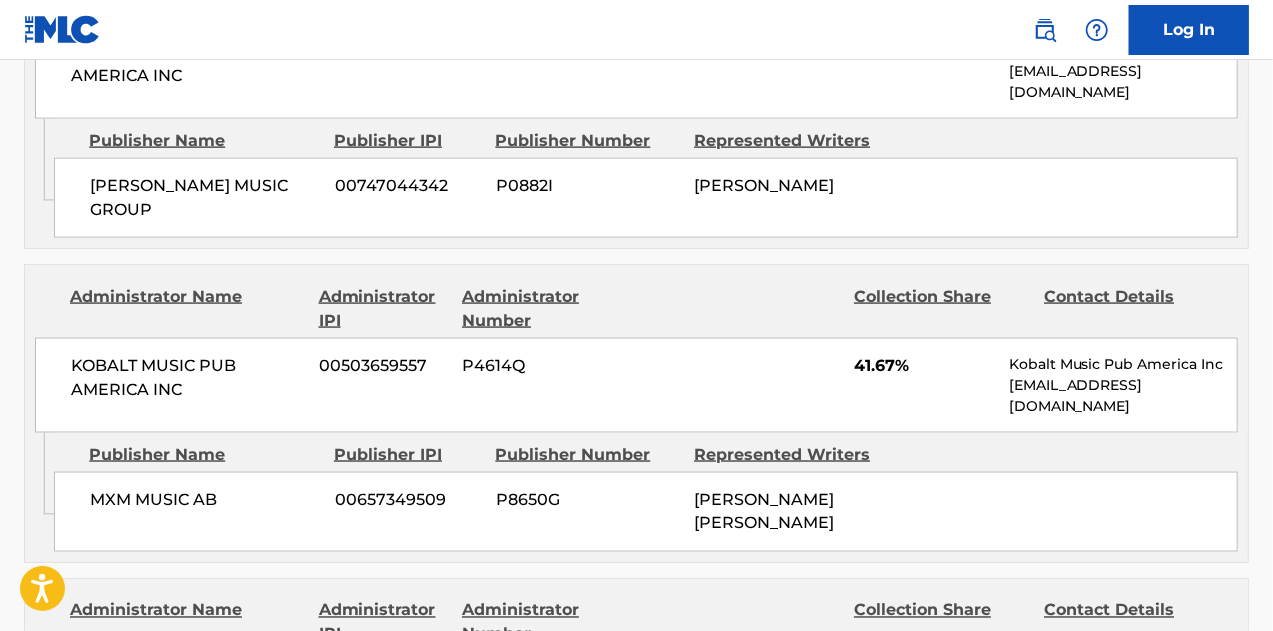scroll, scrollTop: 1500, scrollLeft: 0, axis: vertical 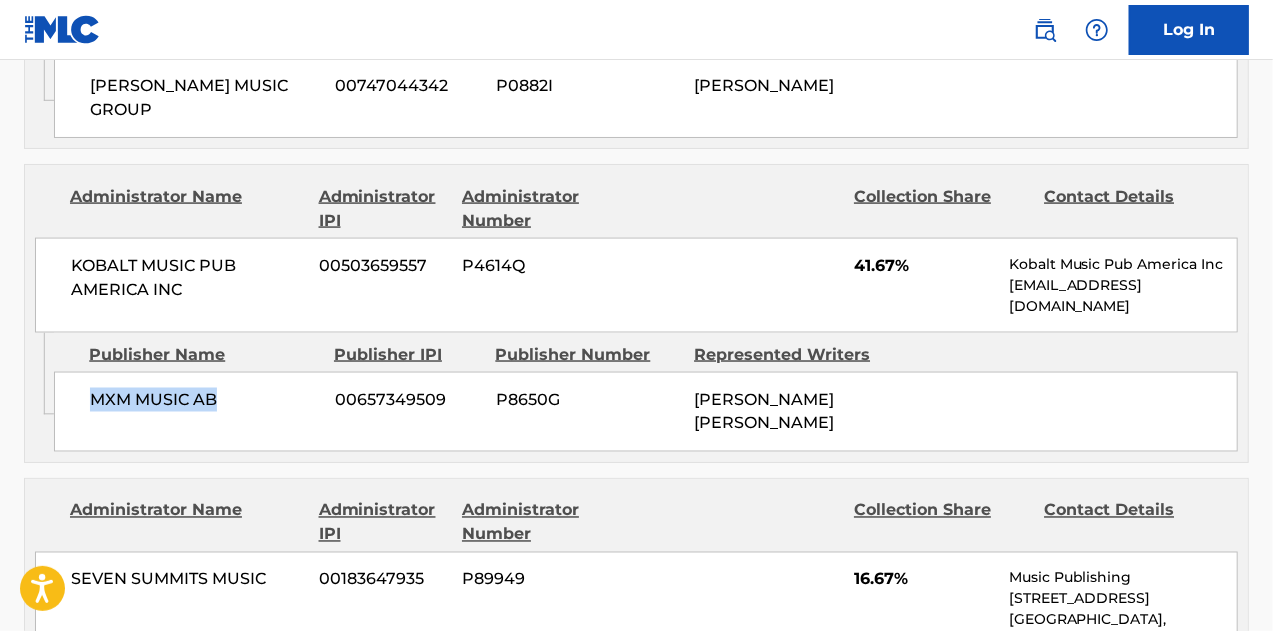drag, startPoint x: 234, startPoint y: 395, endPoint x: 83, endPoint y: 391, distance: 151.05296 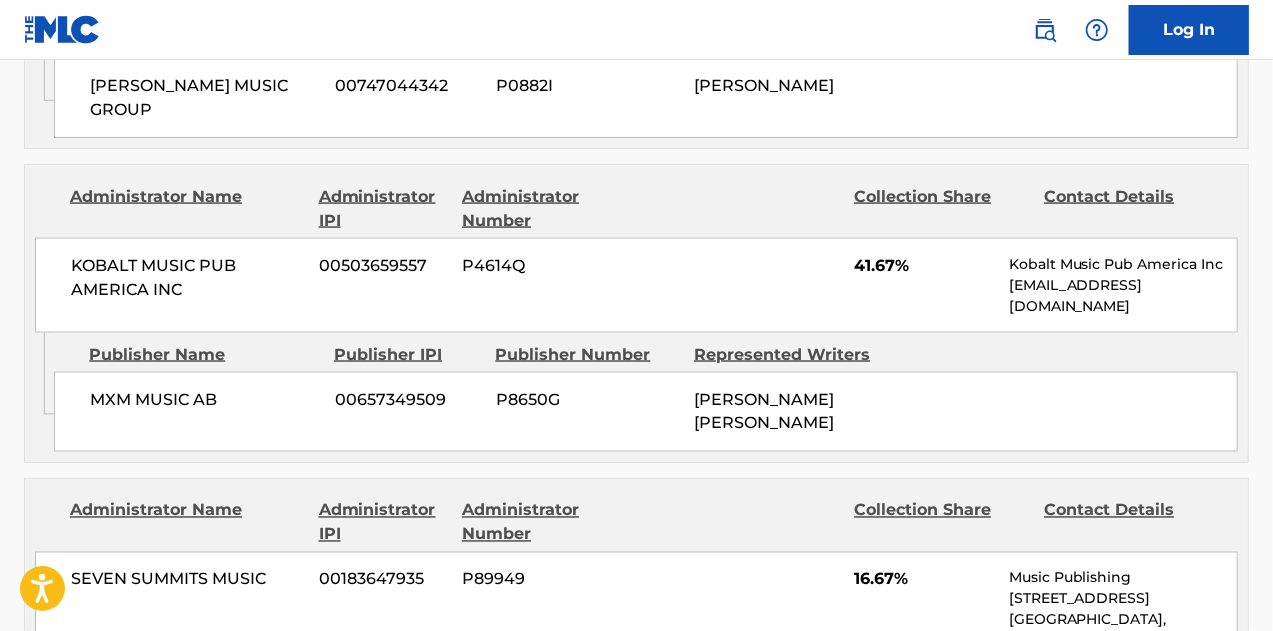 click on "KOBALT MUSIC PUB AMERICA INC 00503659557 P4614Q 41.67% Kobalt Music Pub America Inc pub.registrations@kobaltmusic.com" at bounding box center [636, 285] 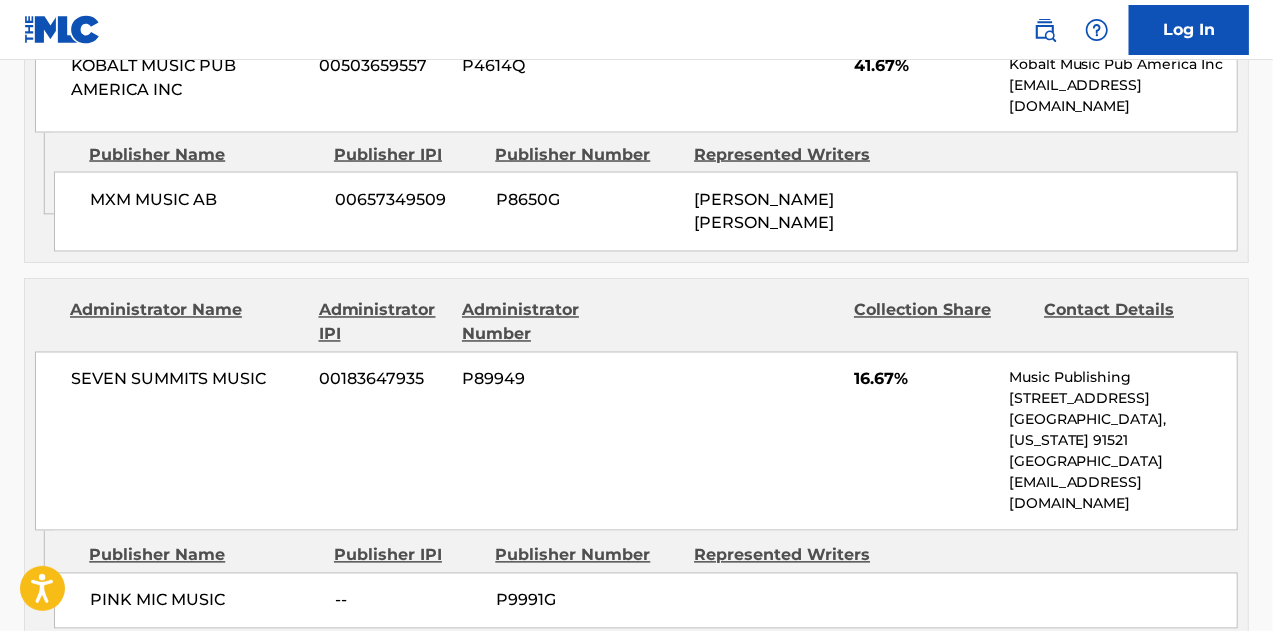 scroll, scrollTop: 1800, scrollLeft: 0, axis: vertical 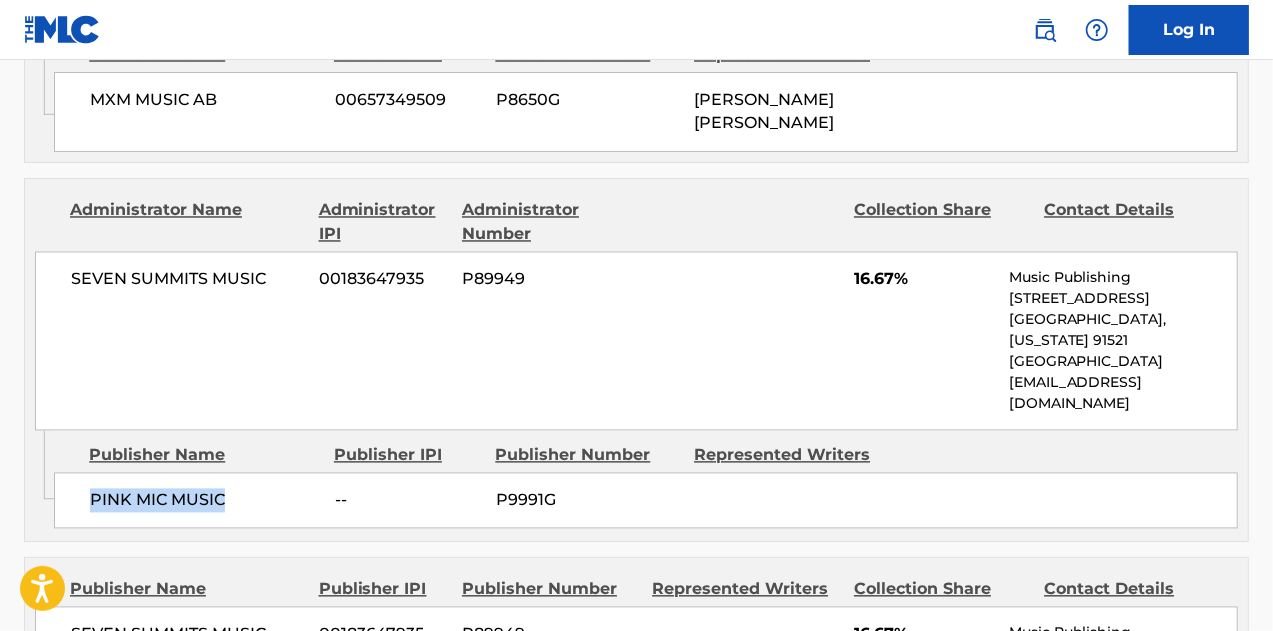 drag, startPoint x: 222, startPoint y: 446, endPoint x: 79, endPoint y: 453, distance: 143.17122 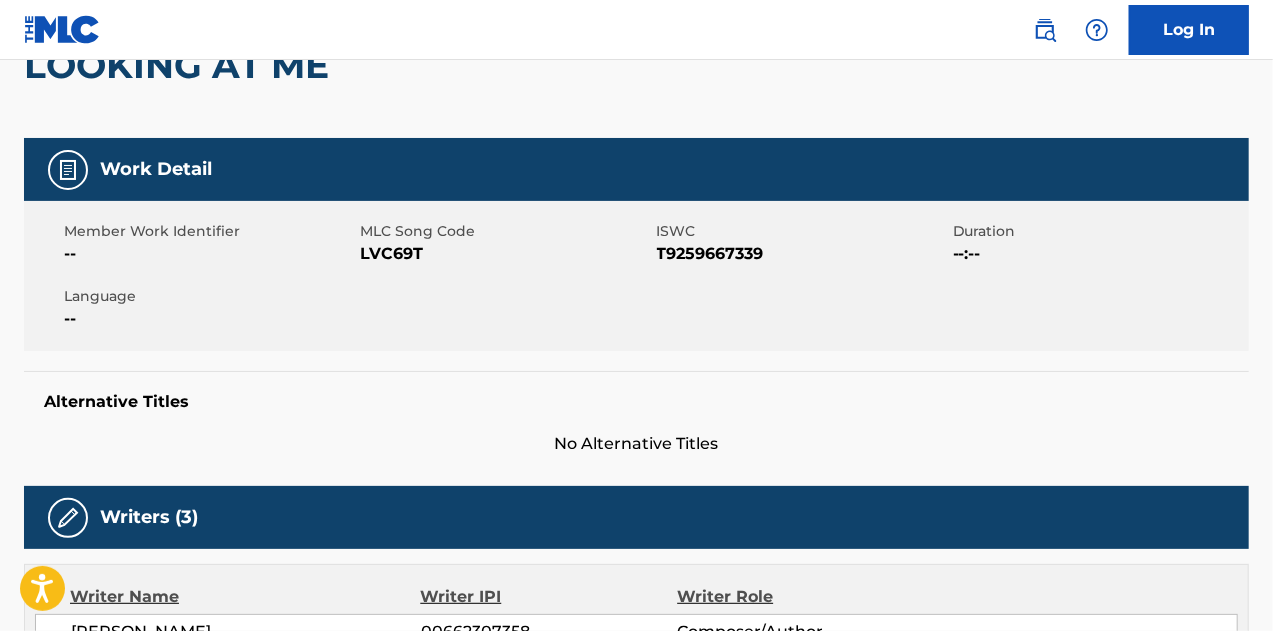 scroll, scrollTop: 0, scrollLeft: 0, axis: both 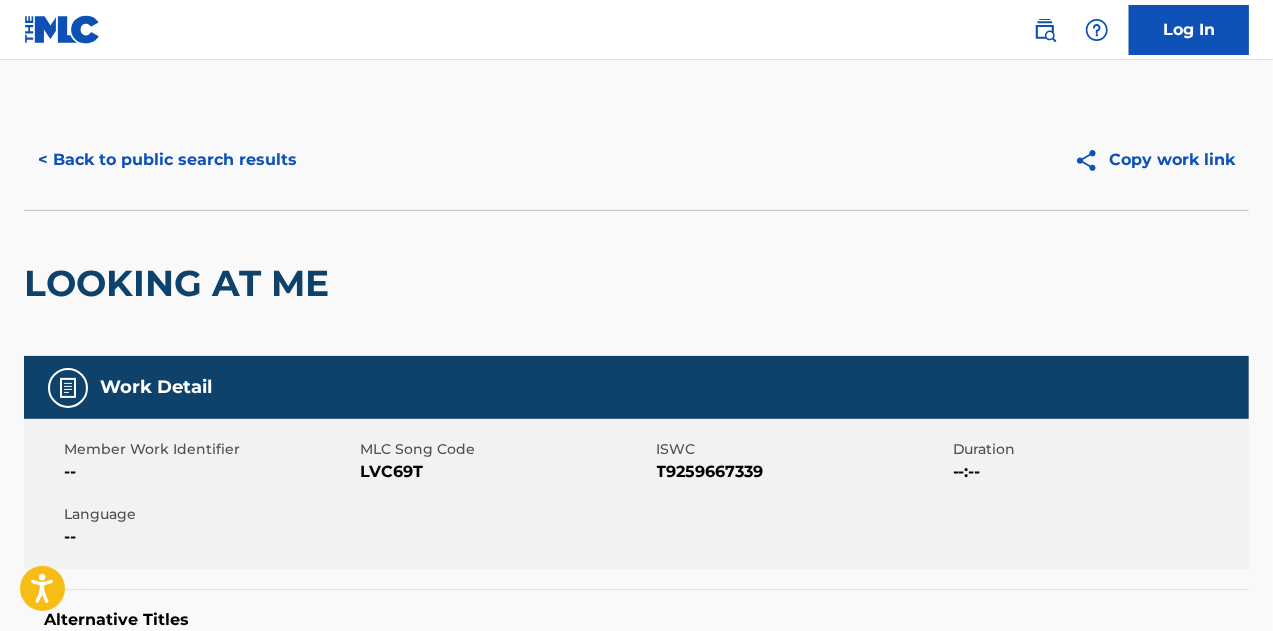 click on "< Back to public search results" at bounding box center [167, 160] 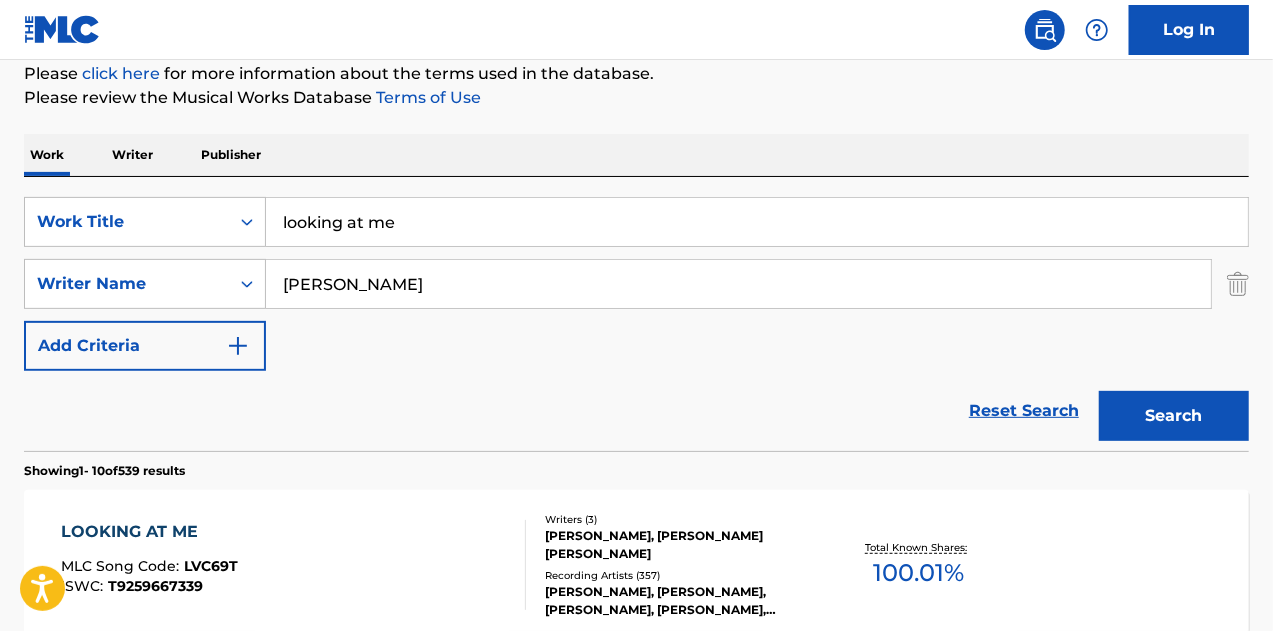scroll, scrollTop: 0, scrollLeft: 0, axis: both 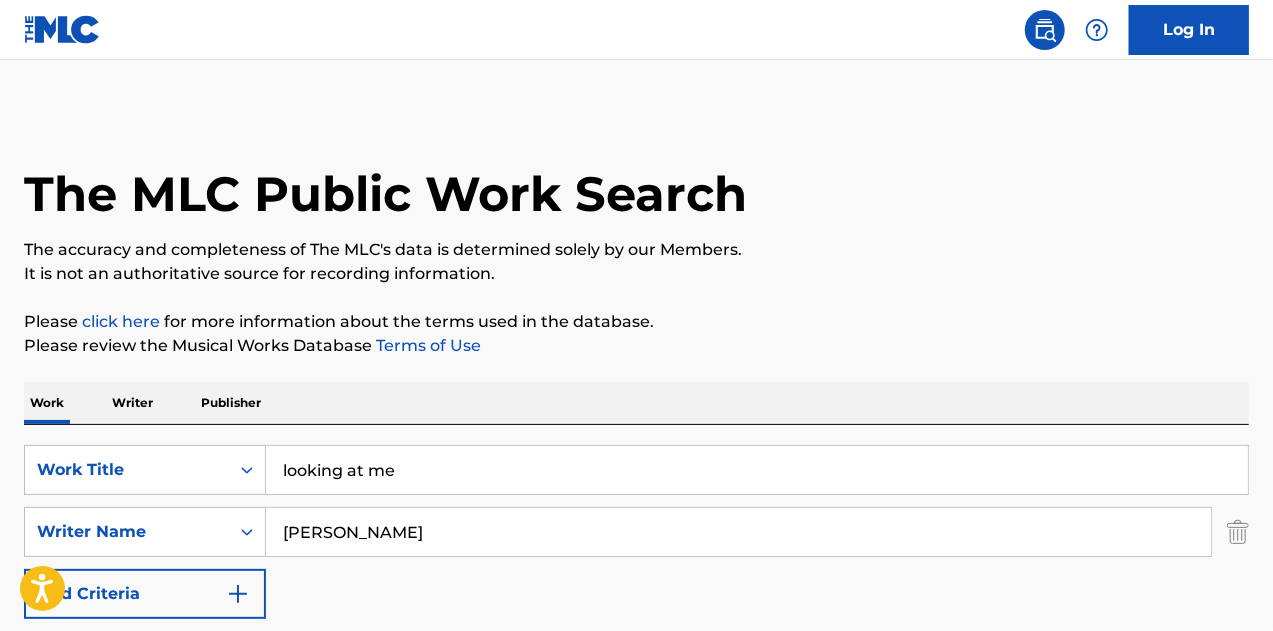 click on "looking at me" at bounding box center (757, 470) 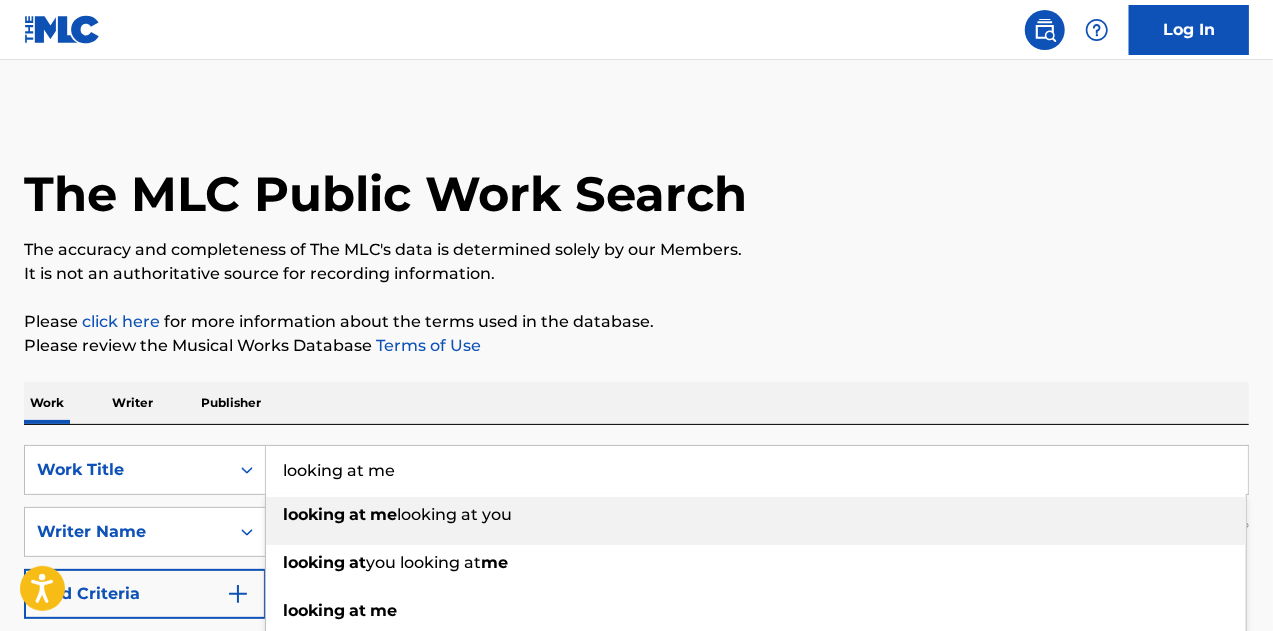 click on "looking at me" at bounding box center (757, 470) 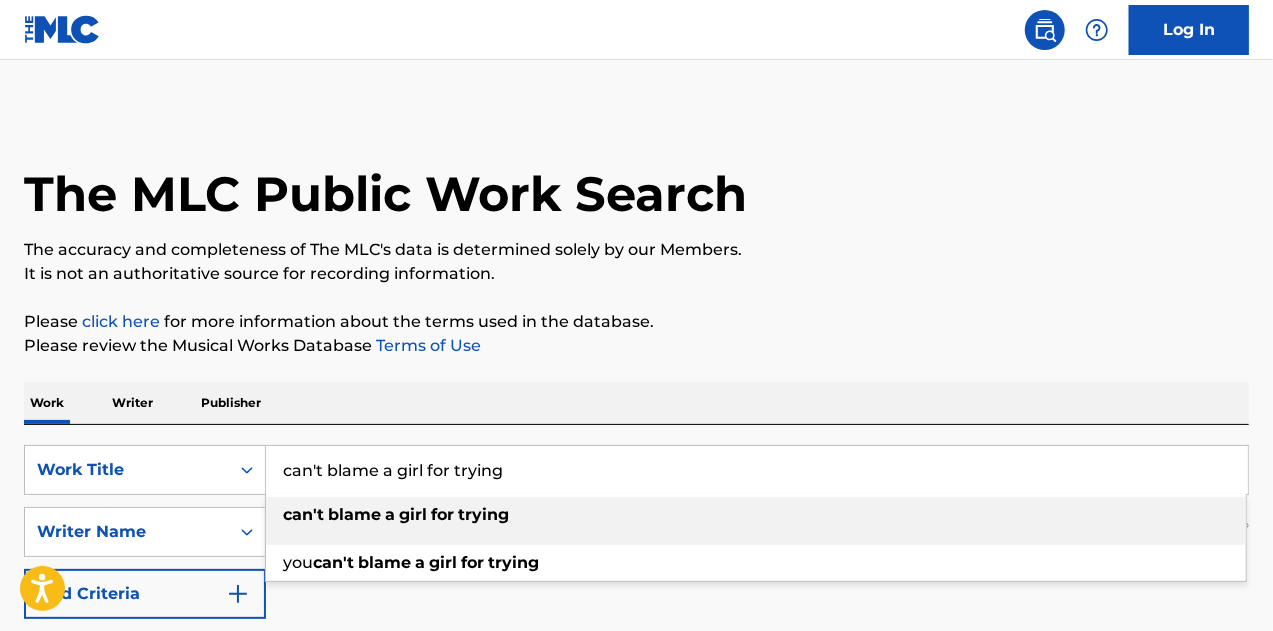 type on "can't blame a girl for trying" 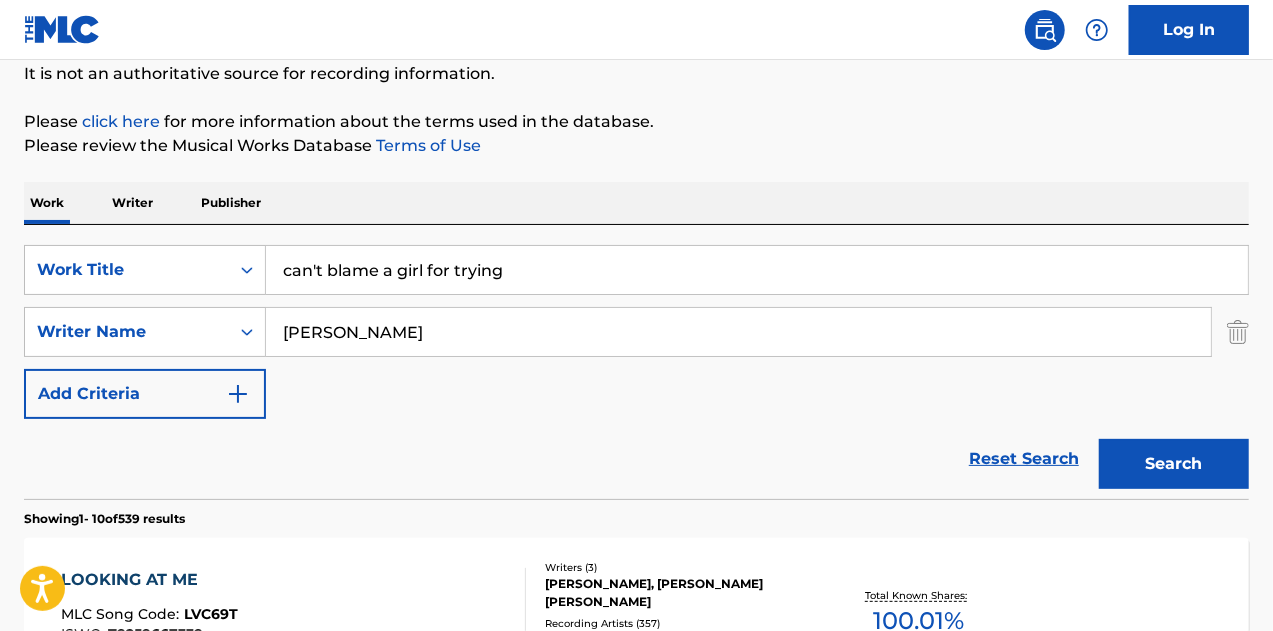 scroll, scrollTop: 100, scrollLeft: 0, axis: vertical 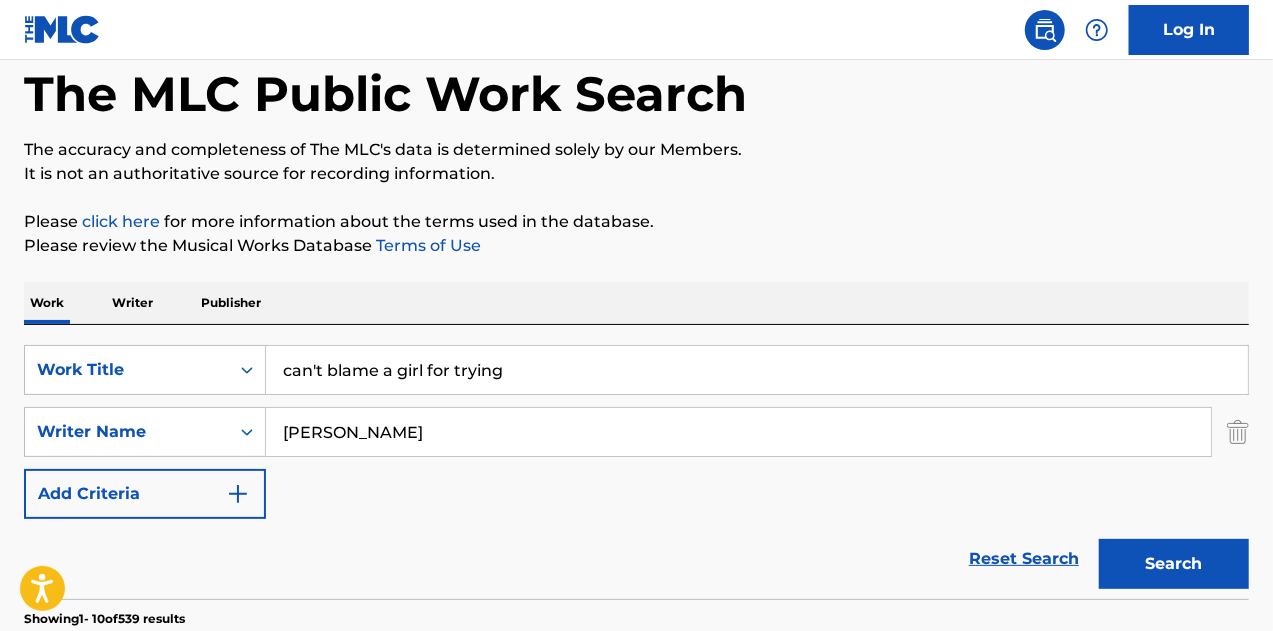 type on "trainor" 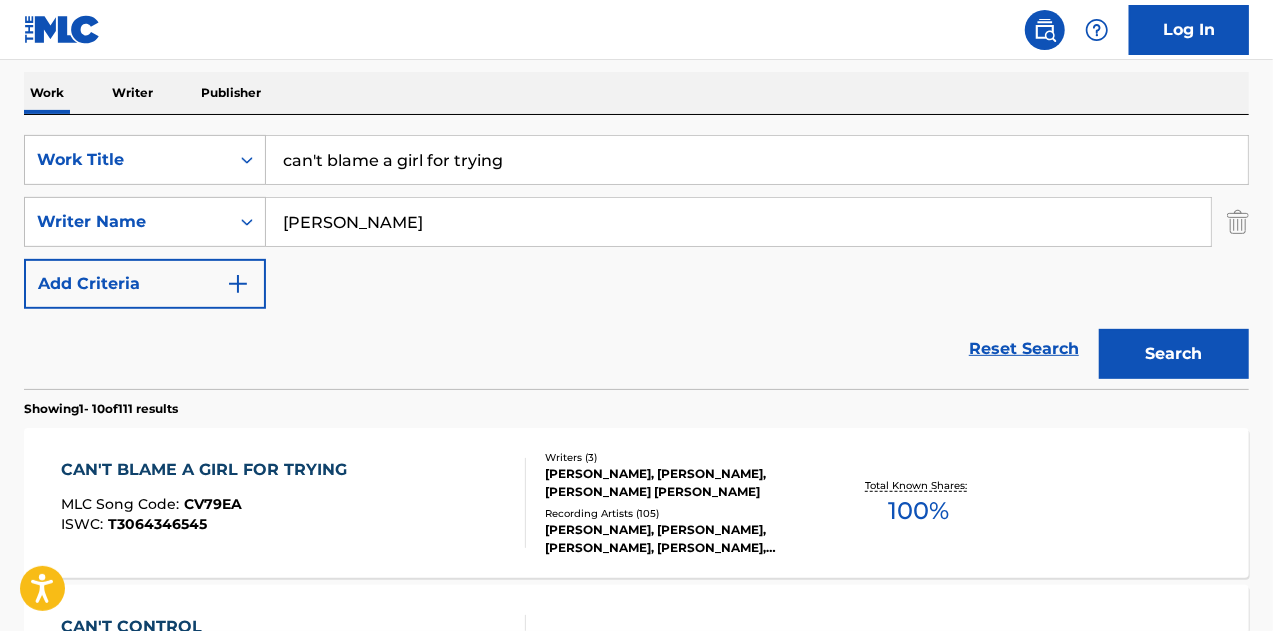scroll, scrollTop: 400, scrollLeft: 0, axis: vertical 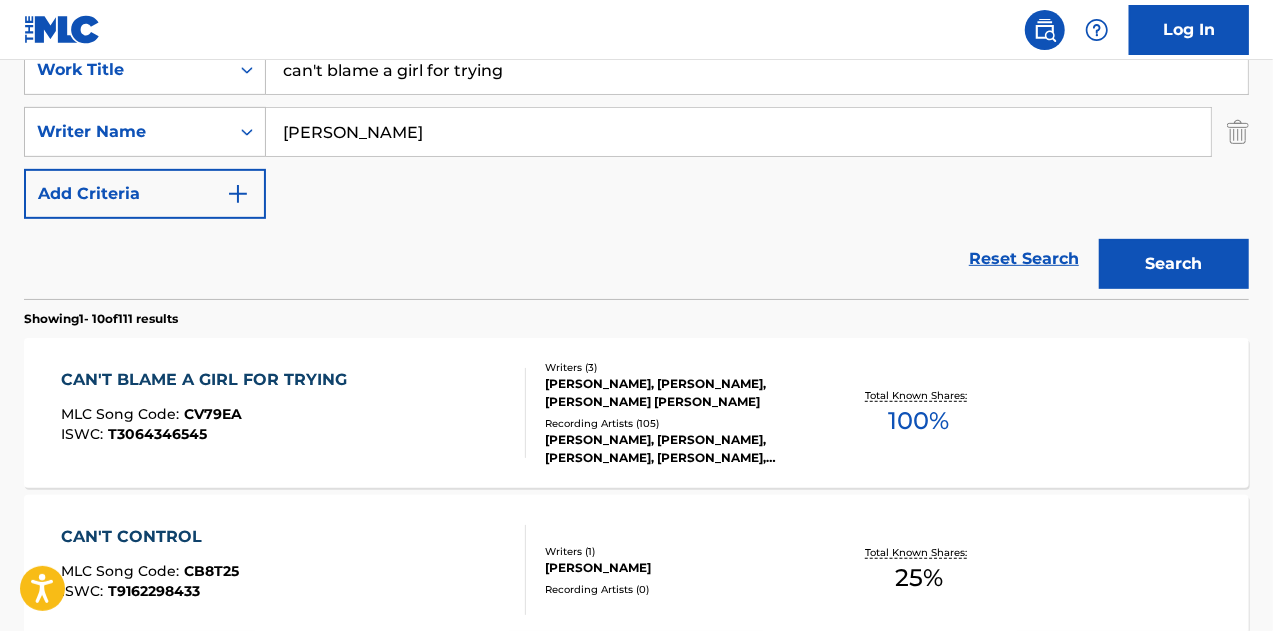 click on "CAN'T BLAME A GIRL FOR TRYING MLC Song Code : CV79EA ISWC : T3064346545" at bounding box center [294, 413] 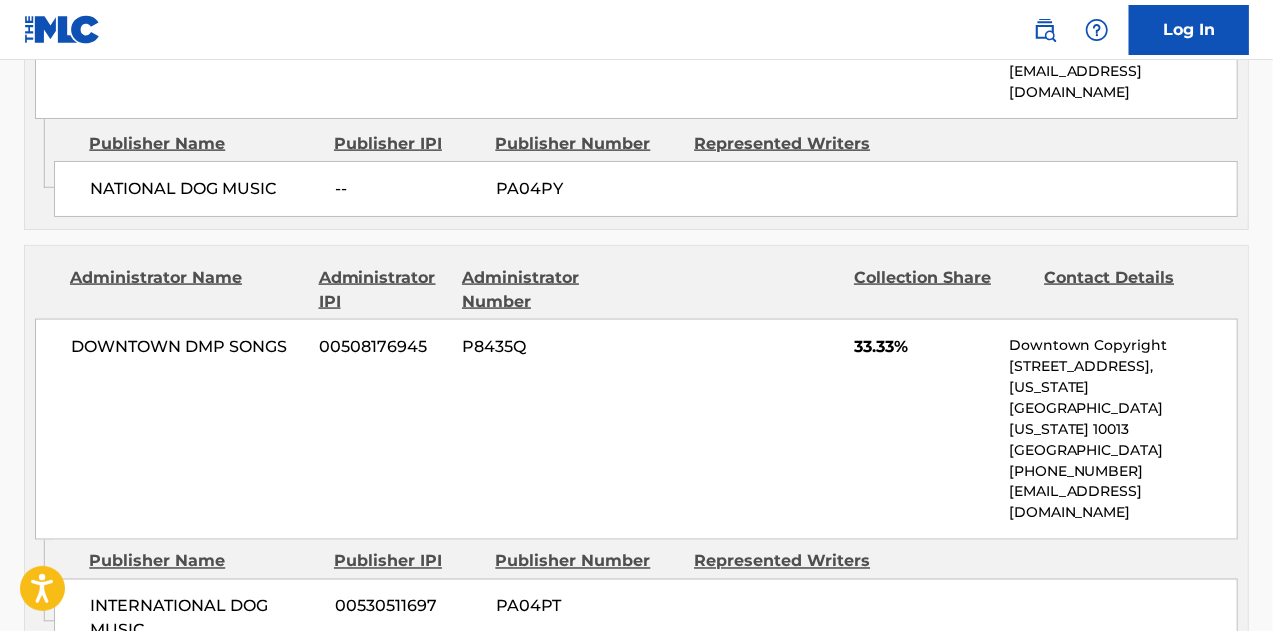 scroll, scrollTop: 1500, scrollLeft: 0, axis: vertical 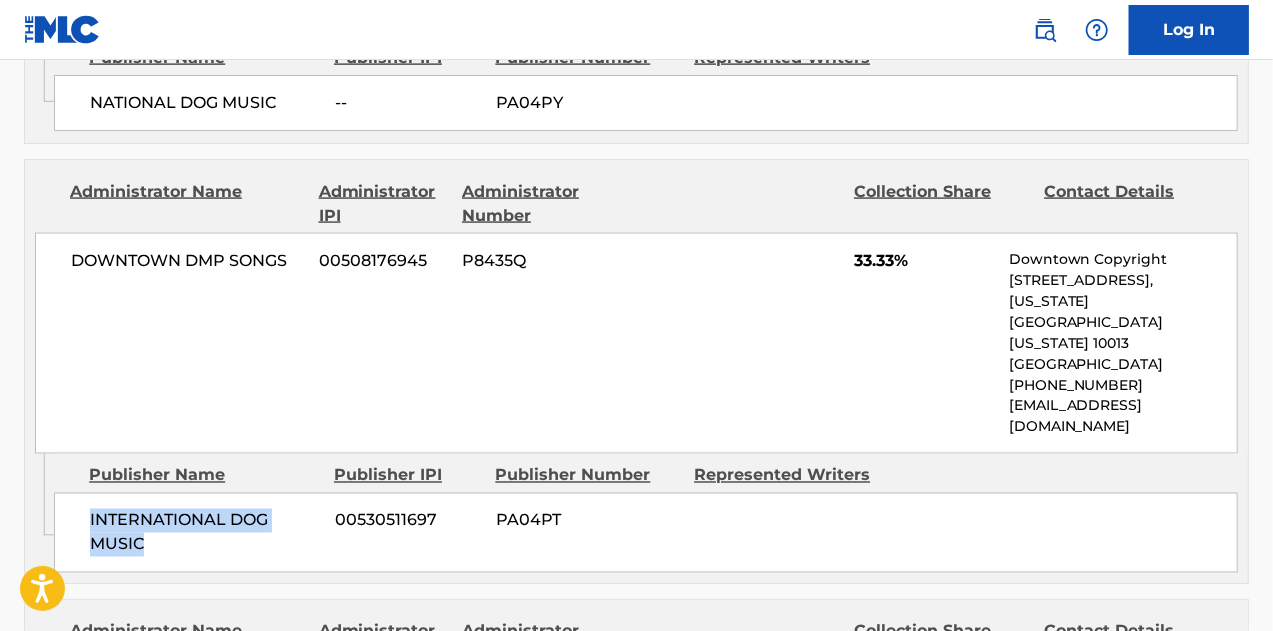 drag, startPoint x: 154, startPoint y: 462, endPoint x: 85, endPoint y: 421, distance: 80.26207 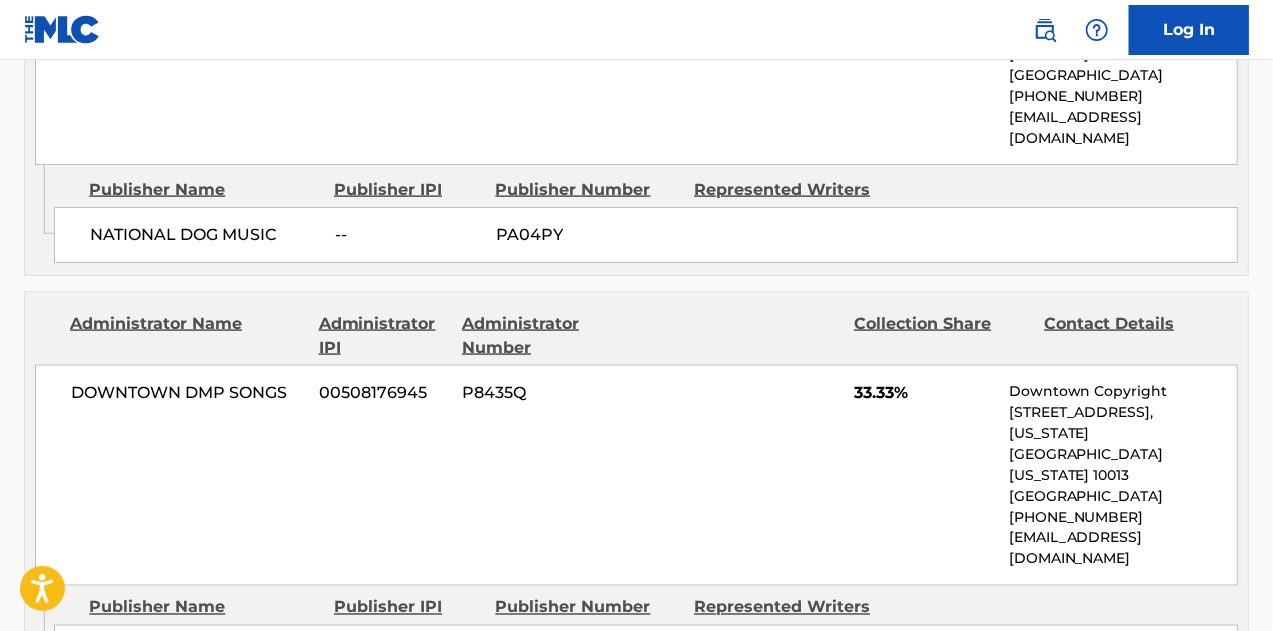scroll, scrollTop: 1400, scrollLeft: 0, axis: vertical 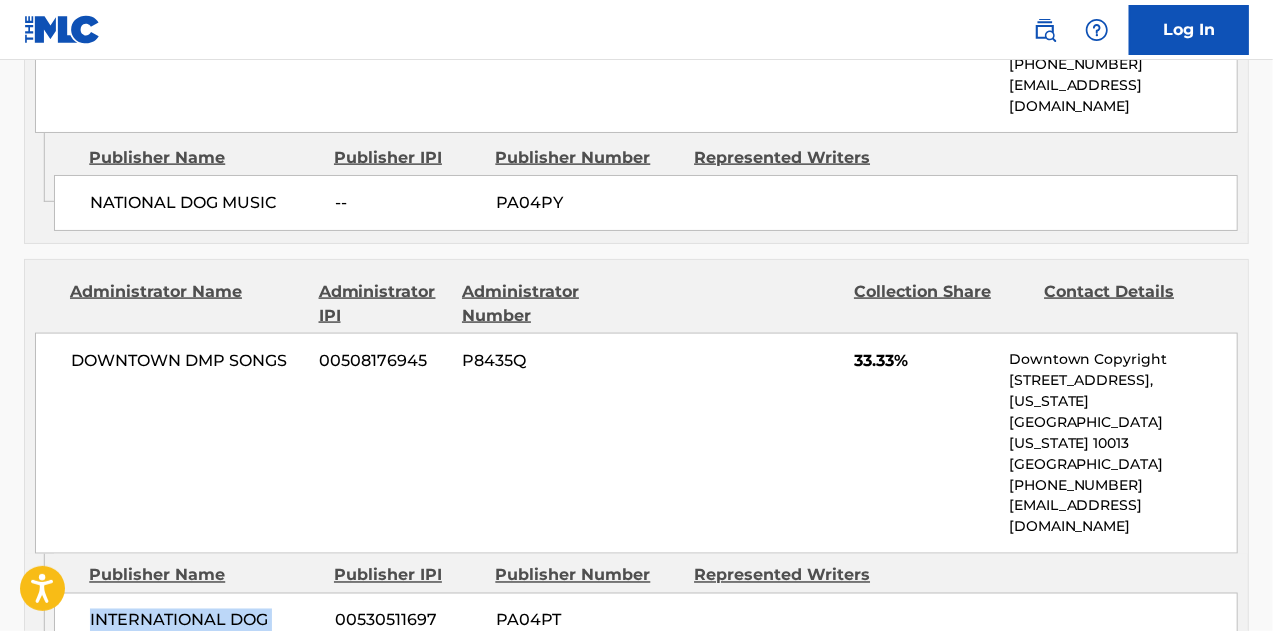 copy on "INTERNATIONAL DOG MUSIC" 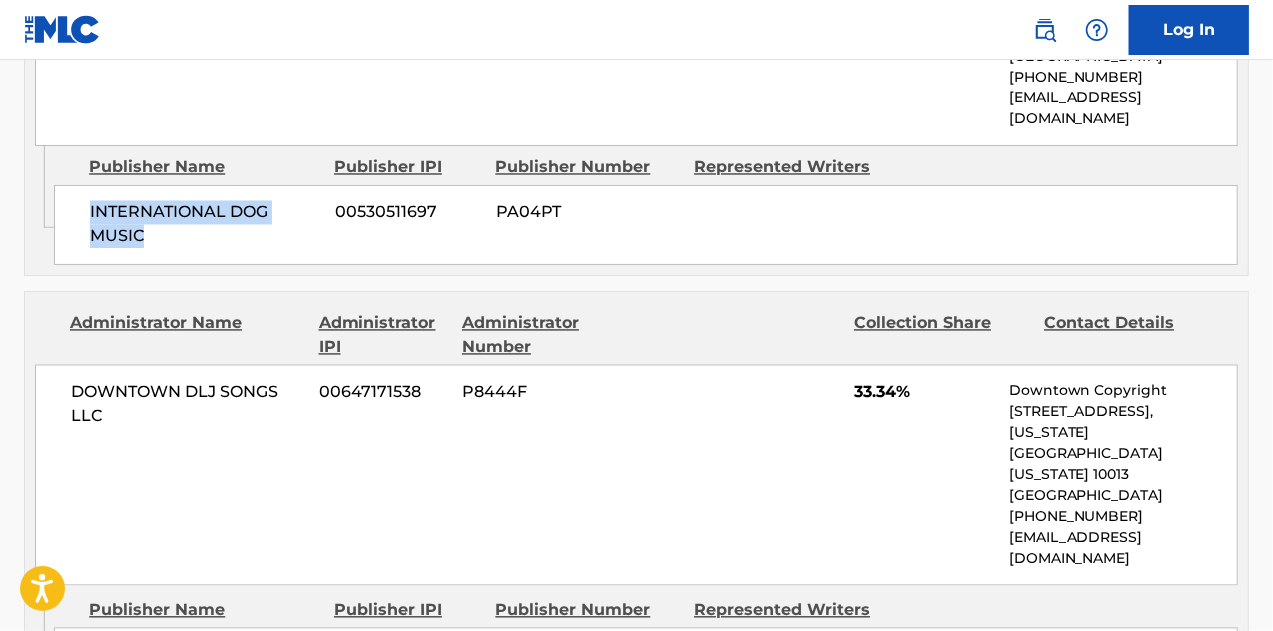 scroll, scrollTop: 1800, scrollLeft: 0, axis: vertical 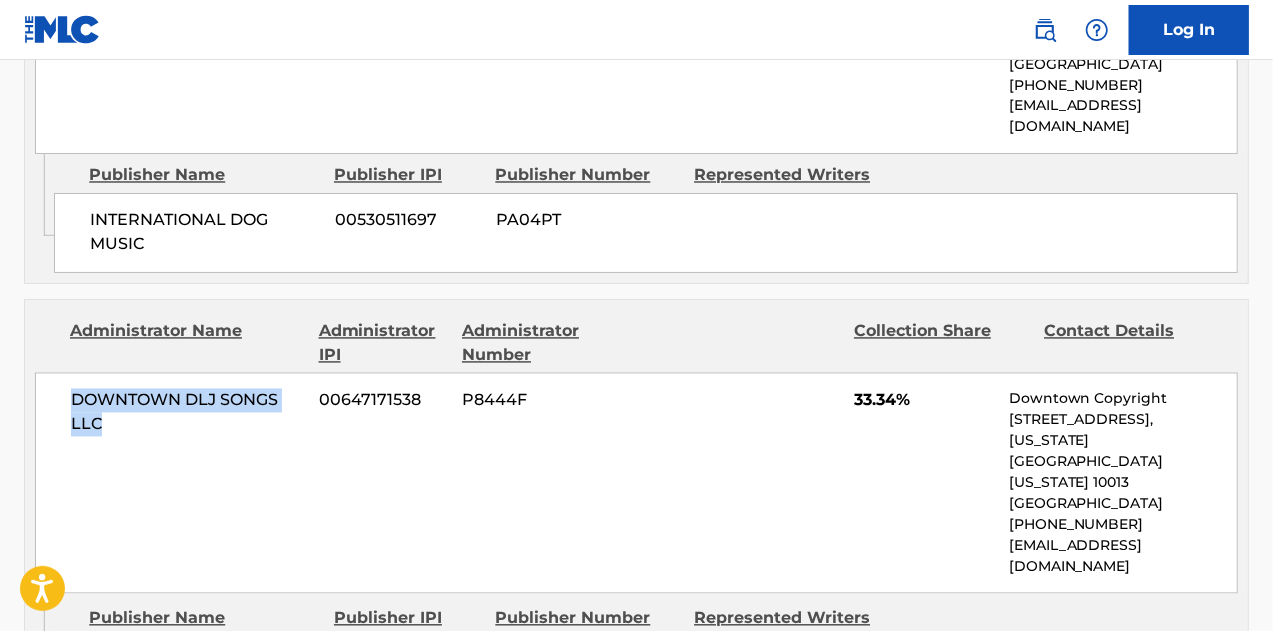 drag, startPoint x: 96, startPoint y: 322, endPoint x: 67, endPoint y: 307, distance: 32.649654 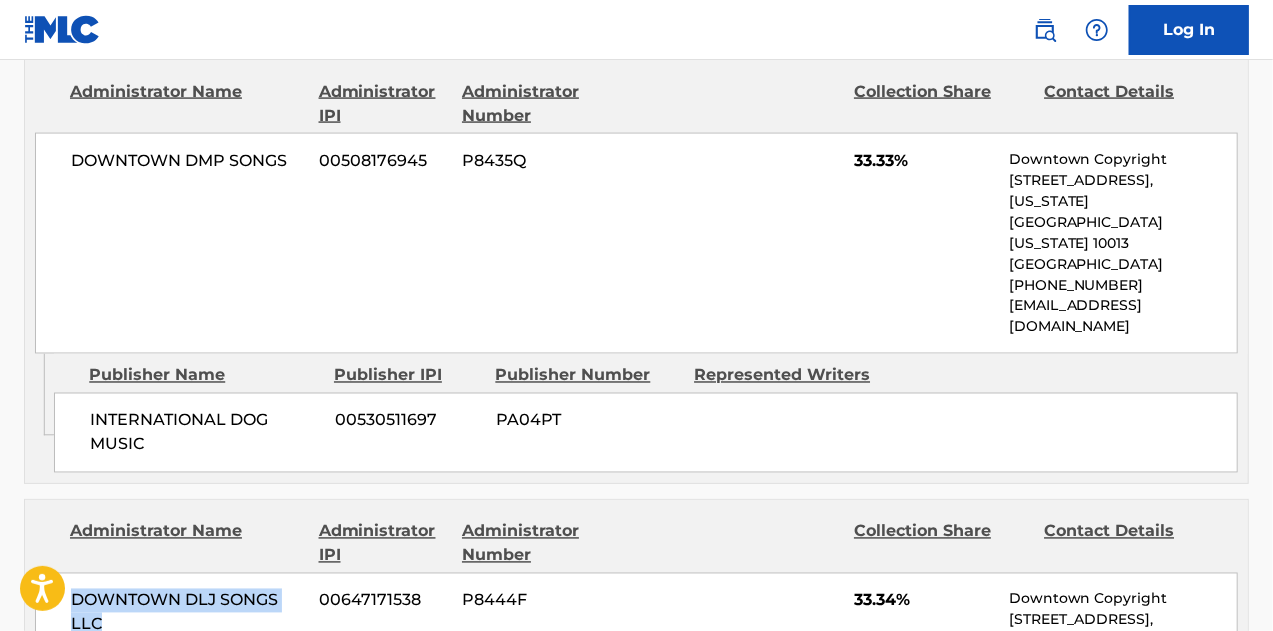 scroll, scrollTop: 1700, scrollLeft: 0, axis: vertical 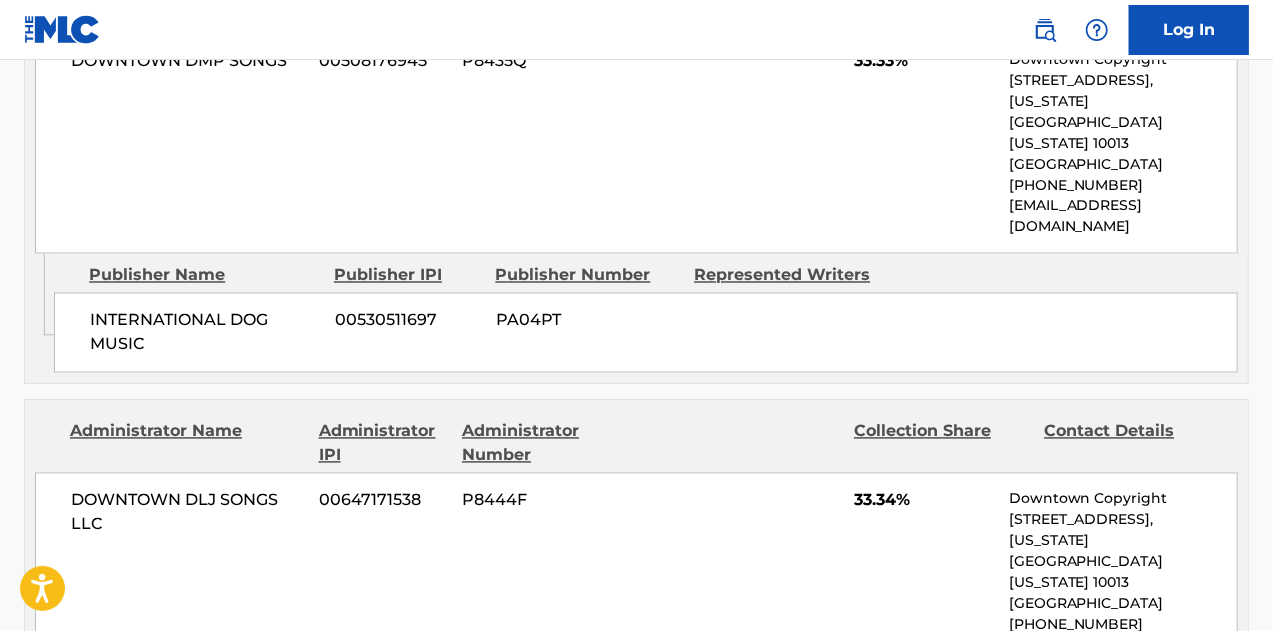 click on "[STREET_ADDRESS]," at bounding box center (1123, 520) 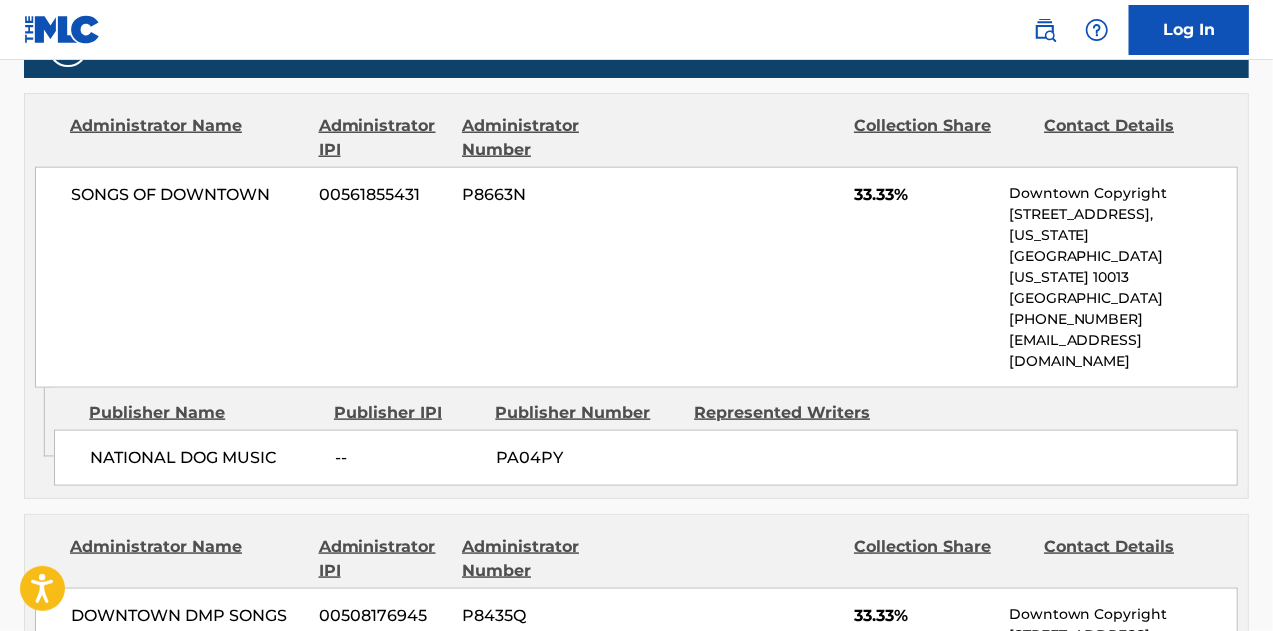 scroll, scrollTop: 1100, scrollLeft: 0, axis: vertical 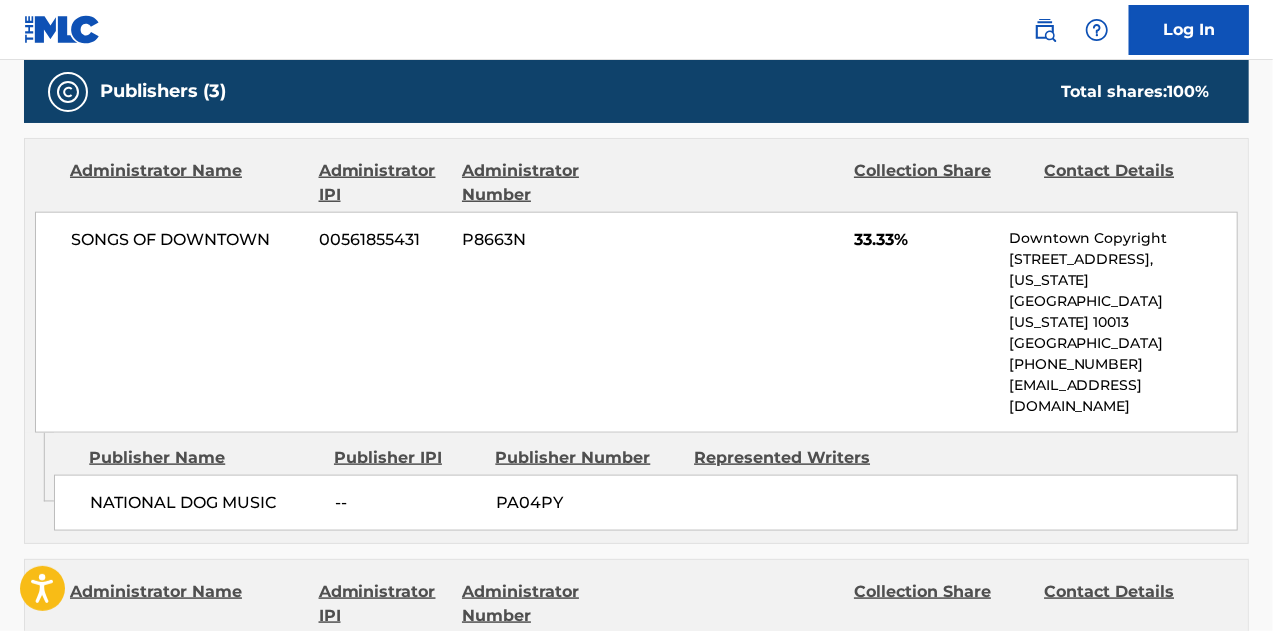click on "[US_STATE][GEOGRAPHIC_DATA][US_STATE] 10013" at bounding box center [1123, 301] 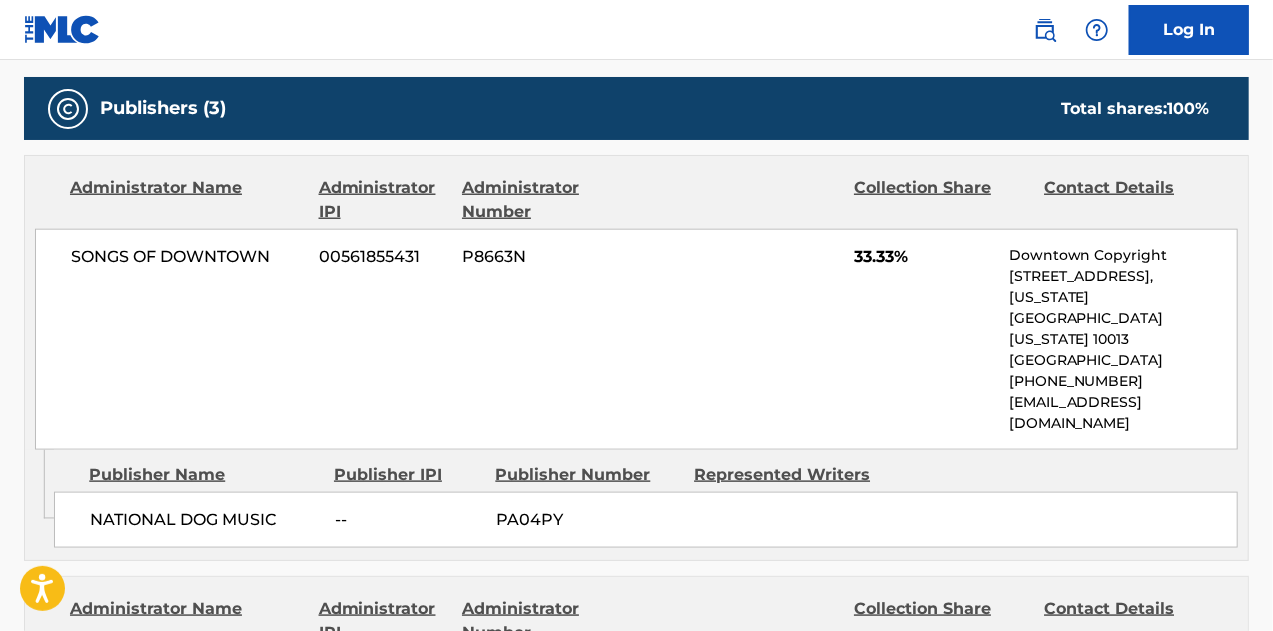 scroll, scrollTop: 1100, scrollLeft: 0, axis: vertical 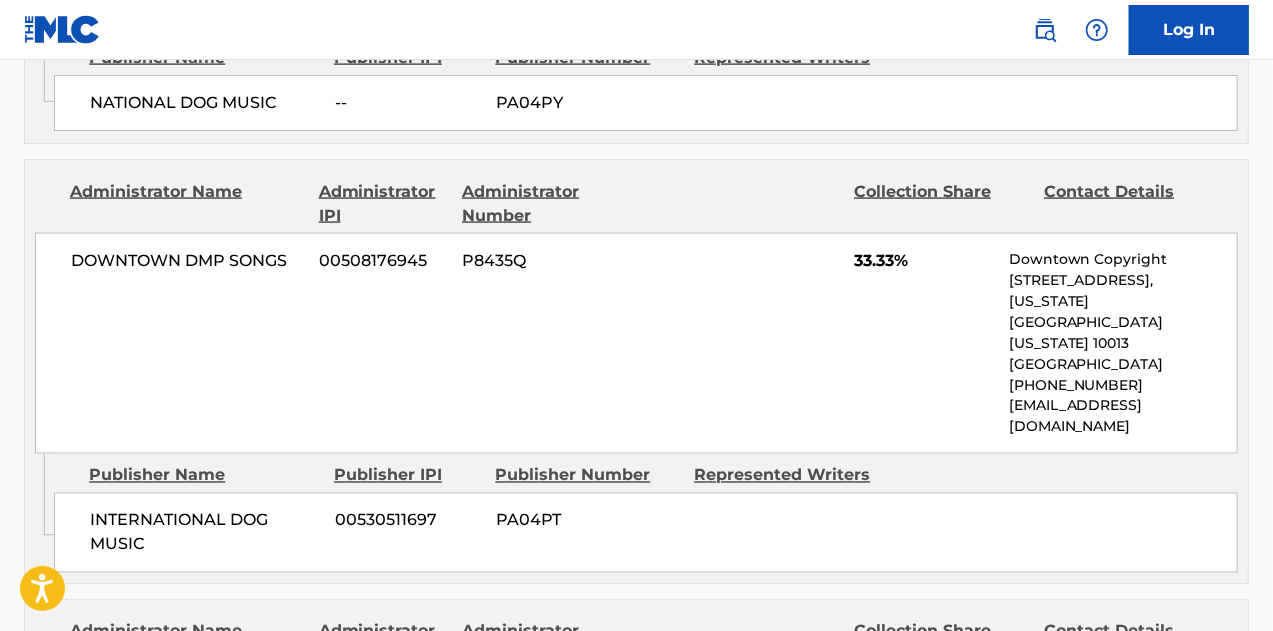 click on "INTERNATIONAL DOG MUSIC" at bounding box center (204, 533) 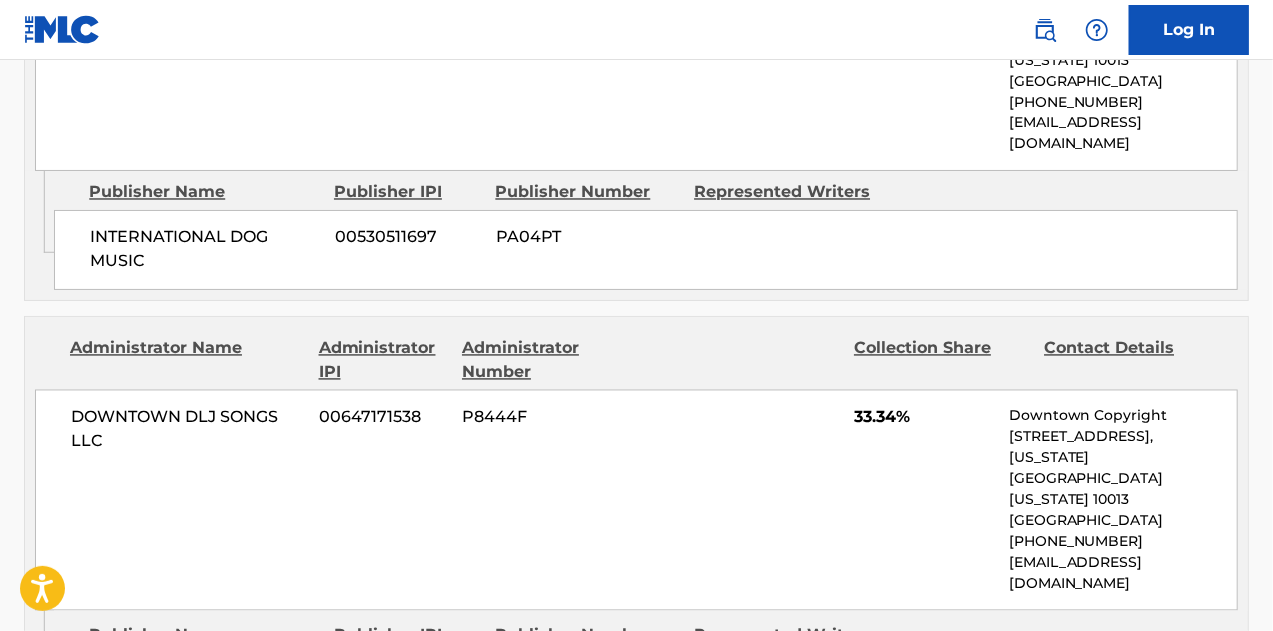 scroll, scrollTop: 1900, scrollLeft: 0, axis: vertical 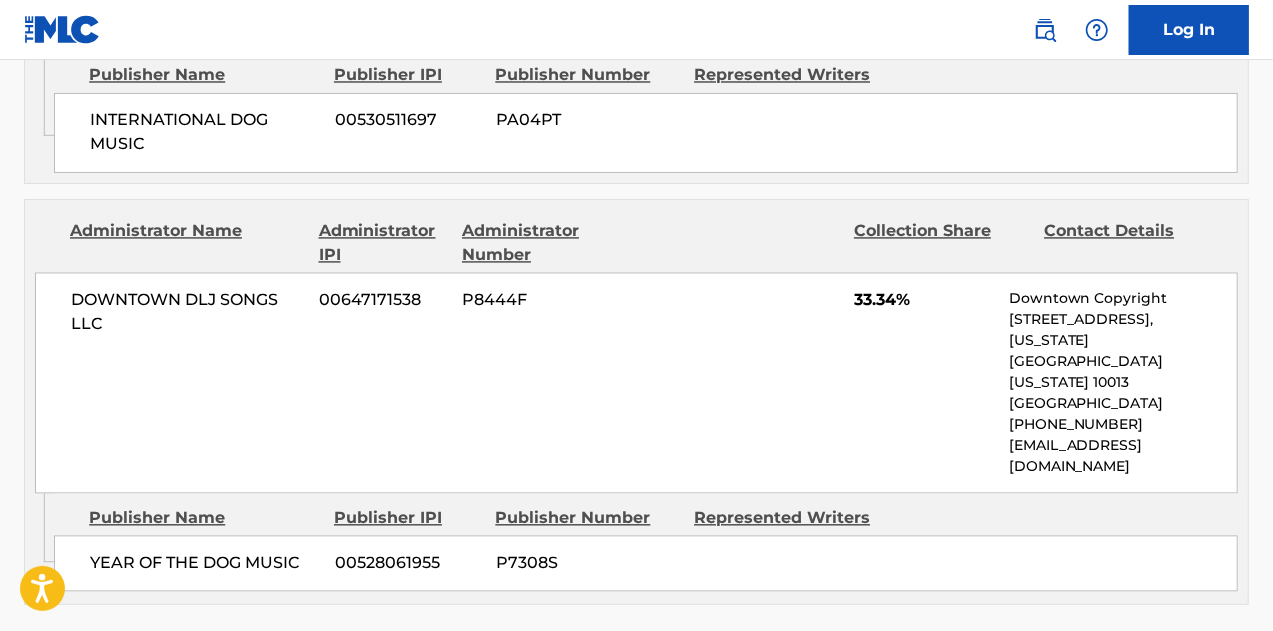 click on "YEAR OF THE DOG MUSIC 00528061955 P7308S" at bounding box center (646, 564) 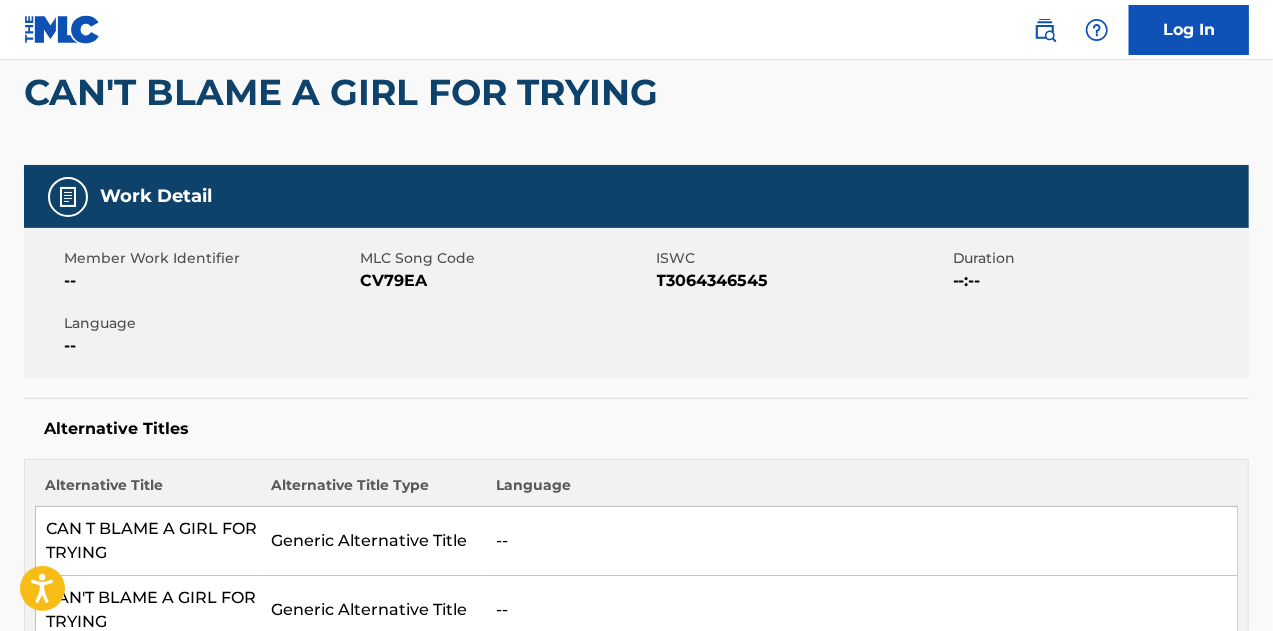 scroll, scrollTop: 0, scrollLeft: 0, axis: both 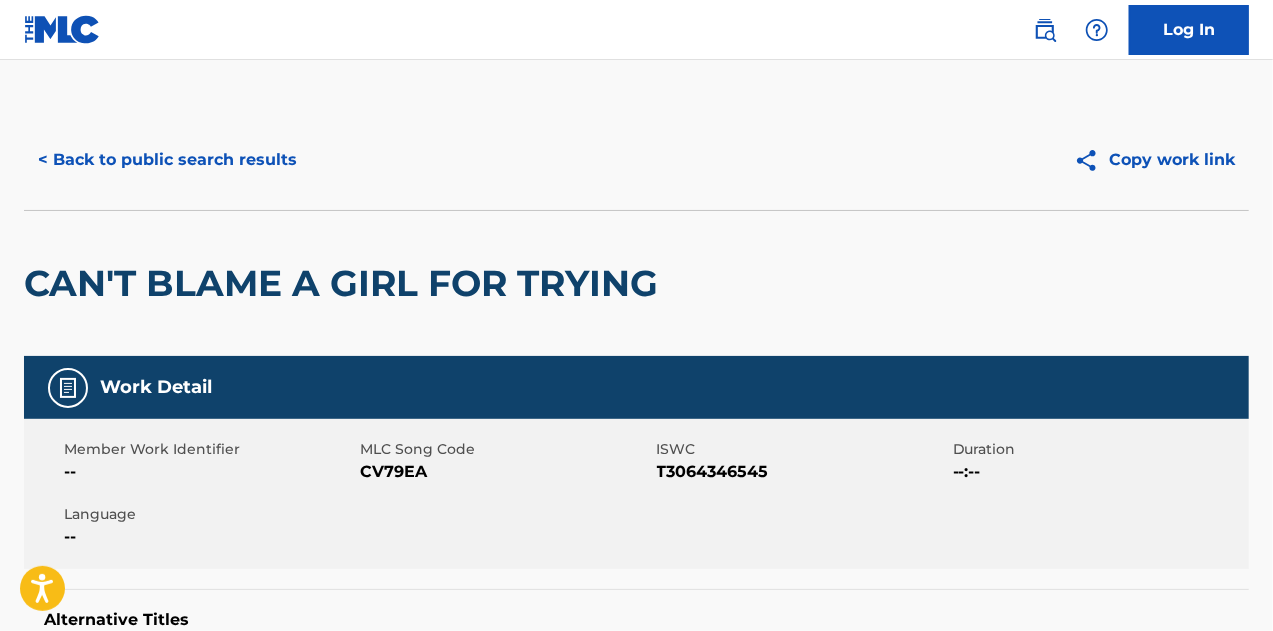 drag, startPoint x: 246, startPoint y: 162, endPoint x: 503, endPoint y: 4, distance: 301.68362 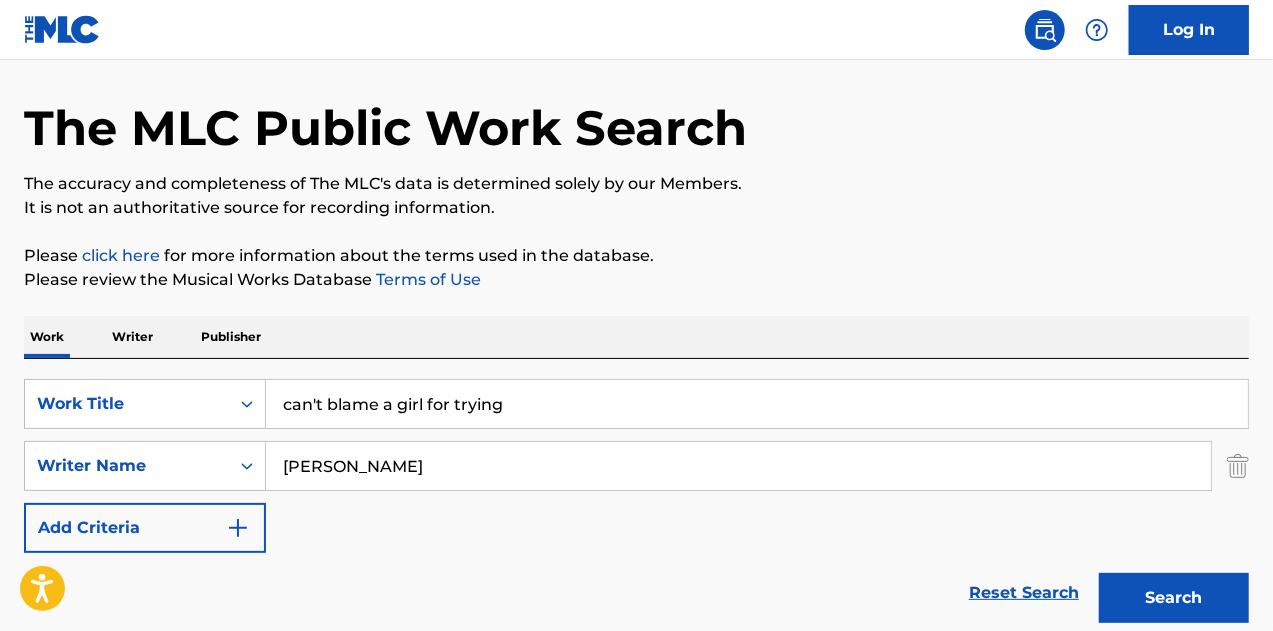 scroll, scrollTop: 0, scrollLeft: 0, axis: both 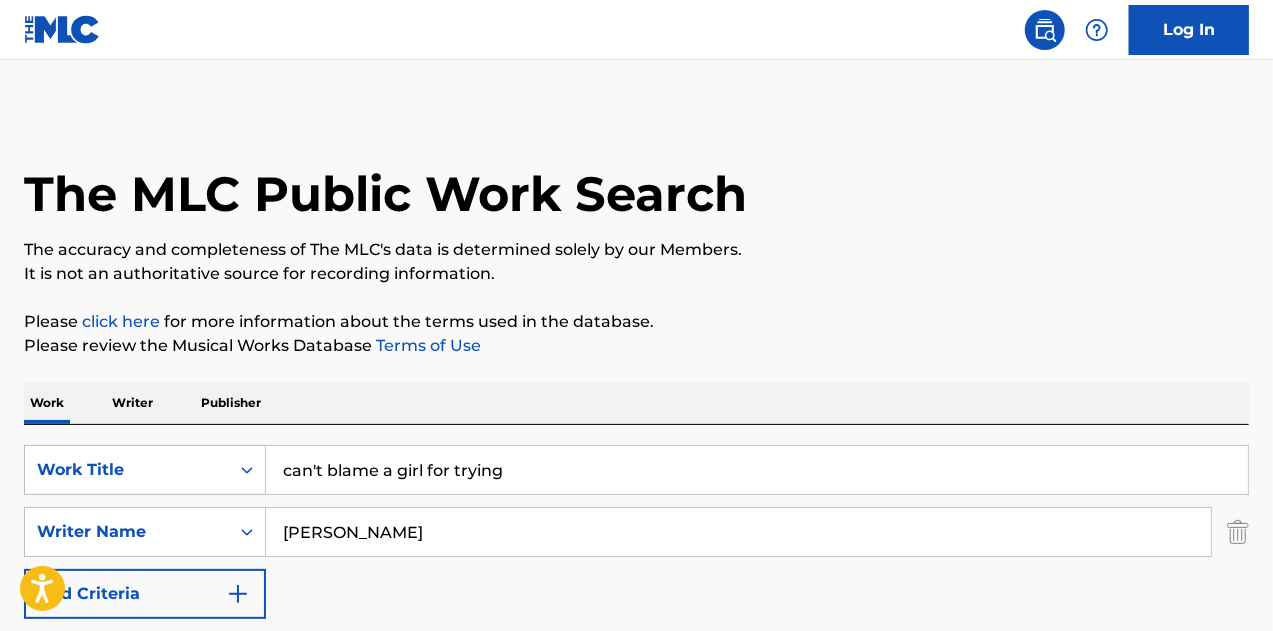 click on "can't blame a girl for trying" at bounding box center (757, 470) 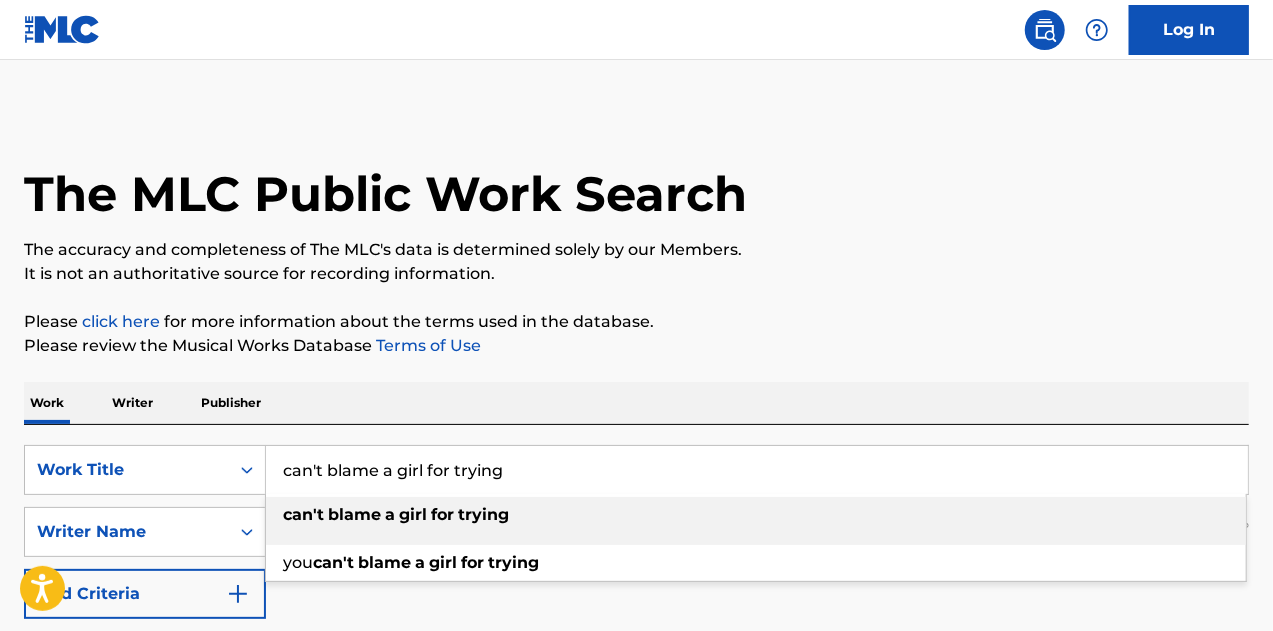 click on "can't blame a girl for trying" at bounding box center [757, 470] 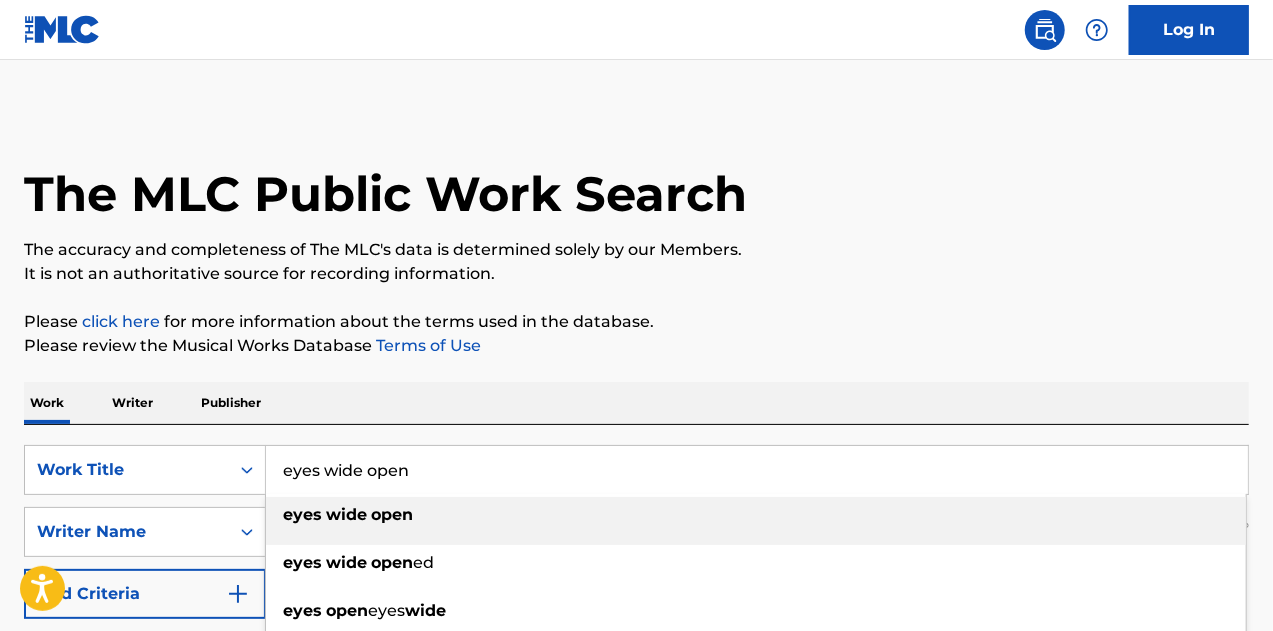 type on "eyes wide open" 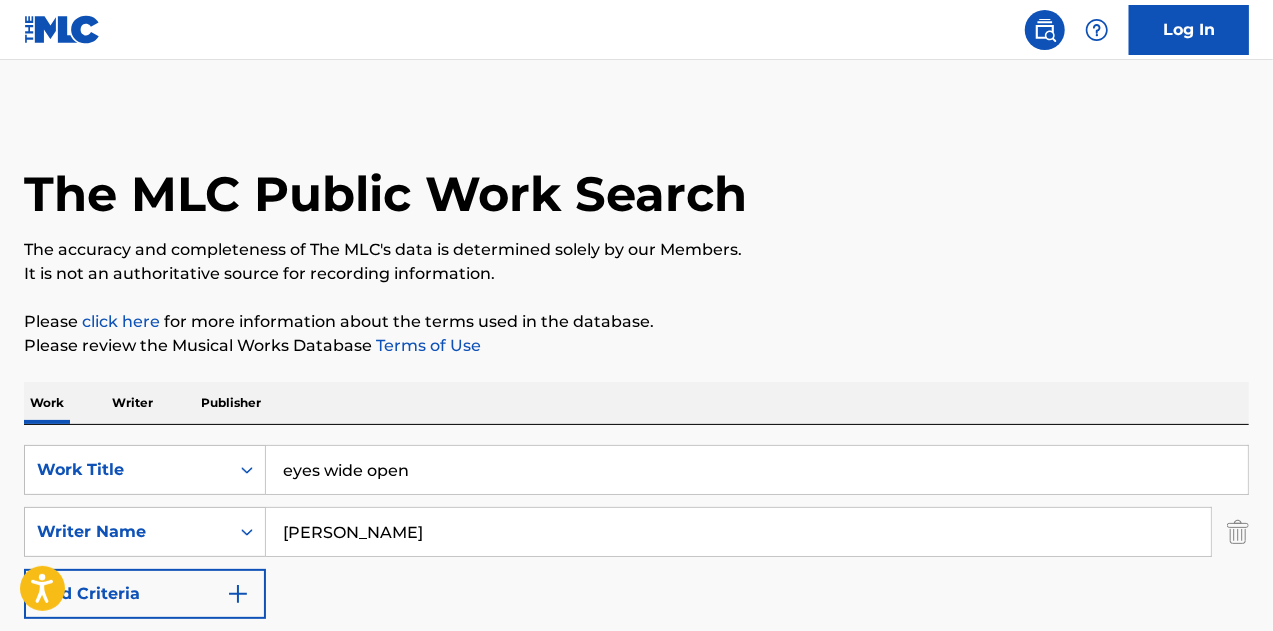 type on "bettis" 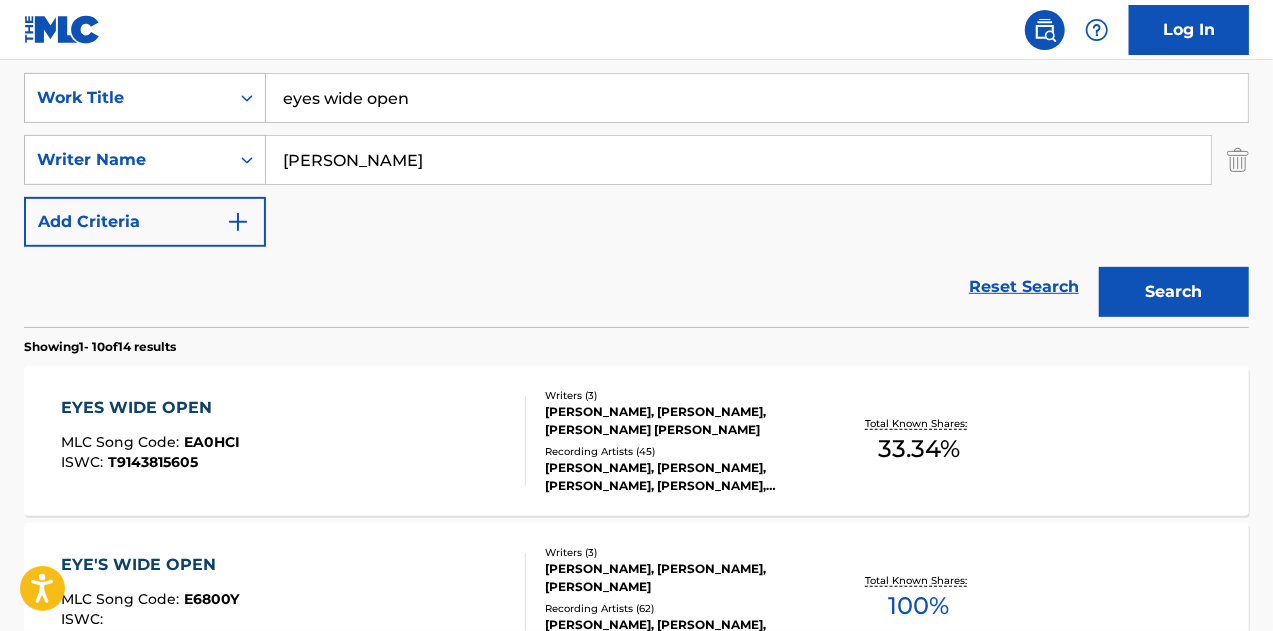 scroll, scrollTop: 400, scrollLeft: 0, axis: vertical 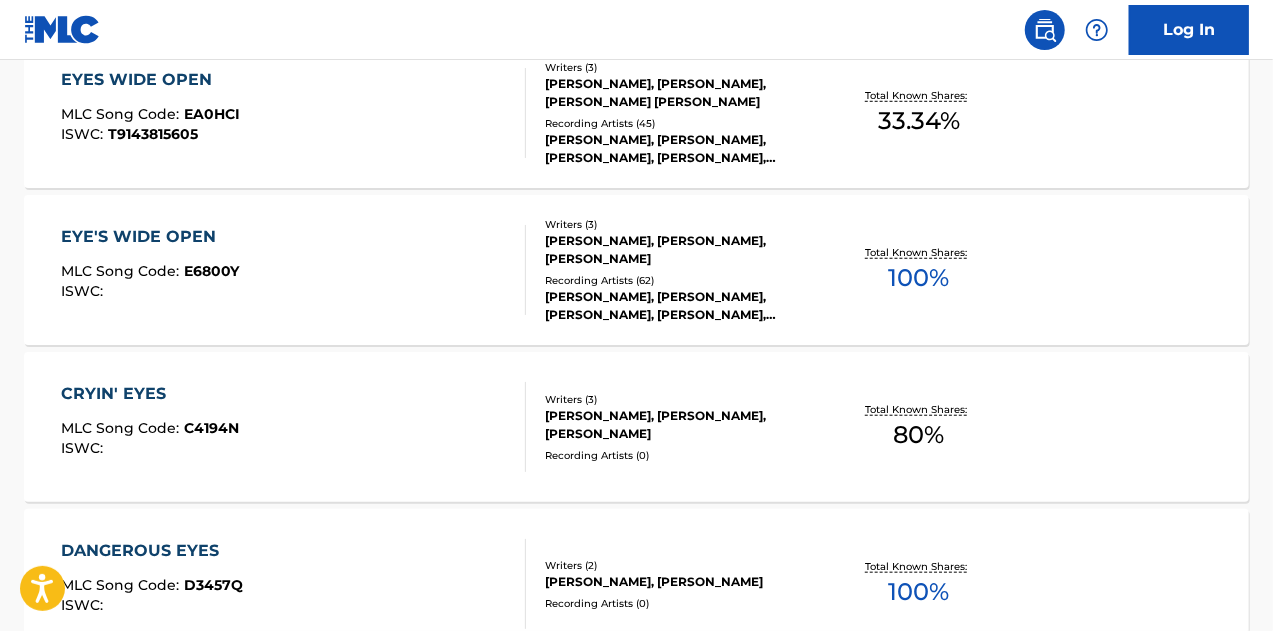 click on "EYE'S WIDE OPEN MLC Song Code : E6800Y ISWC :" at bounding box center [294, 270] 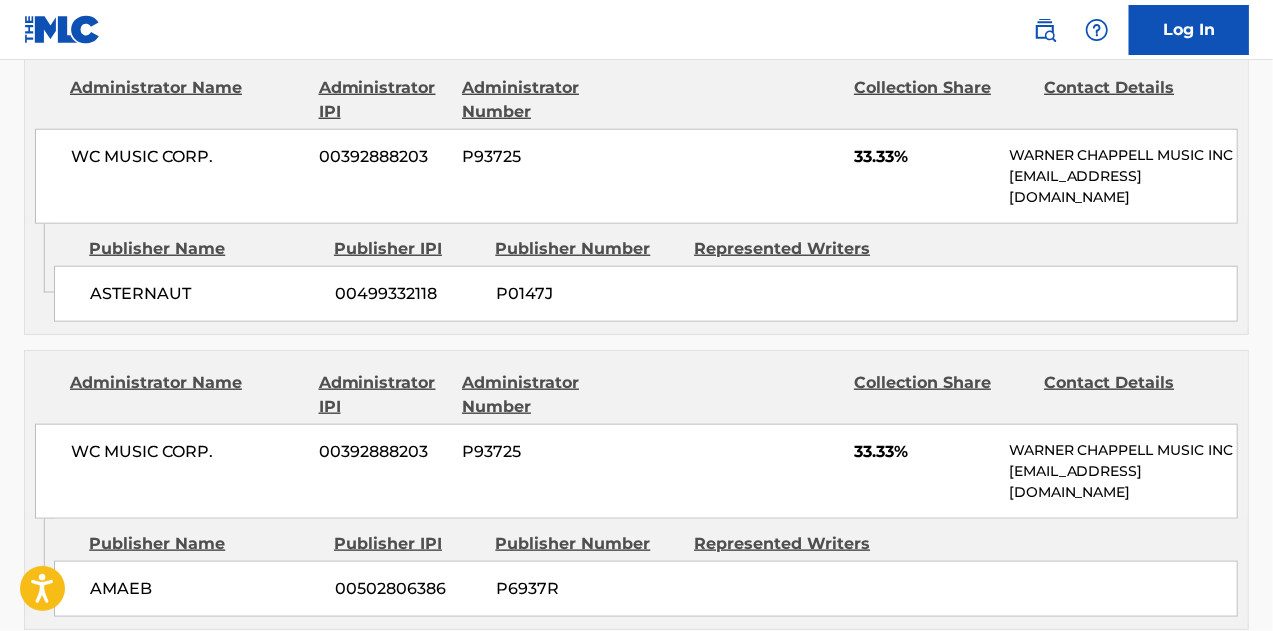 scroll, scrollTop: 900, scrollLeft: 0, axis: vertical 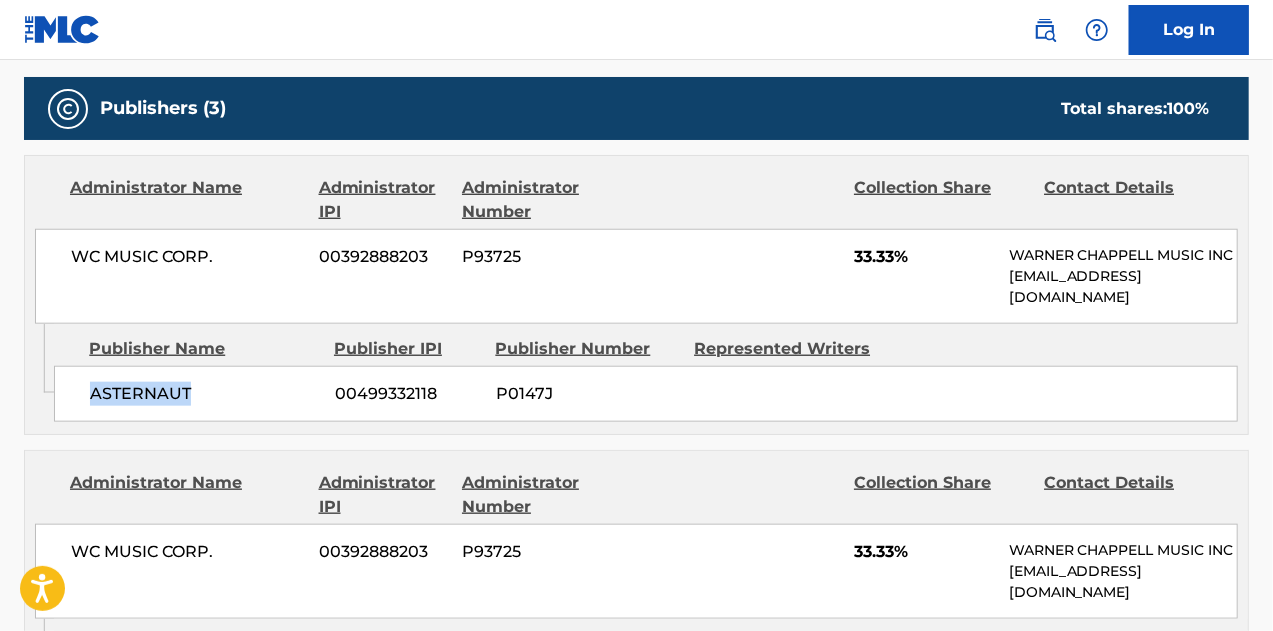 drag, startPoint x: 215, startPoint y: 392, endPoint x: 94, endPoint y: 393, distance: 121.004135 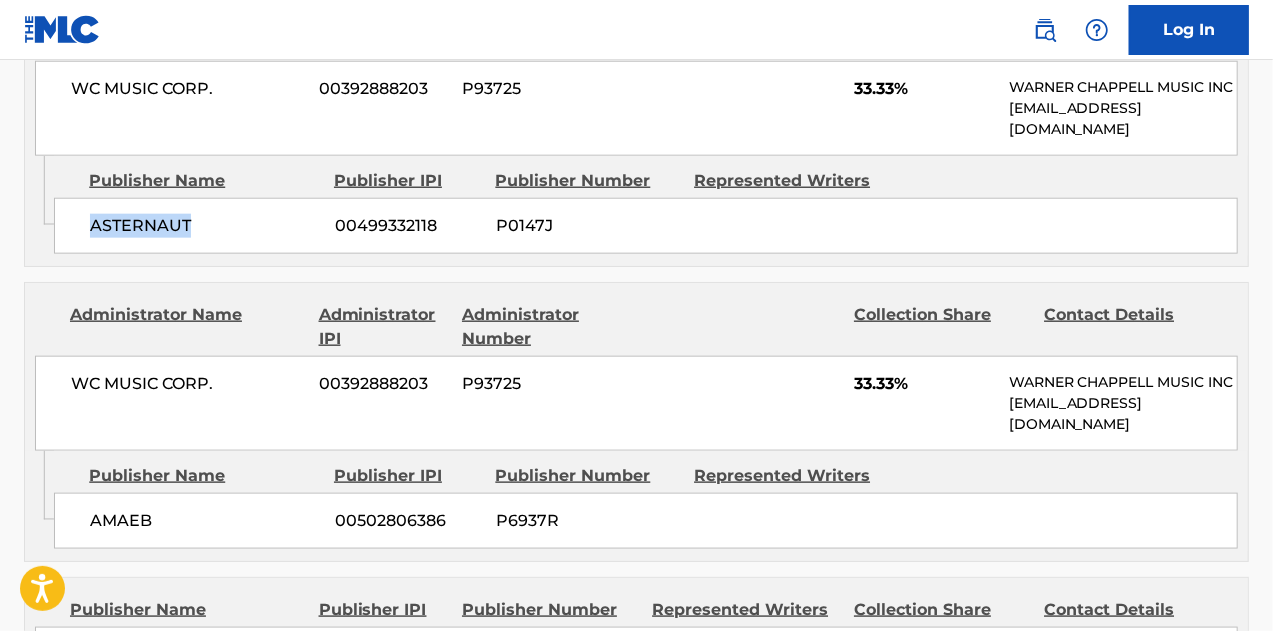 scroll, scrollTop: 1100, scrollLeft: 0, axis: vertical 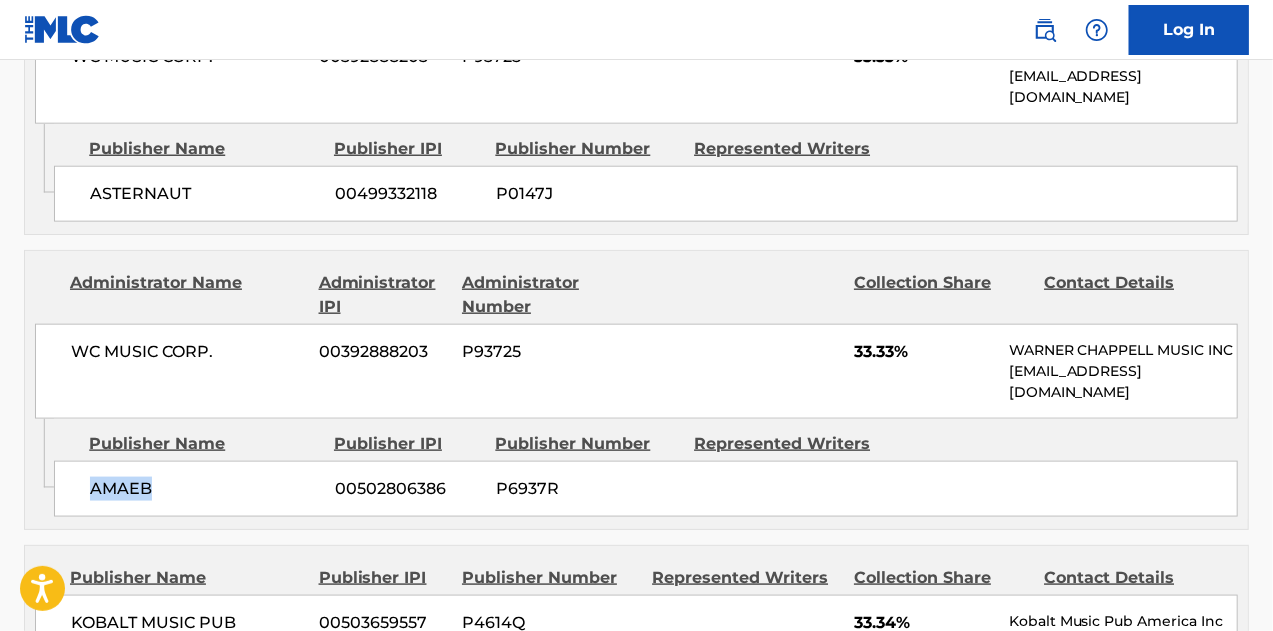 drag, startPoint x: 182, startPoint y: 483, endPoint x: 72, endPoint y: 471, distance: 110.65261 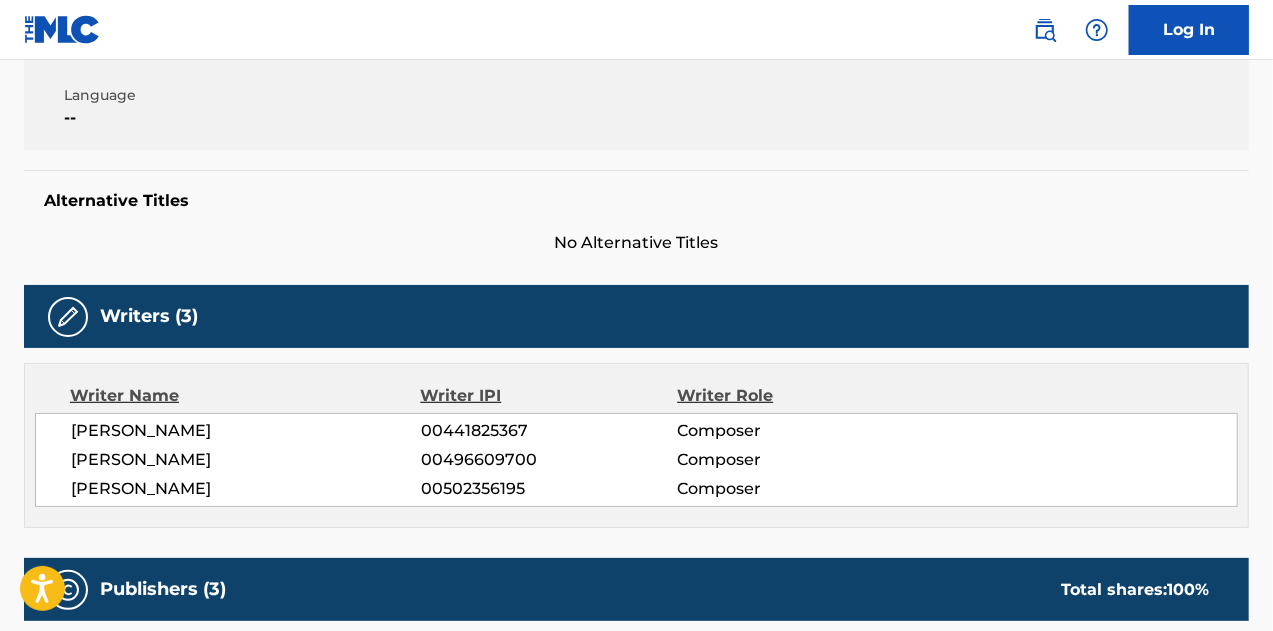 scroll, scrollTop: 400, scrollLeft: 0, axis: vertical 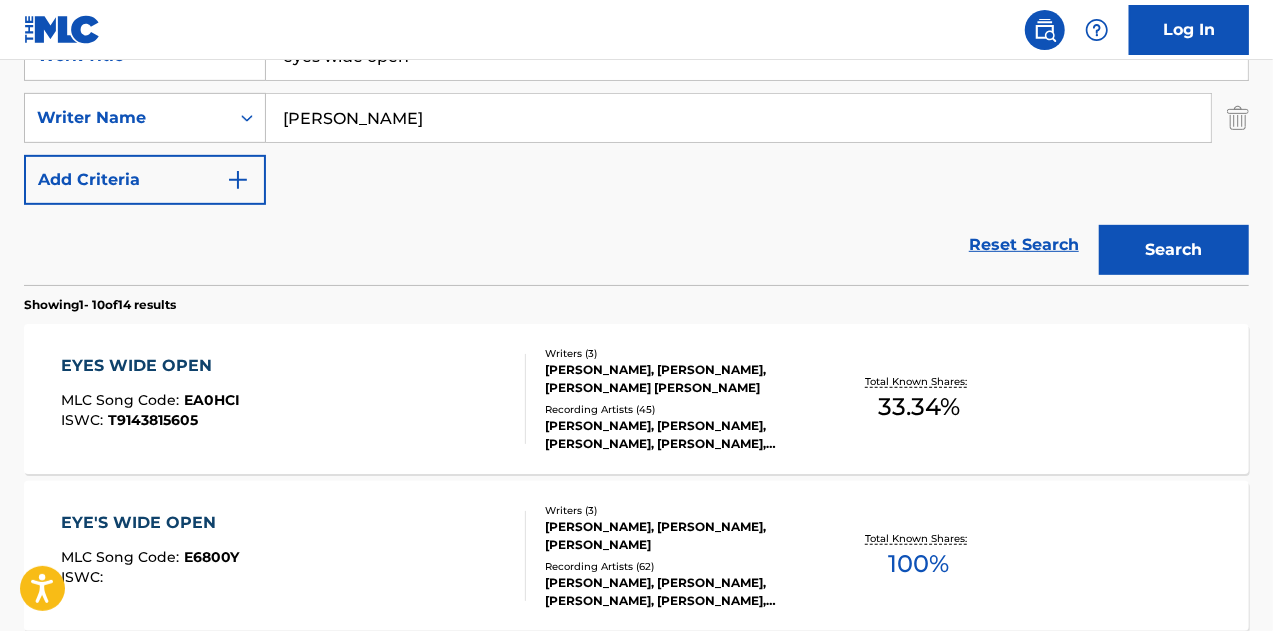 click on "EYES WIDE OPEN MLC Song Code : EA0HCI ISWC : T9143815605" at bounding box center (294, 399) 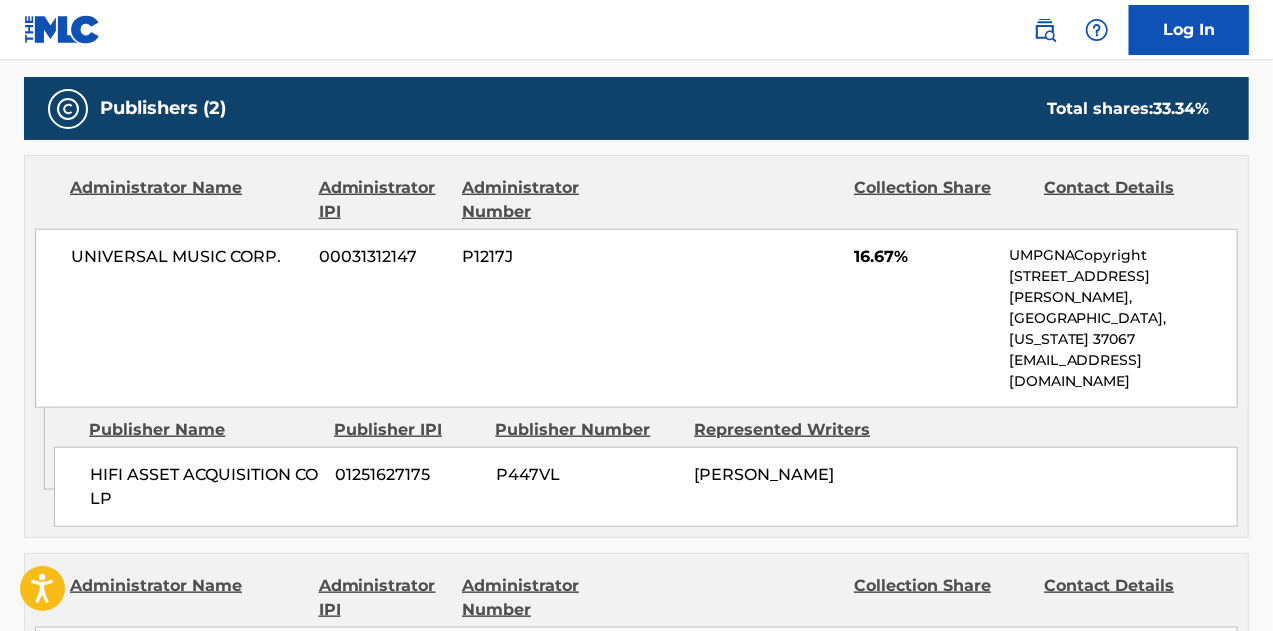 scroll, scrollTop: 1100, scrollLeft: 0, axis: vertical 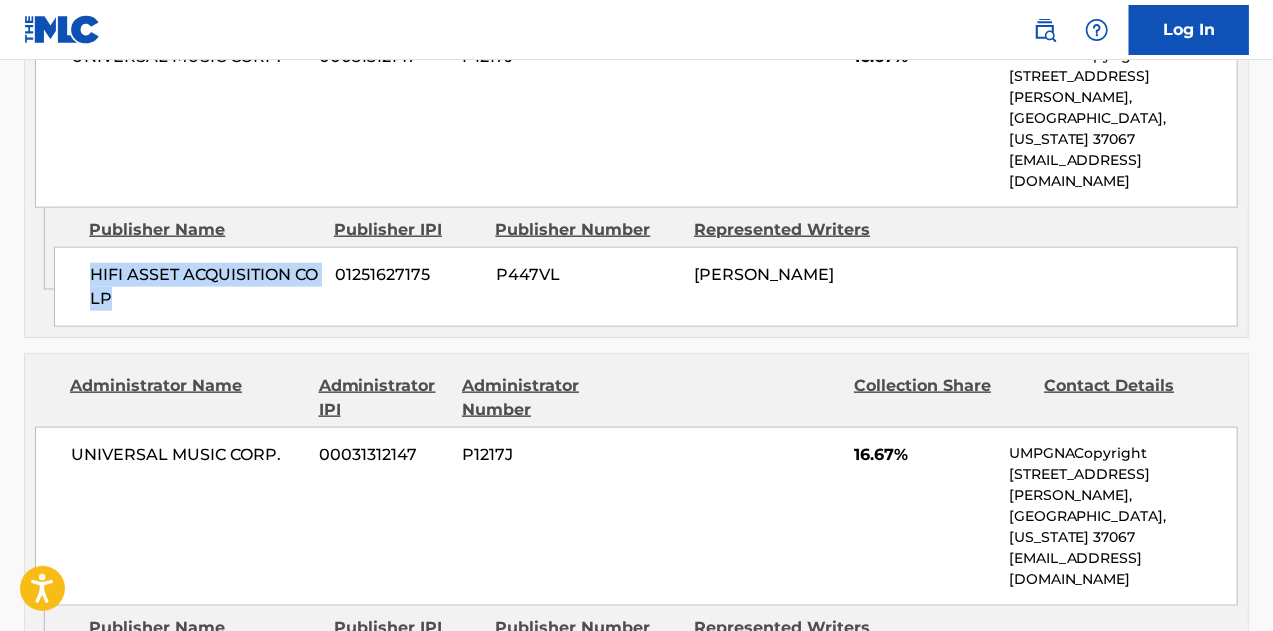 drag, startPoint x: 198, startPoint y: 252, endPoint x: 93, endPoint y: 221, distance: 109.48059 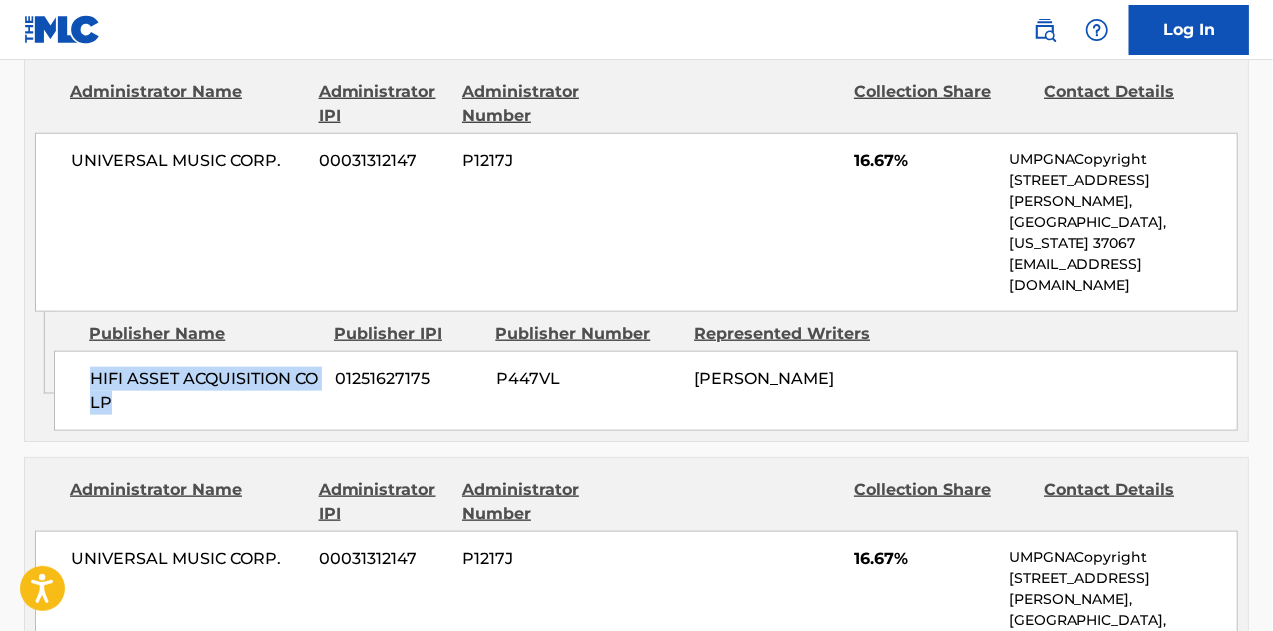 scroll, scrollTop: 900, scrollLeft: 0, axis: vertical 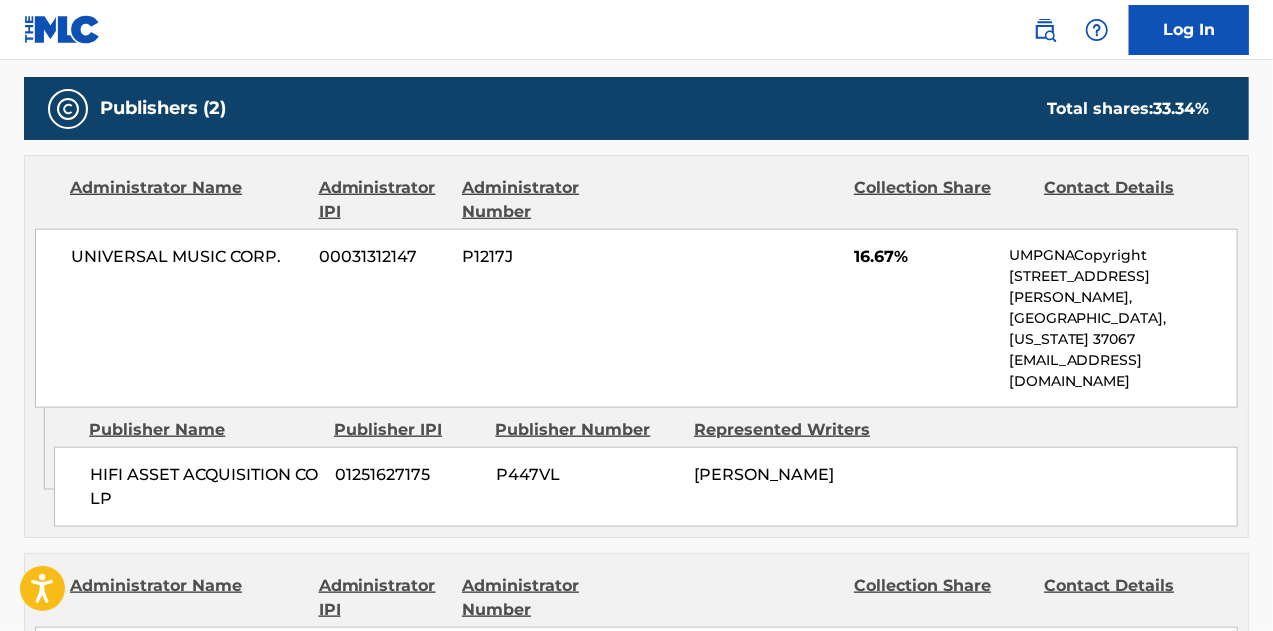 drag, startPoint x: 505, startPoint y: 333, endPoint x: 518, endPoint y: 356, distance: 26.41969 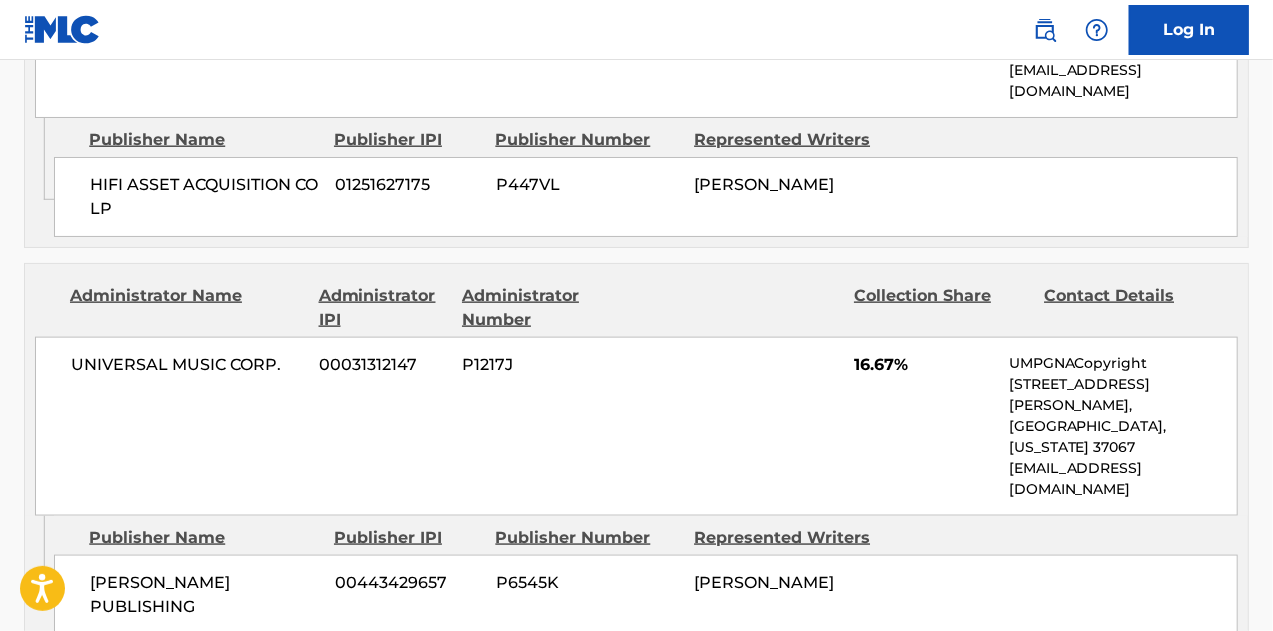 scroll, scrollTop: 1200, scrollLeft: 0, axis: vertical 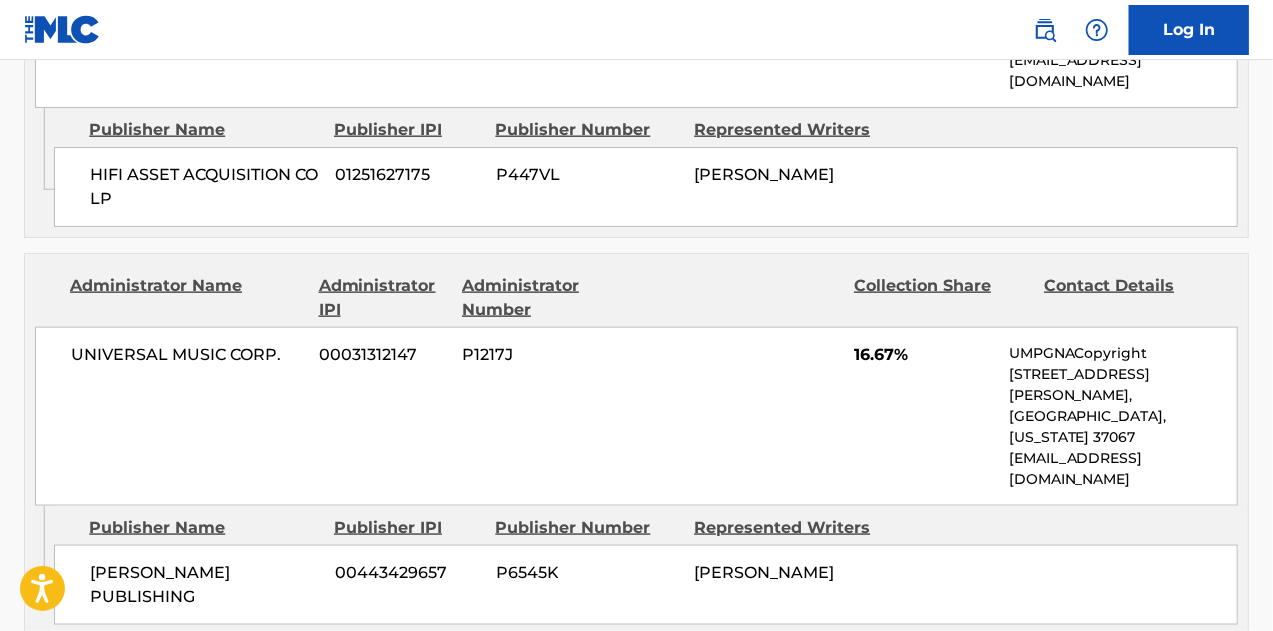 click on "SHAHNAZ PUBLISHING 00443429657 P6545K MEGHAN SHAHNAZ KABIR" at bounding box center (646, 585) 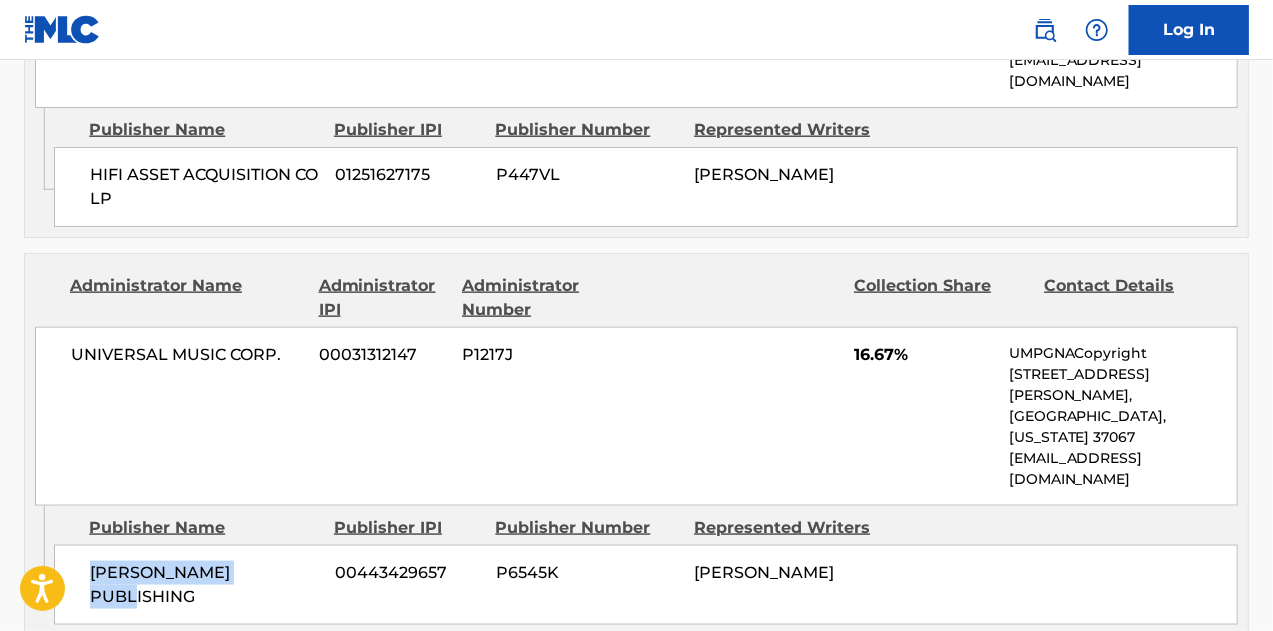 drag, startPoint x: 296, startPoint y: 487, endPoint x: 79, endPoint y: 477, distance: 217.23029 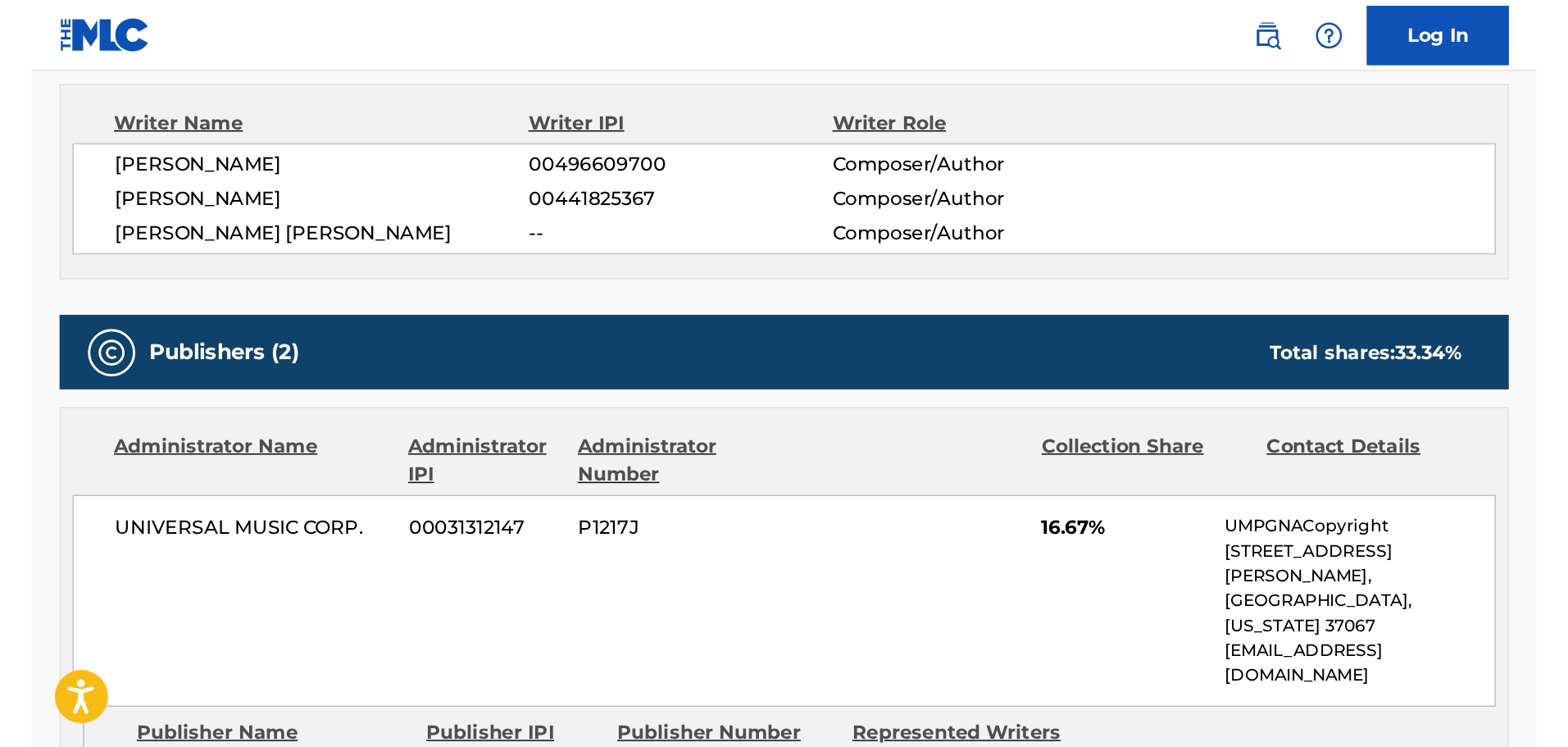 scroll, scrollTop: 574, scrollLeft: 0, axis: vertical 